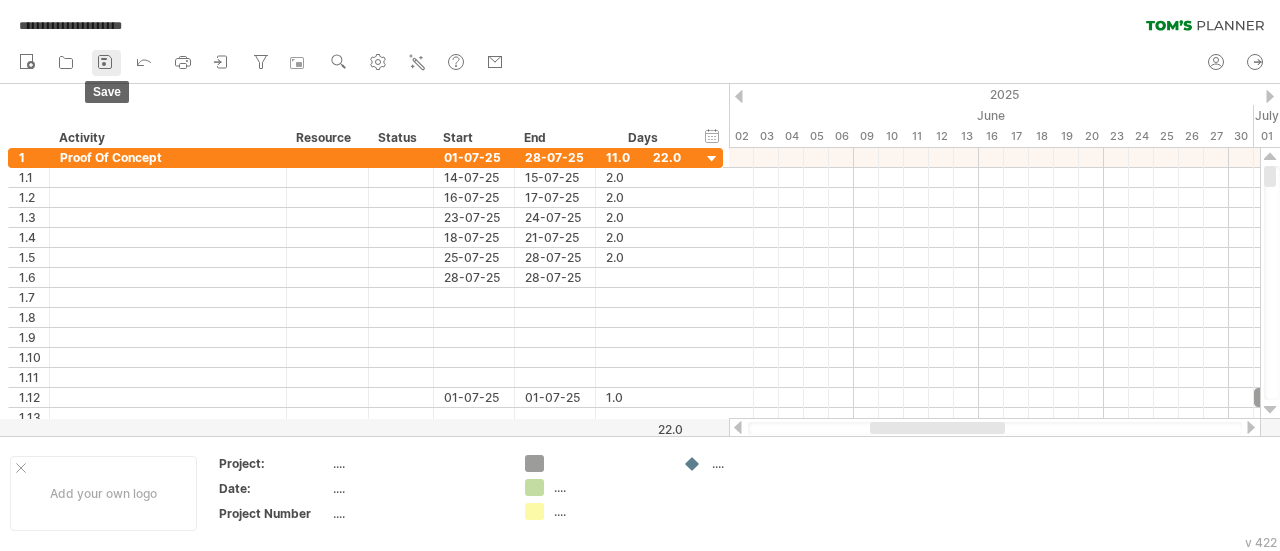 click 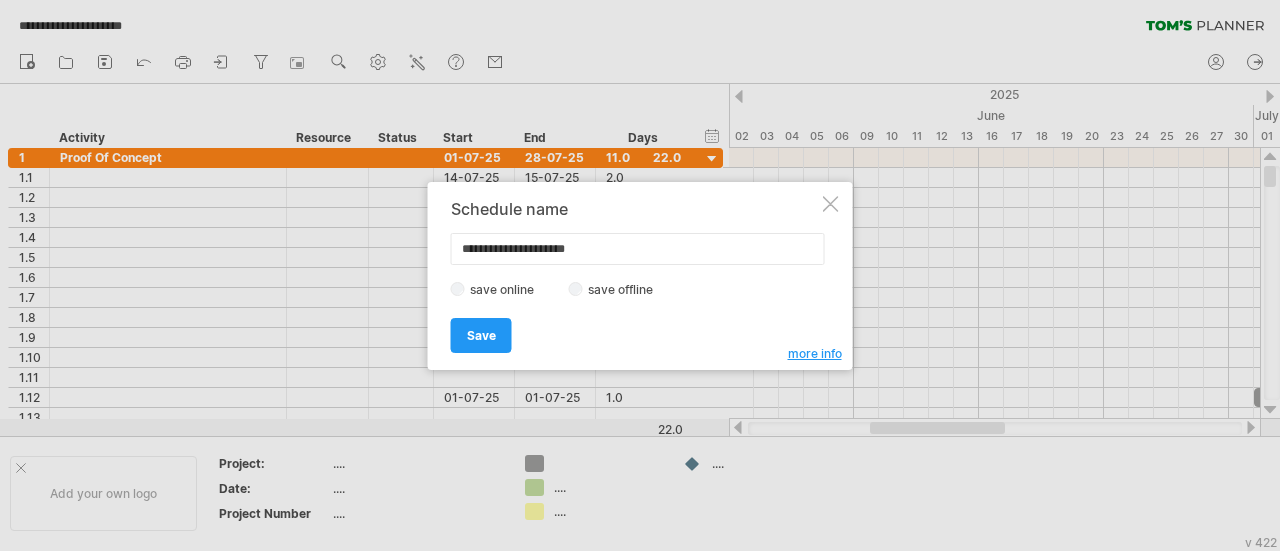 click on "save offline" at bounding box center [626, 289] 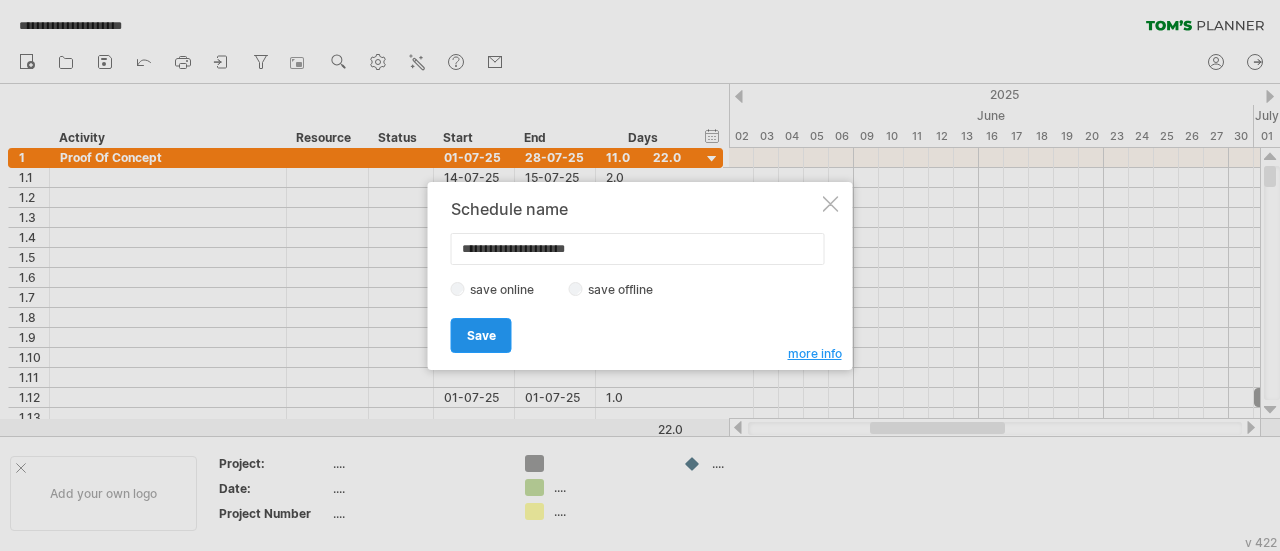 click on "Save" at bounding box center (481, 335) 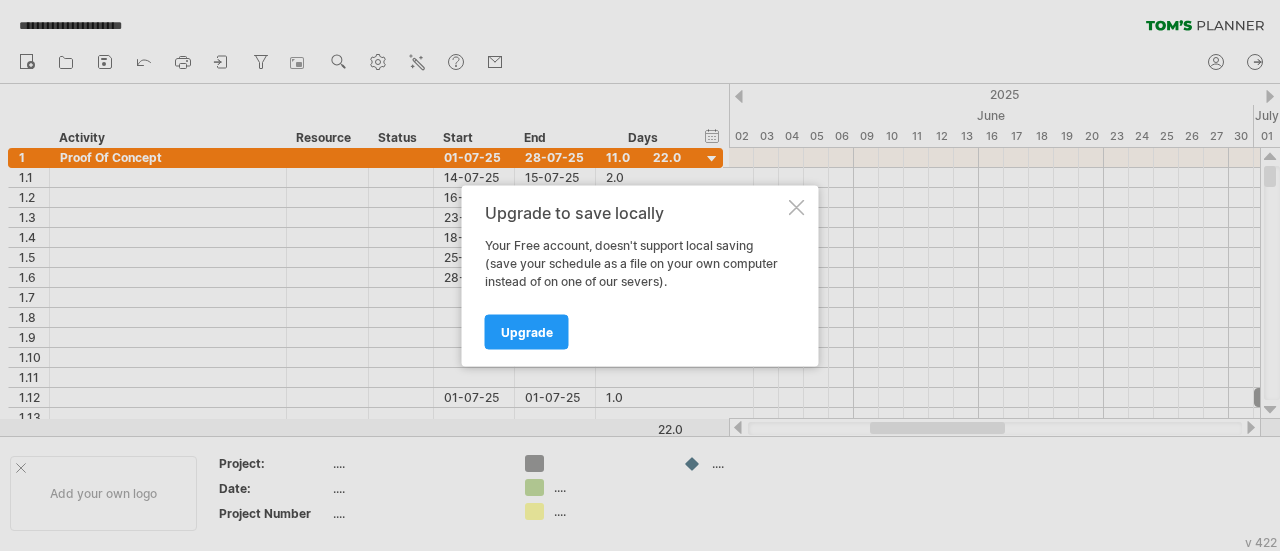 click at bounding box center [797, 207] 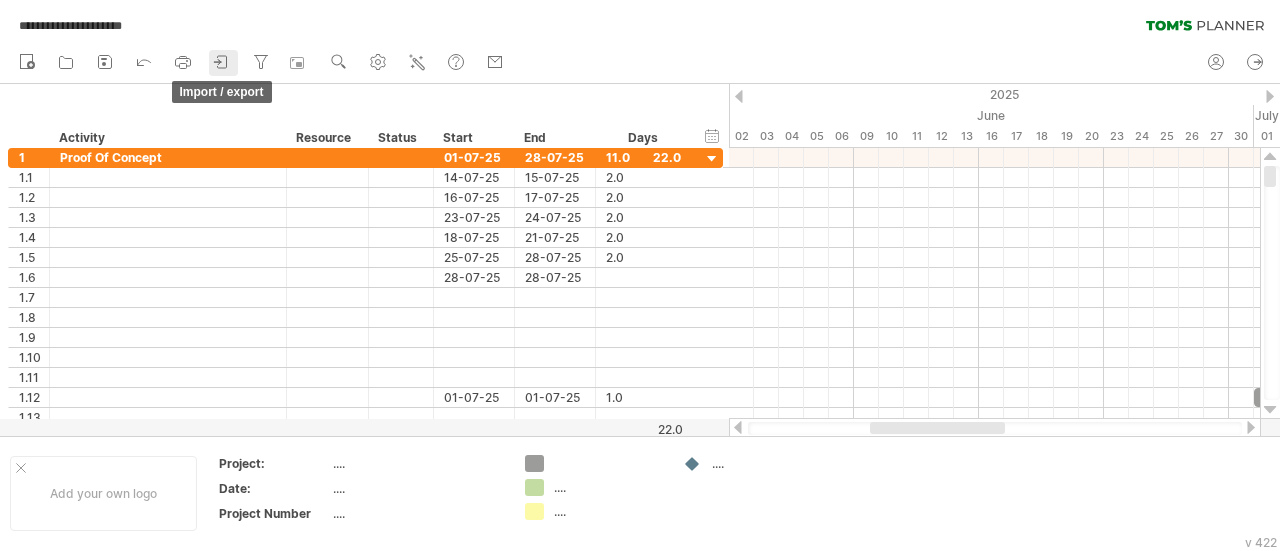 click 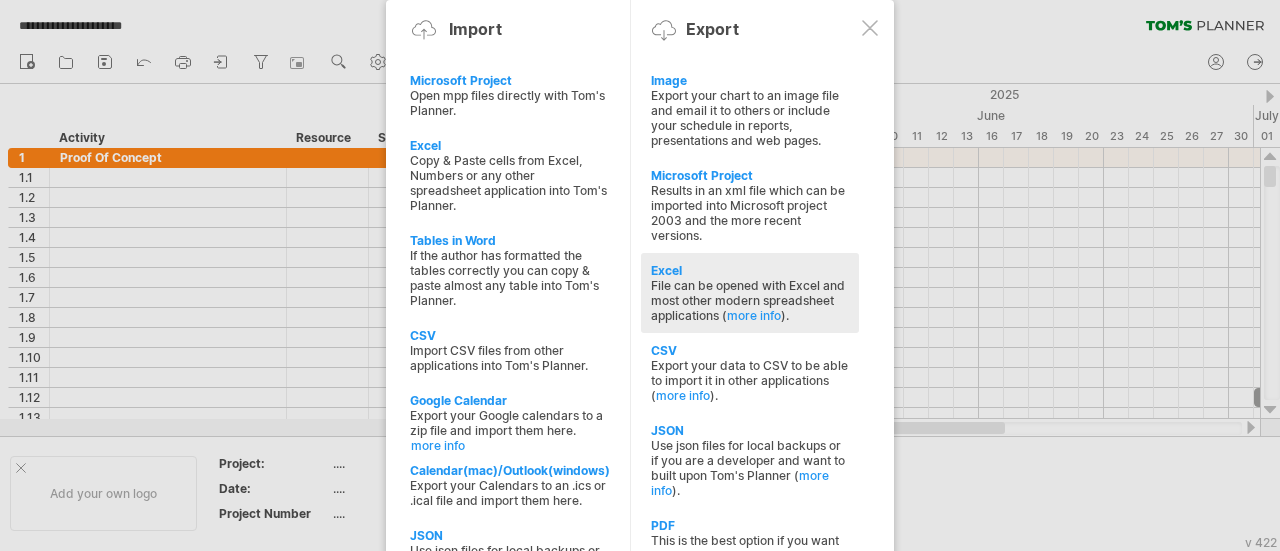 click on "File can be opened with Excel and most other modern spreadsheet applications
( more info )." at bounding box center [750, 300] 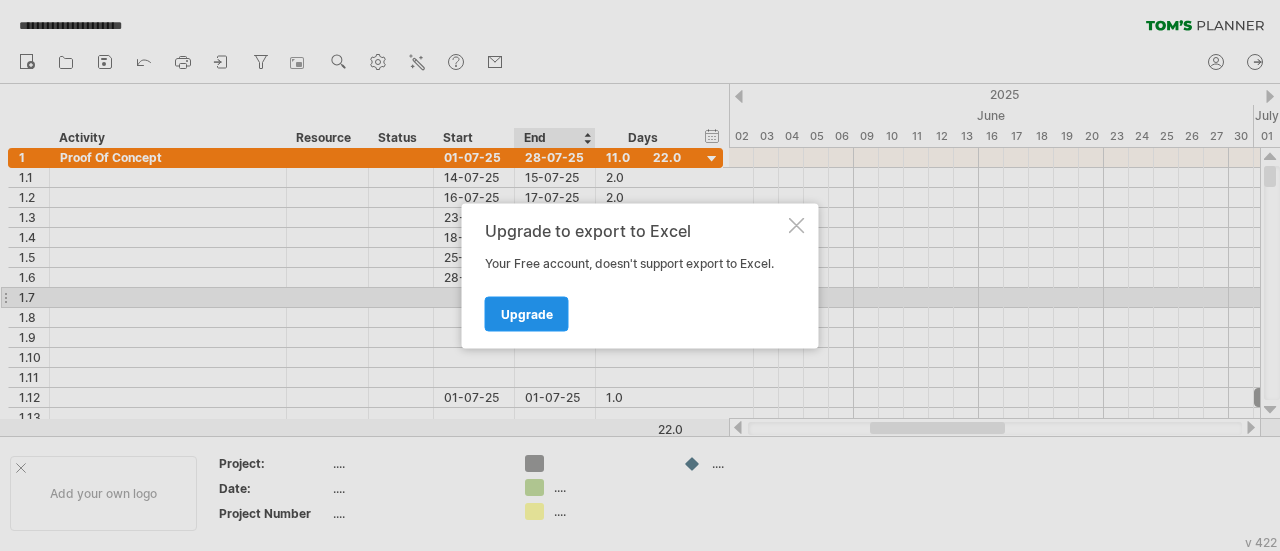 click on "Upgrade" at bounding box center (527, 313) 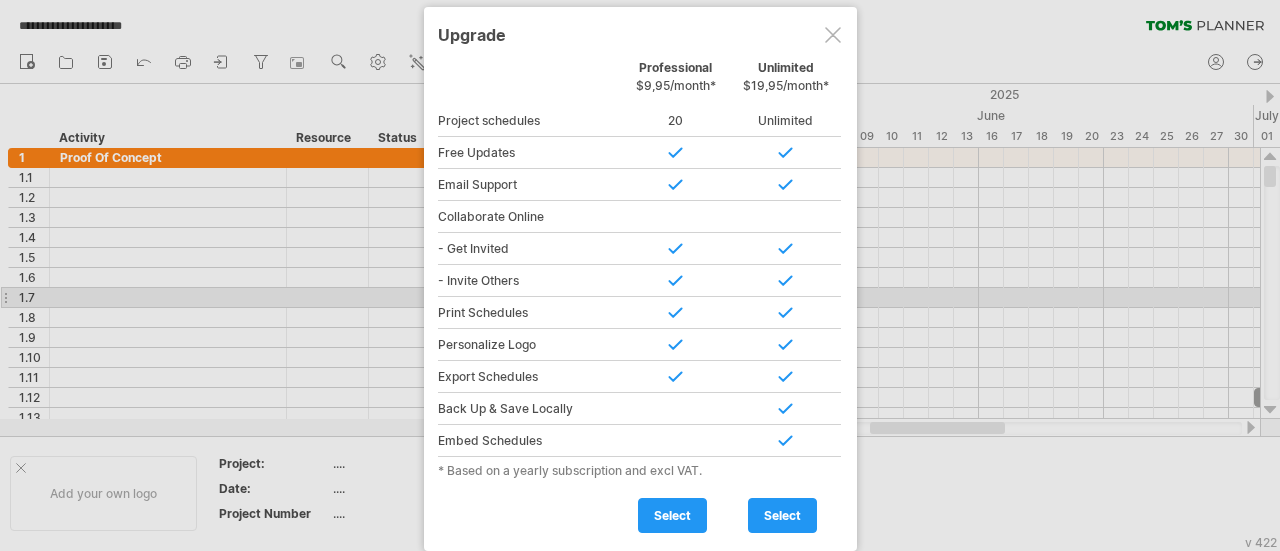 click at bounding box center (833, 35) 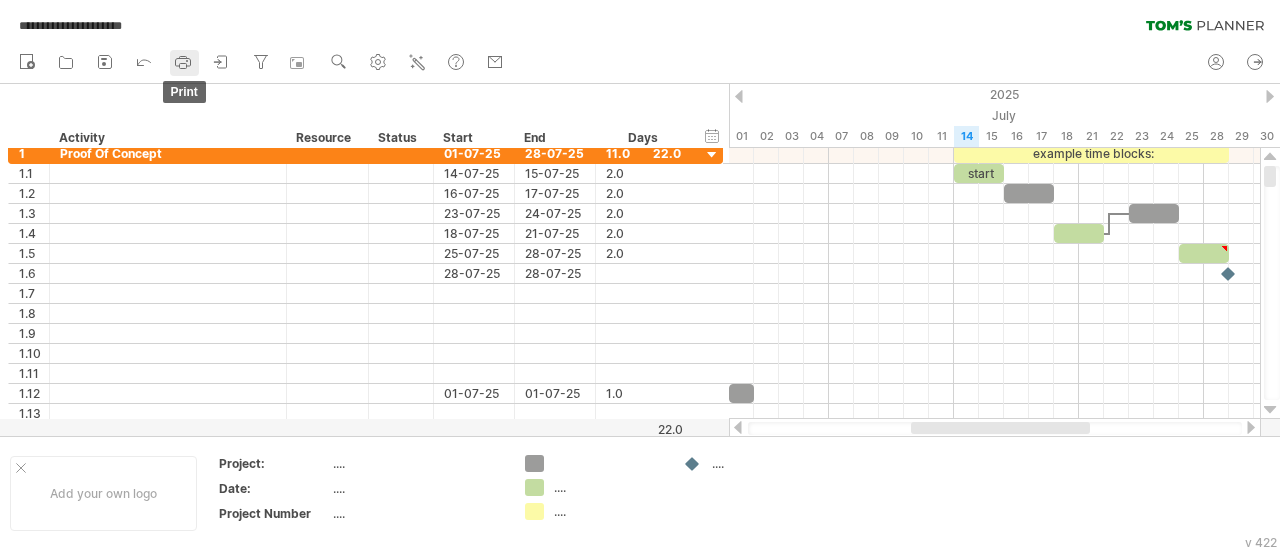 click 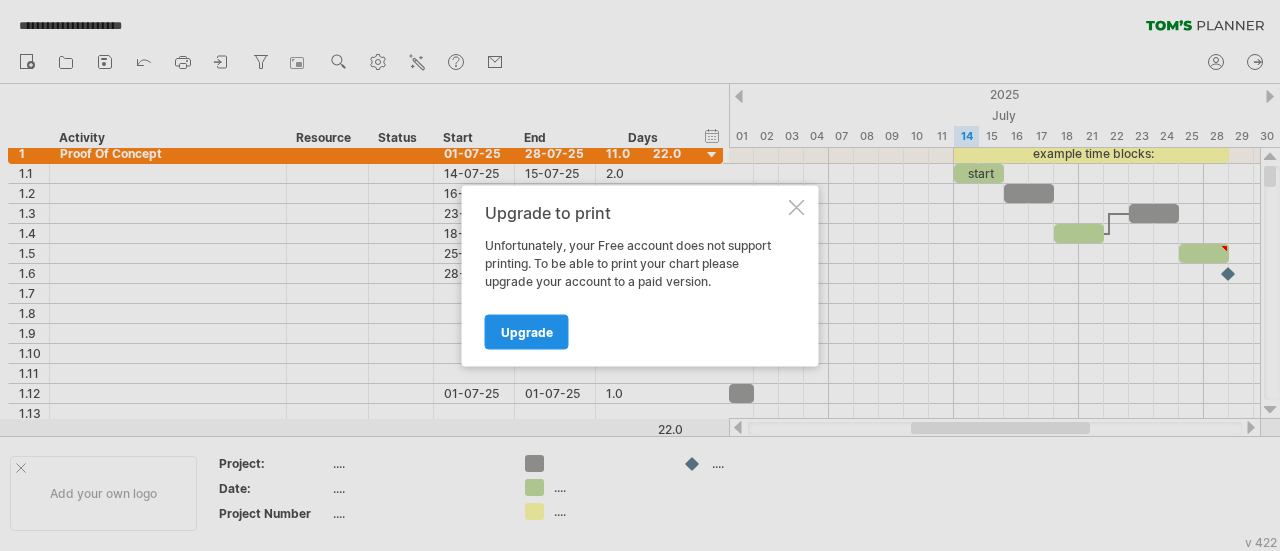click on "Upgrade" at bounding box center [527, 331] 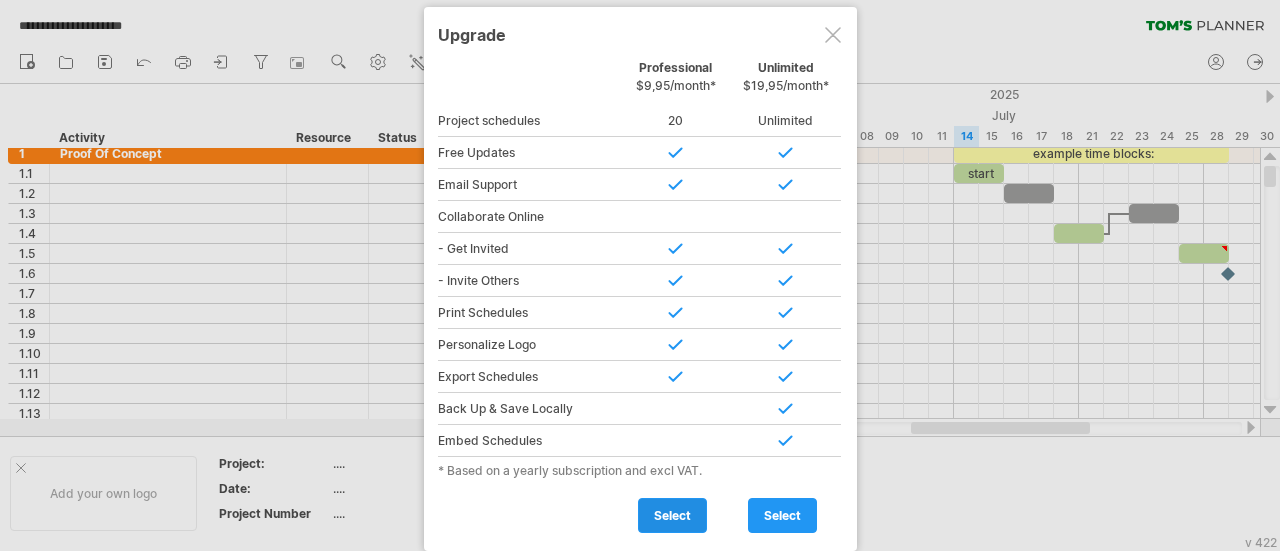 click on "select" at bounding box center (672, 515) 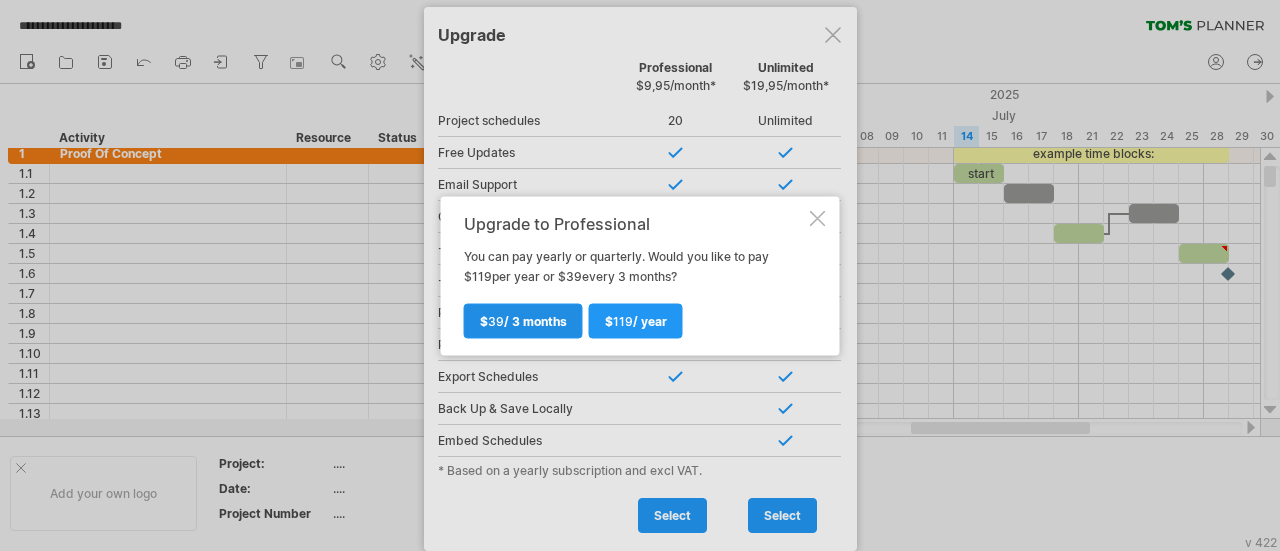 click on "$ 39  / 3 months" at bounding box center [523, 320] 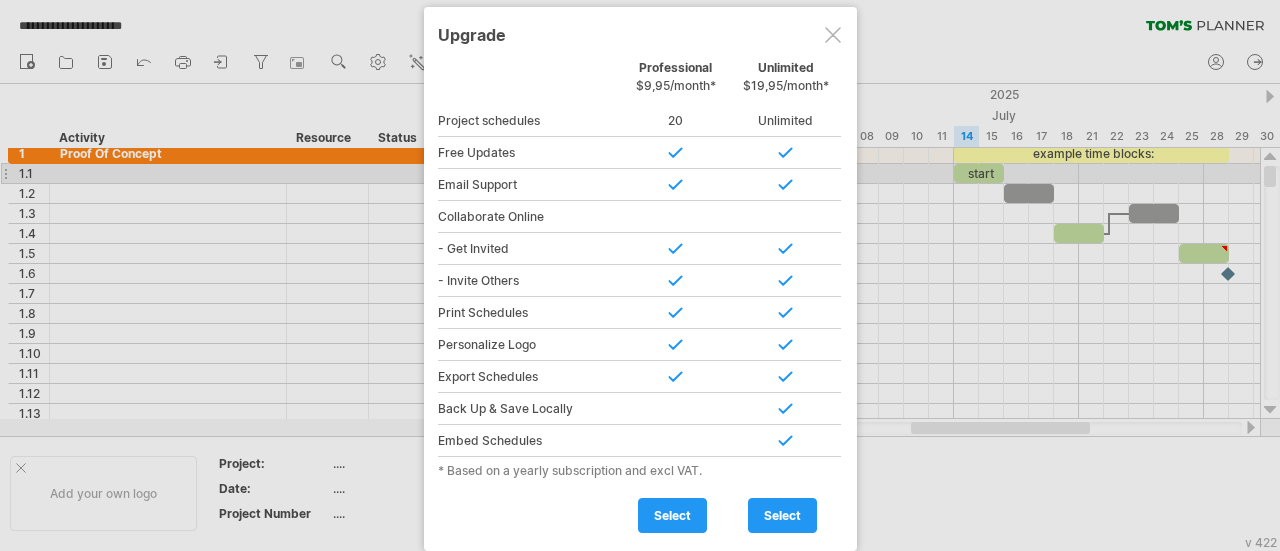 type on "**********" 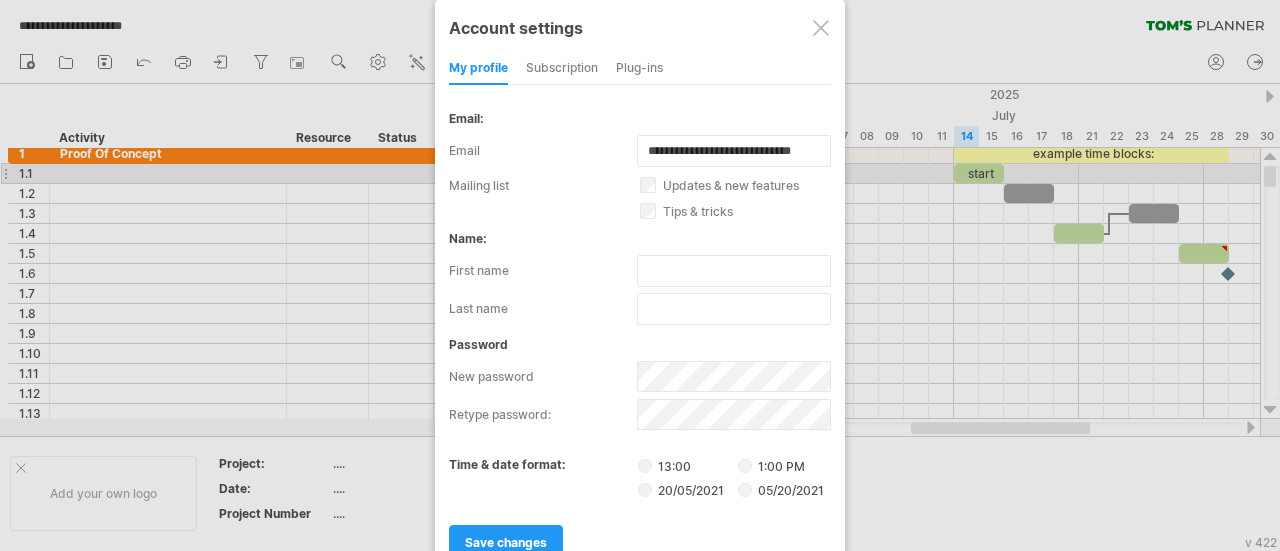 click on "subscription" at bounding box center (562, 69) 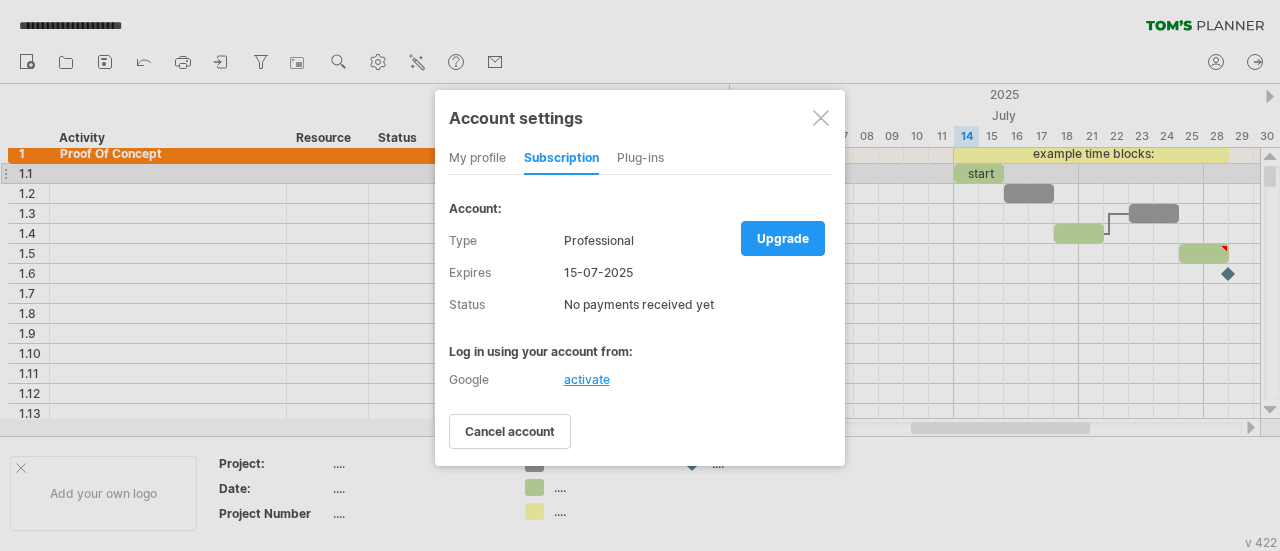 click on "my profile" at bounding box center [477, 159] 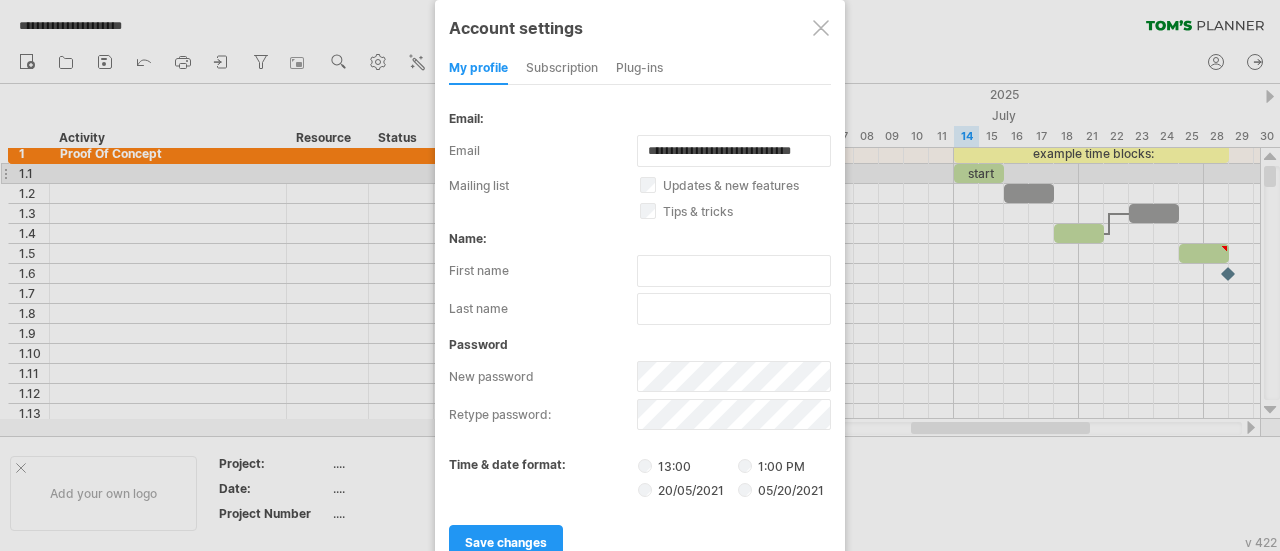 click on "mailing list
updates & new features" at bounding box center (640, 182) 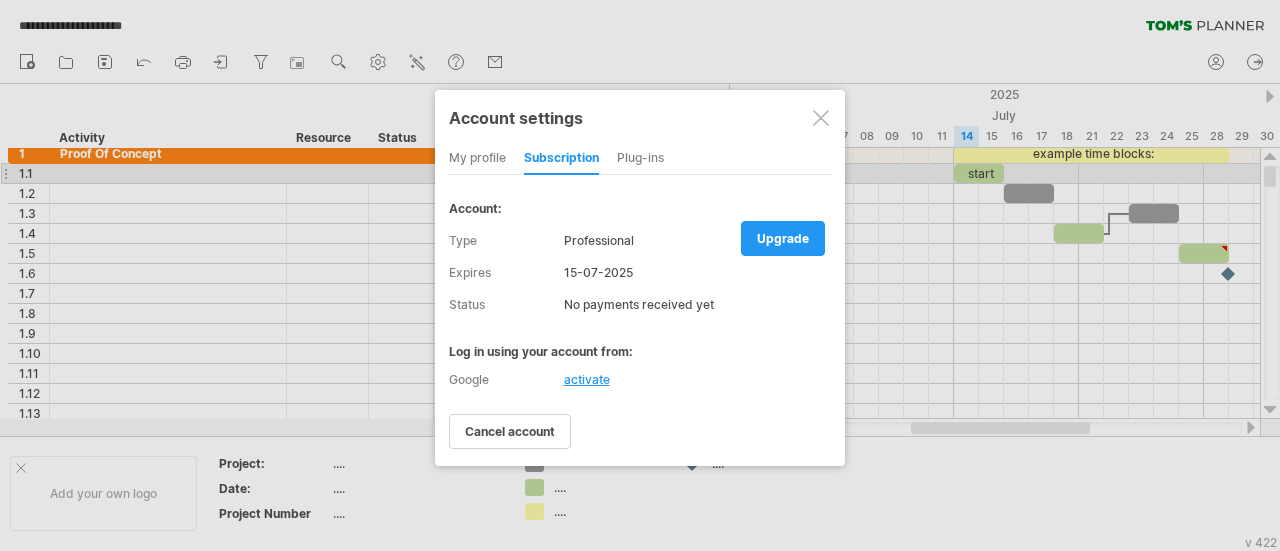 click on "my profile" at bounding box center [477, 159] 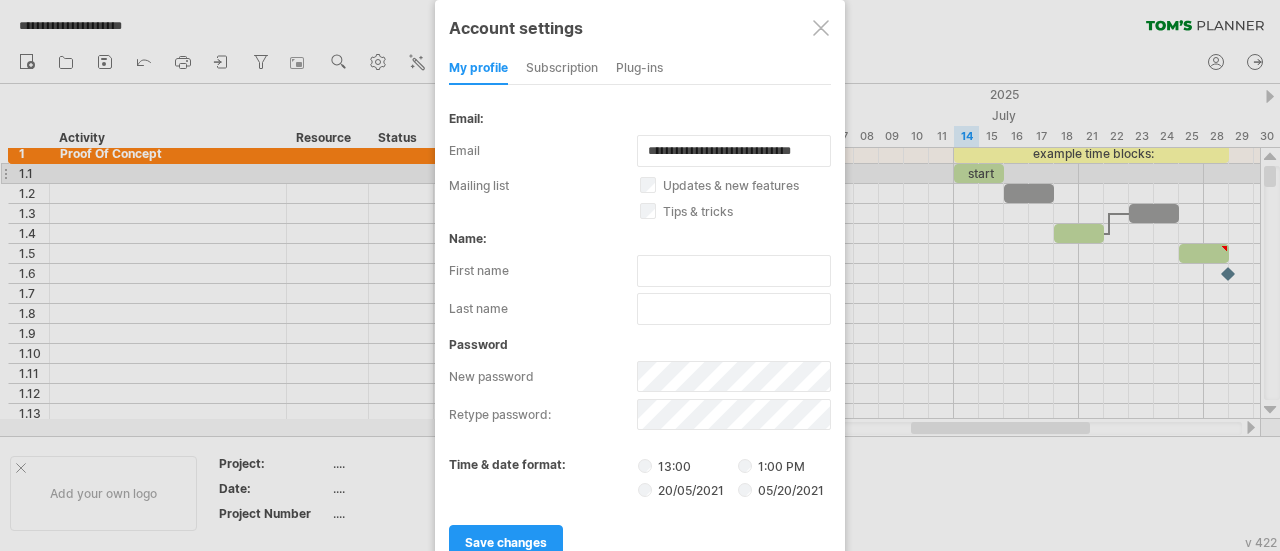 click on "save changes" at bounding box center (640, 533) 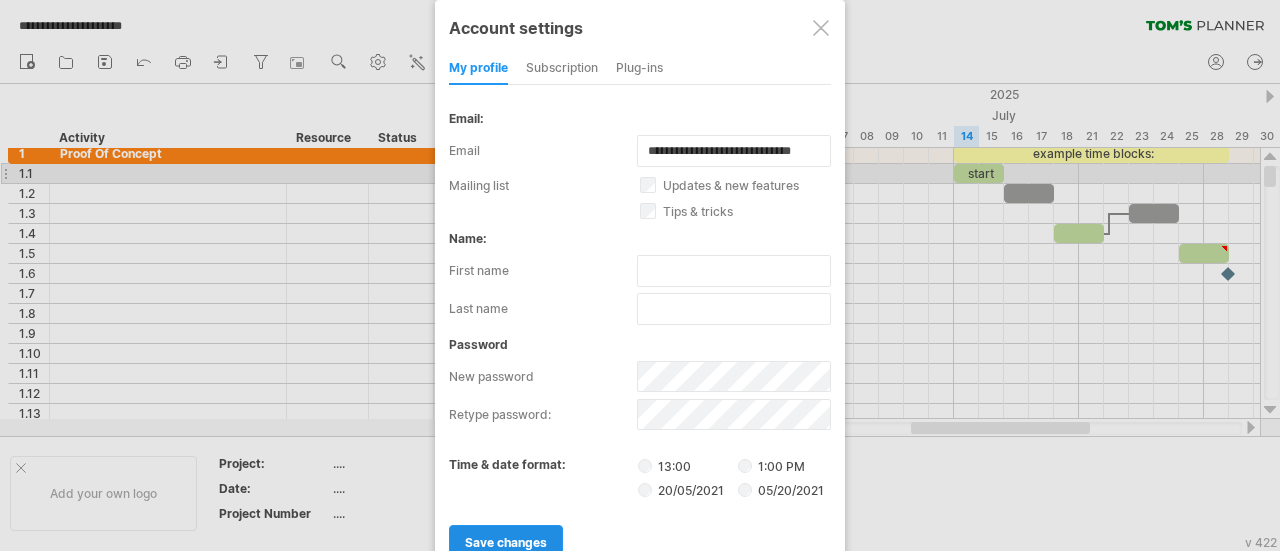 click on "save changes" at bounding box center [506, 542] 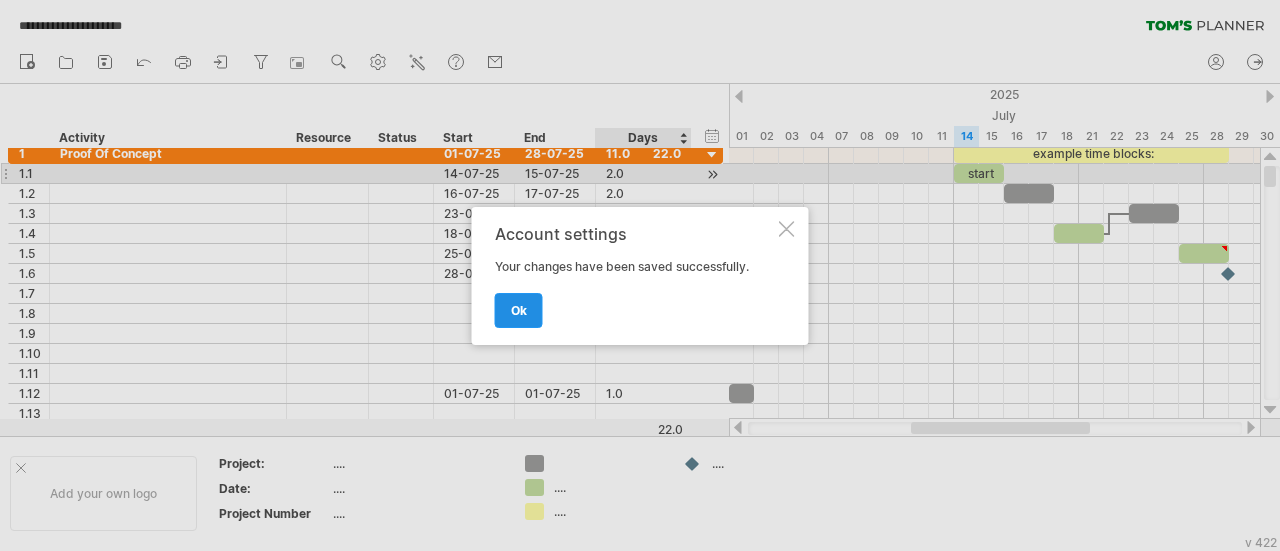 click on "ok" at bounding box center (519, 310) 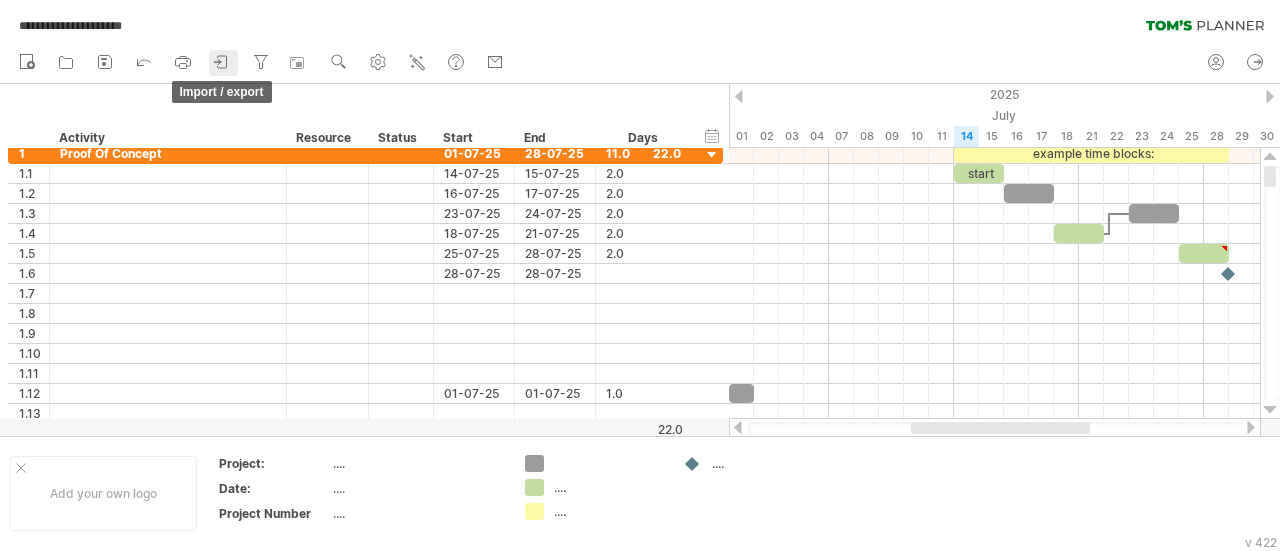 click on "import / export" at bounding box center [223, 63] 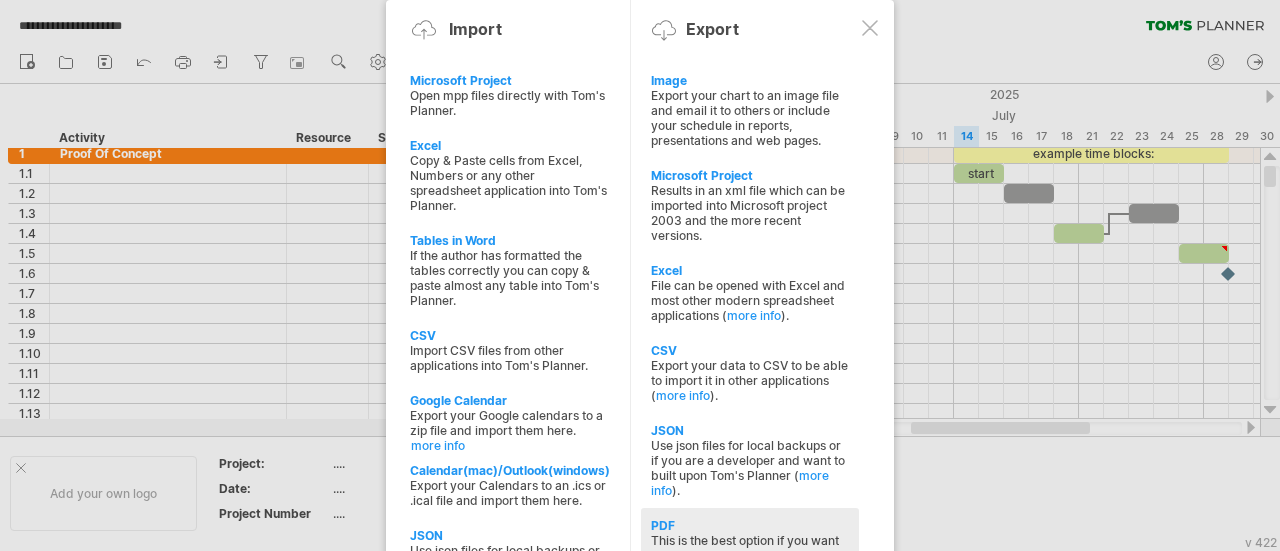 click on "This is the best option if you want to print your schedule (and stick it up the wall)." at bounding box center [750, 555] 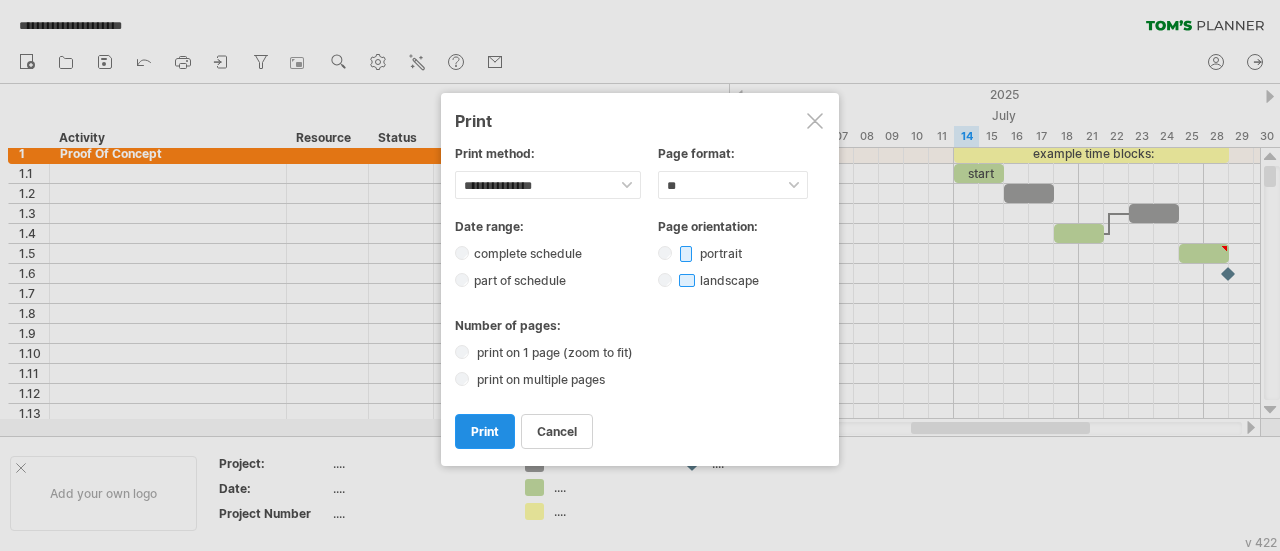 click on "print" at bounding box center [485, 431] 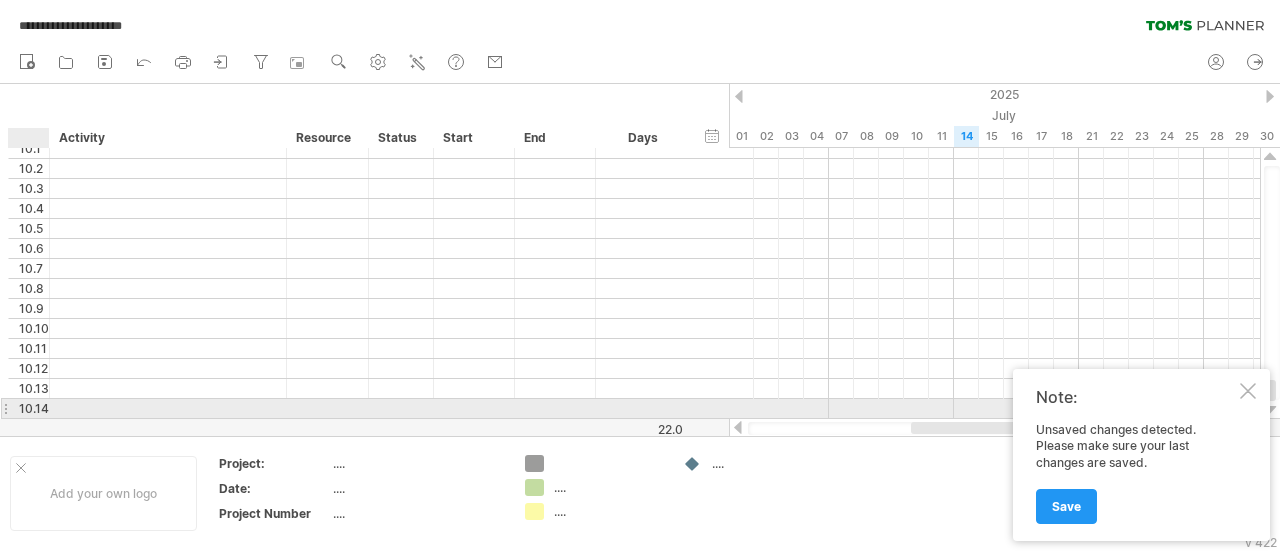 click on "10.14" at bounding box center (34, 408) 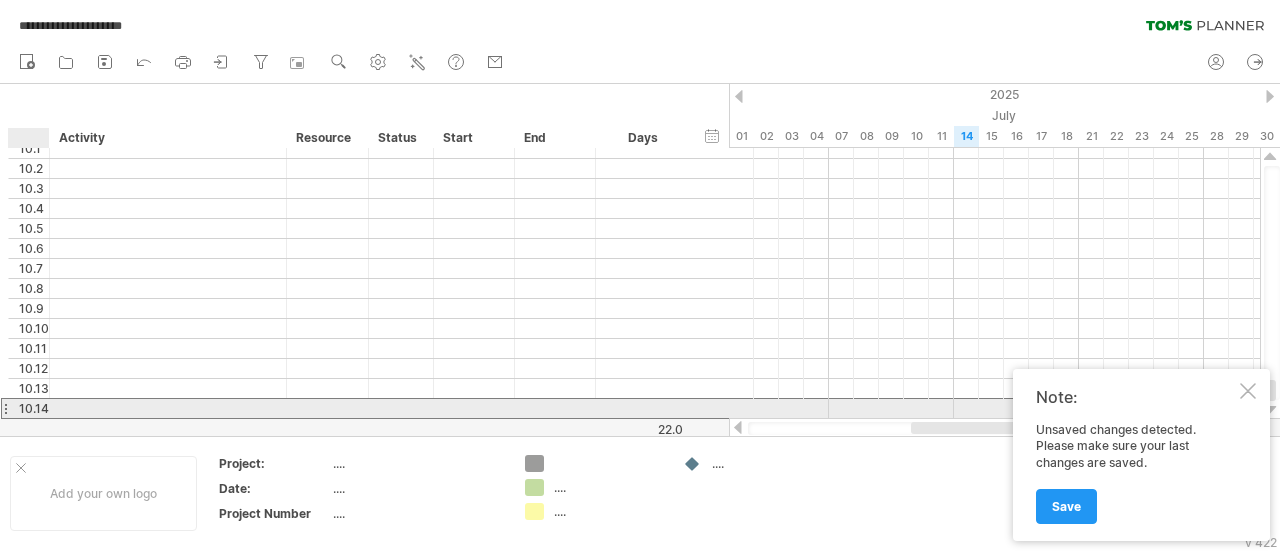 click on "10.14" at bounding box center [34, 408] 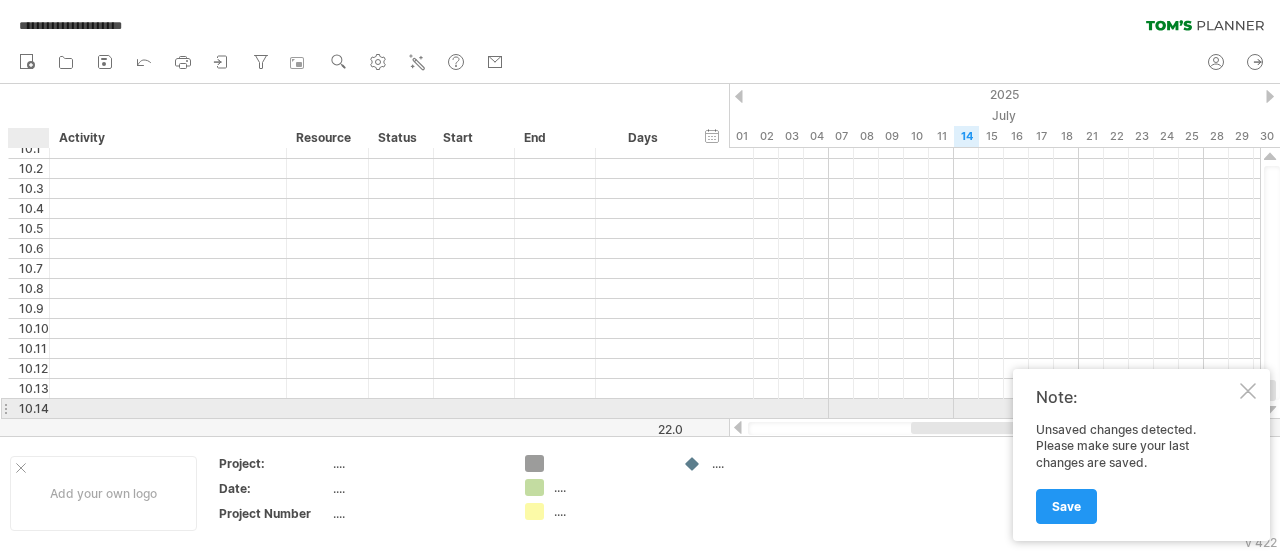 click on "10.14" at bounding box center [34, 408] 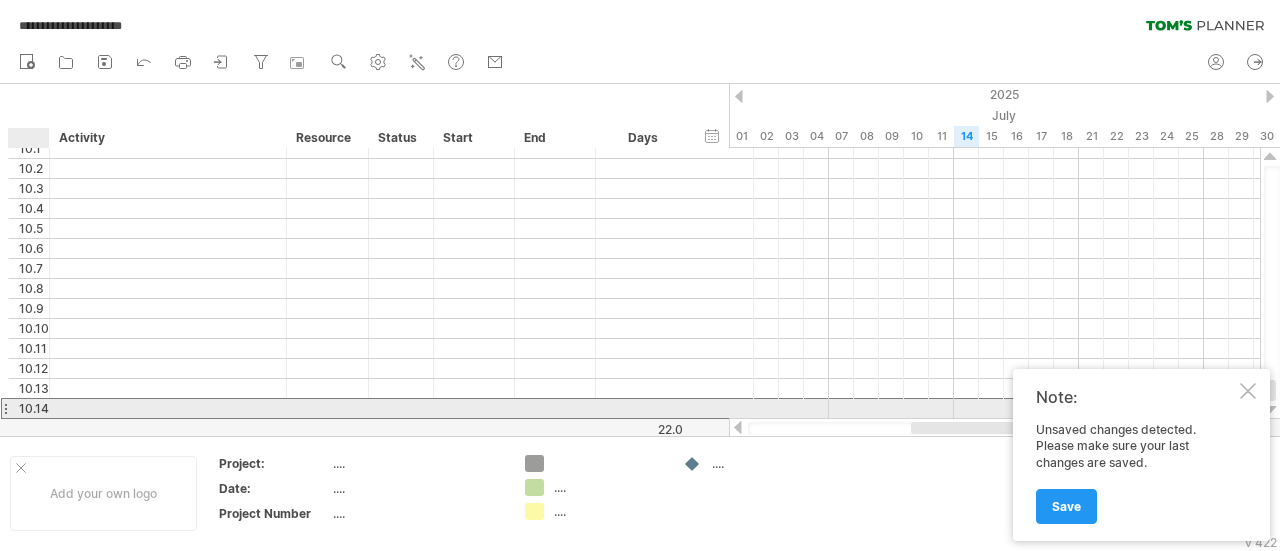 click on "10.14" at bounding box center (34, 408) 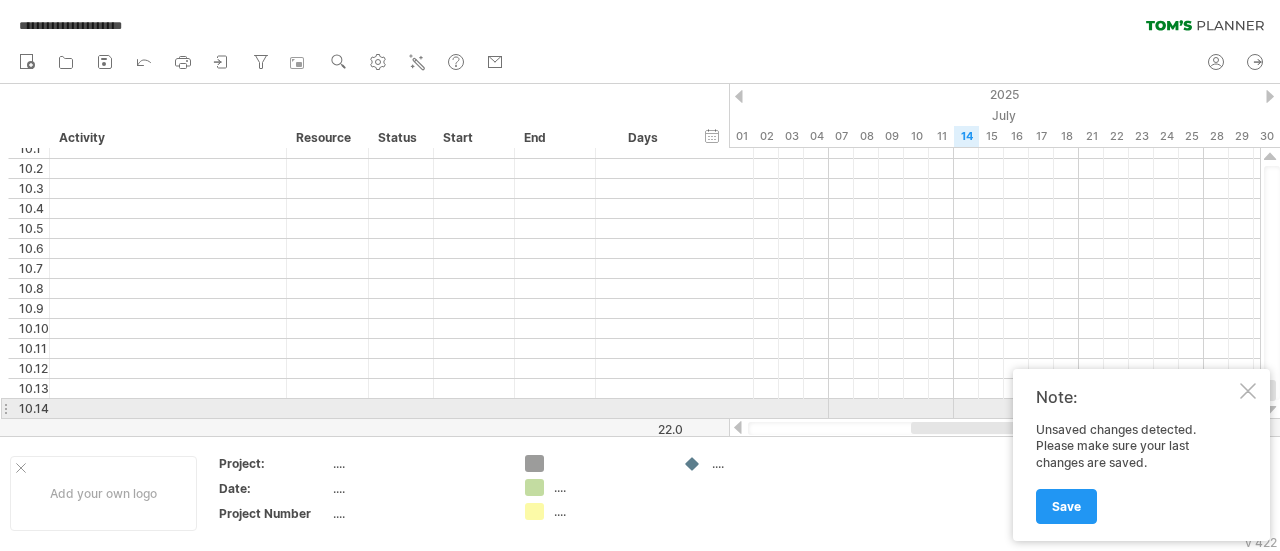 click on "**********" at bounding box center [362, -1081] 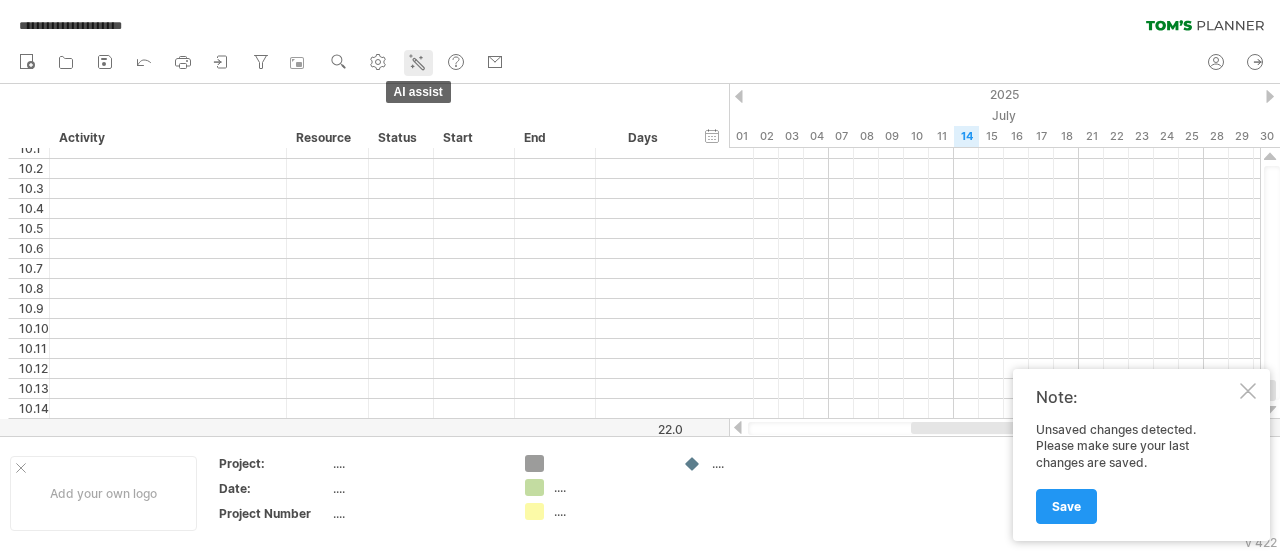 click 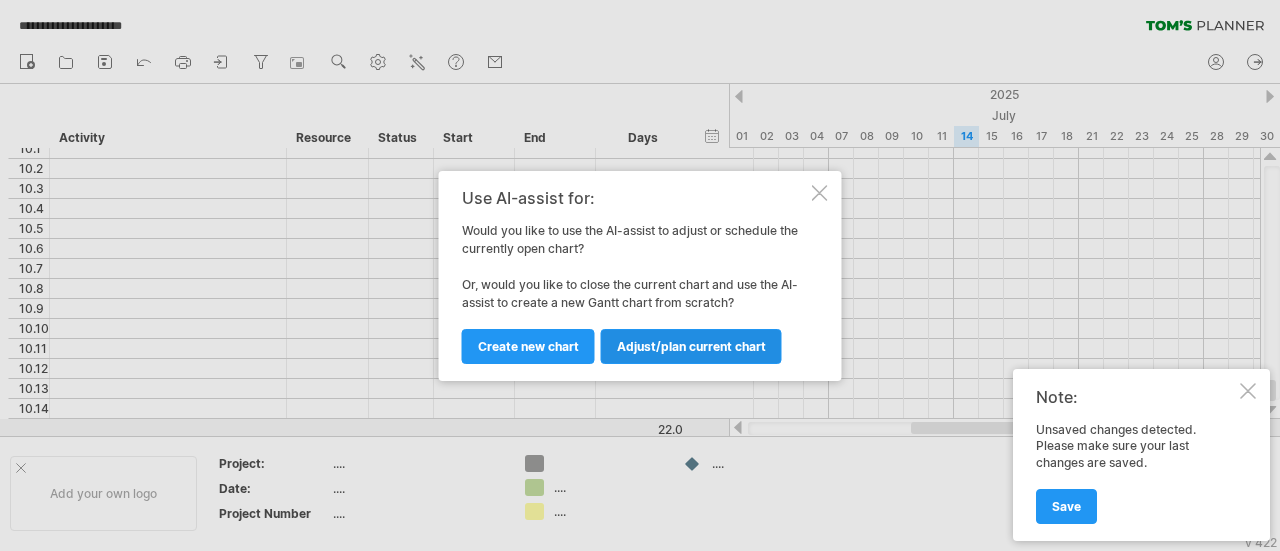 drag, startPoint x: 828, startPoint y: 191, endPoint x: 694, endPoint y: 348, distance: 206.40979 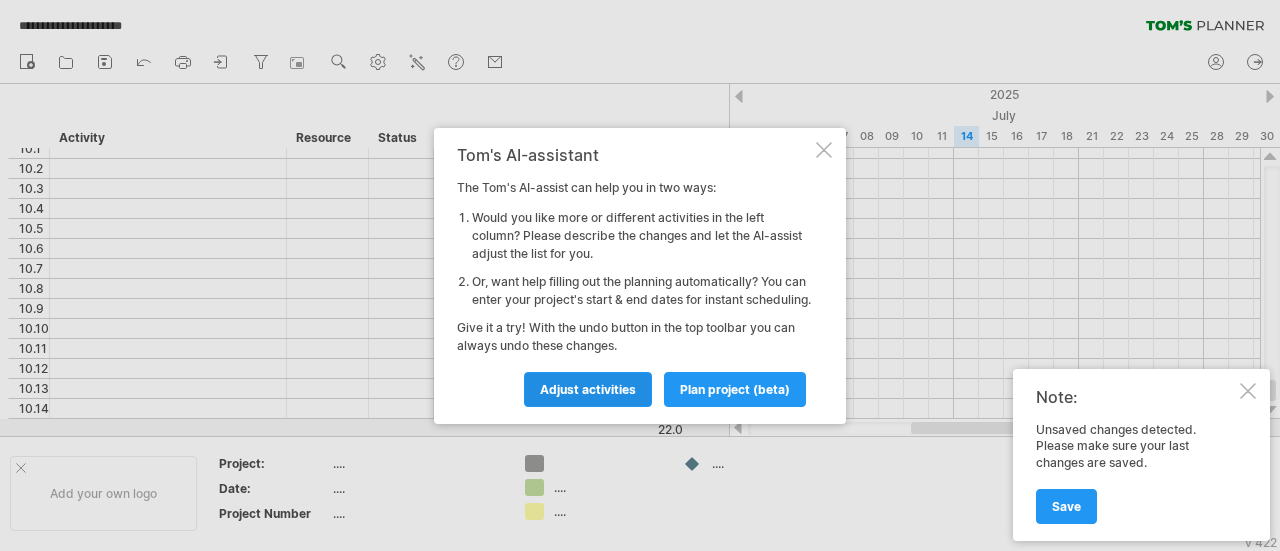 click on "Adjust activities" at bounding box center [588, 389] 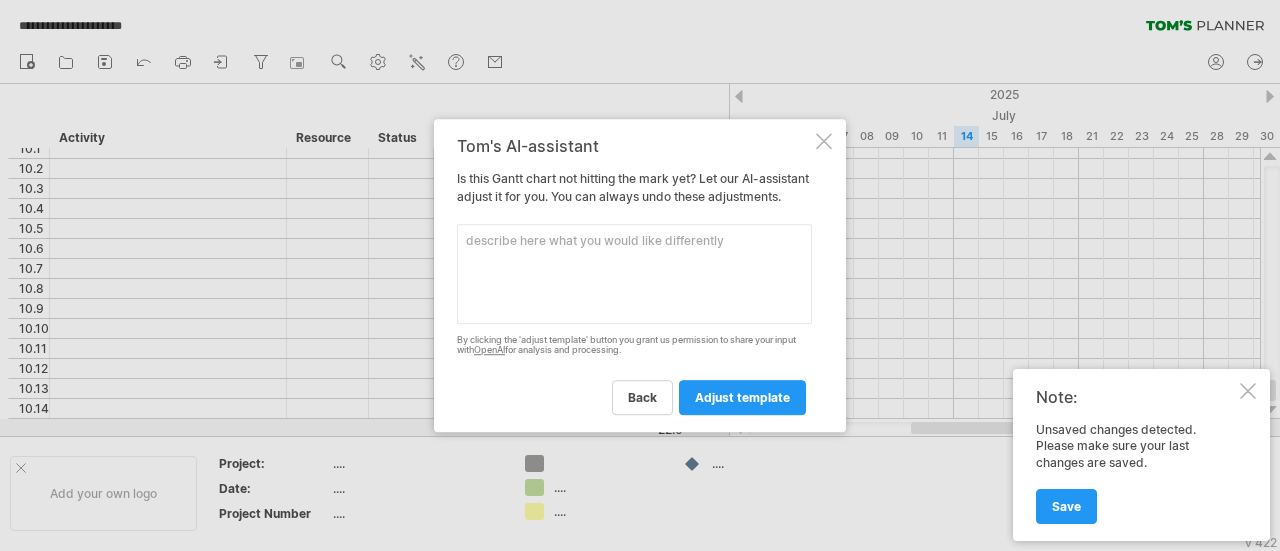 click at bounding box center [634, 274] 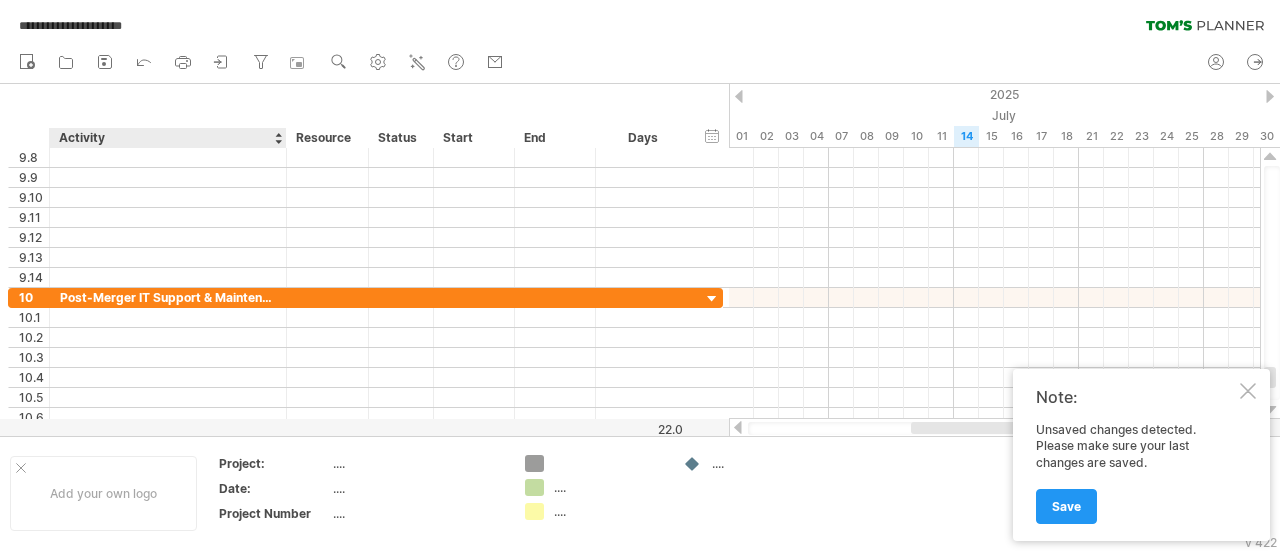 click on "Activity" at bounding box center [167, 138] 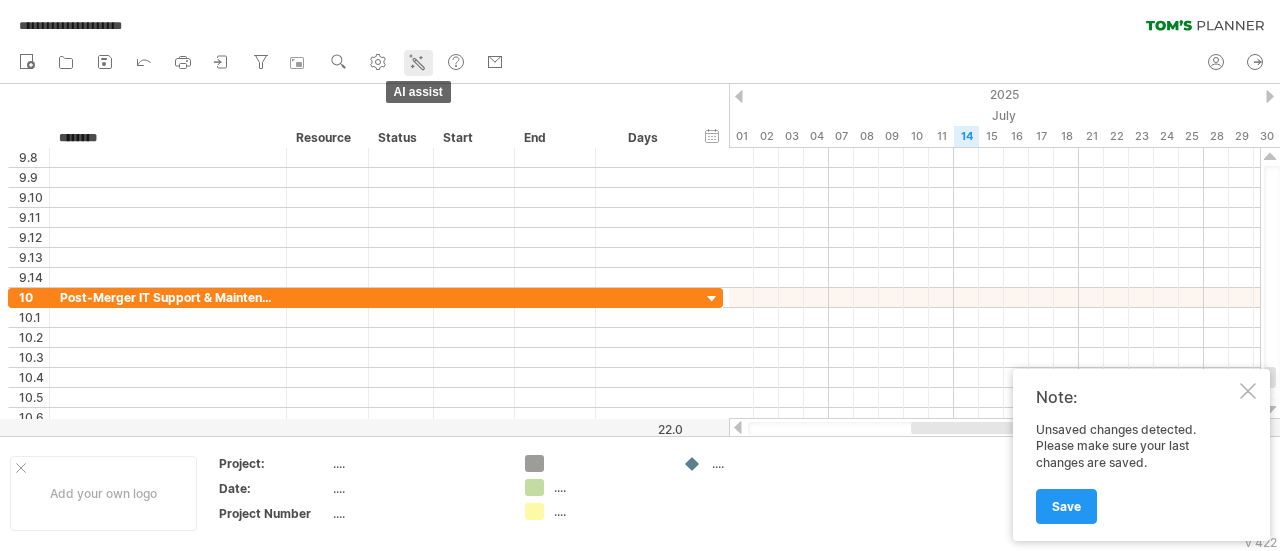 click 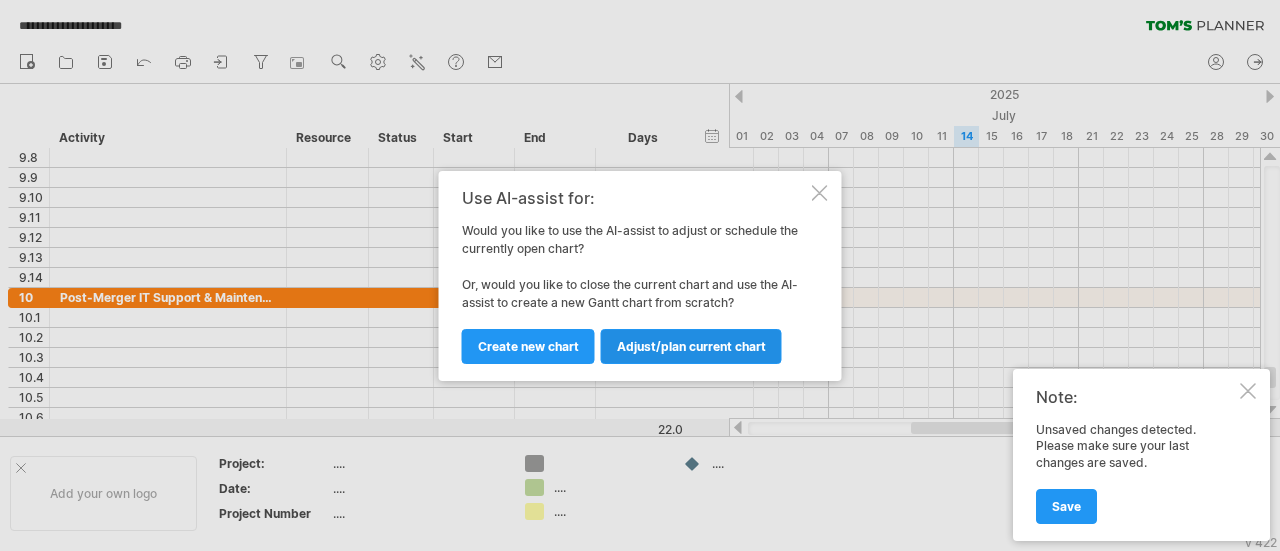 click on "Adjust/plan current chart" at bounding box center (691, 346) 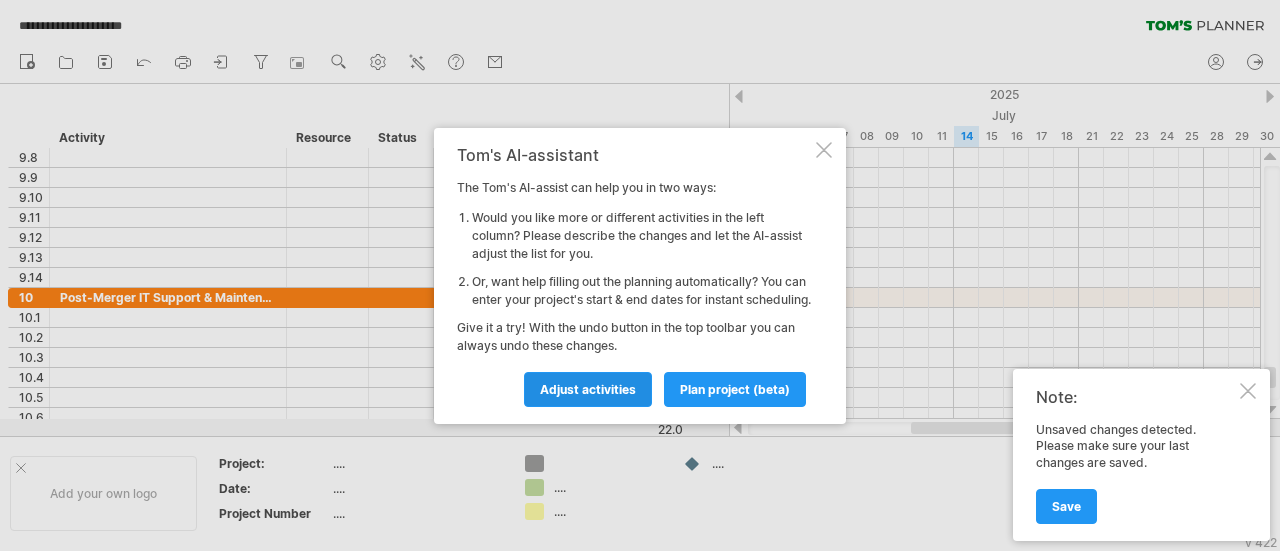 click on "Adjust activities" at bounding box center [588, 389] 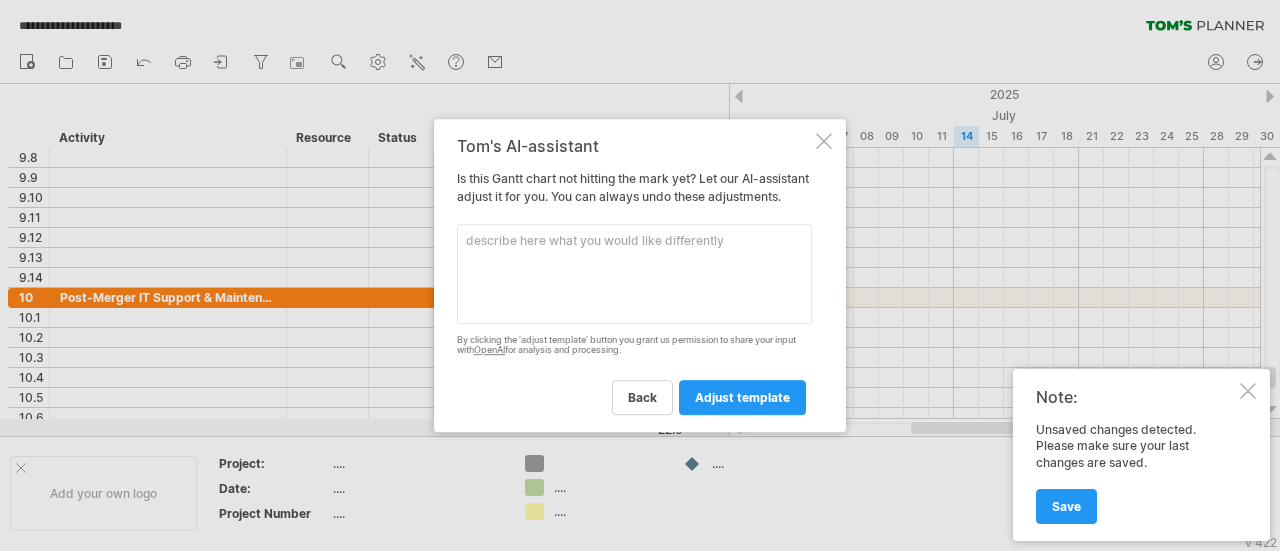 click at bounding box center (634, 274) 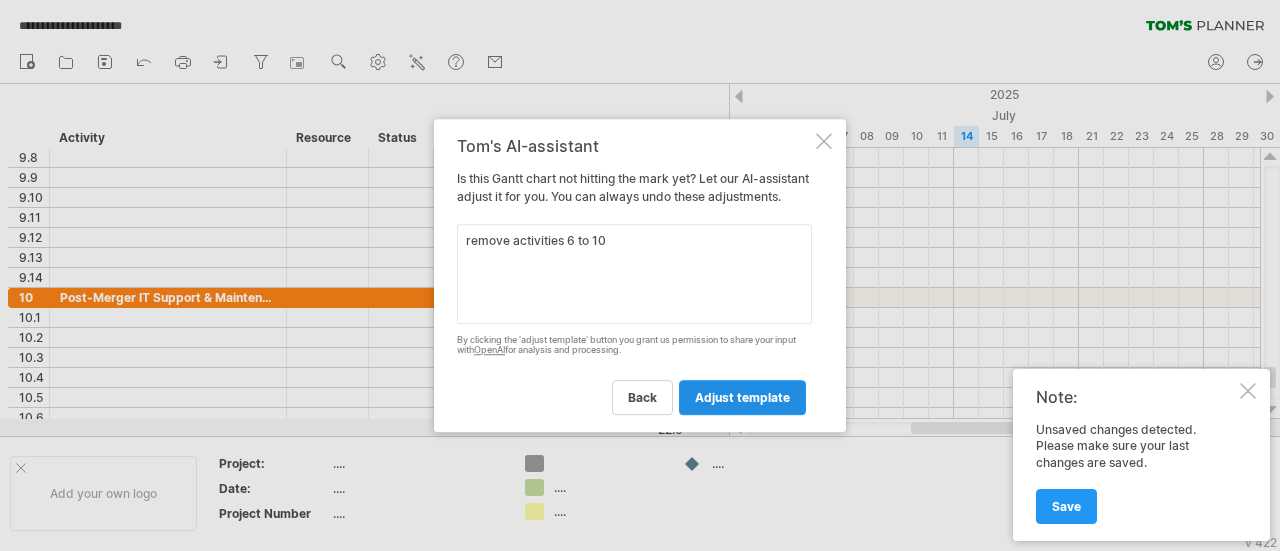 type on "remove activities 6 to 10" 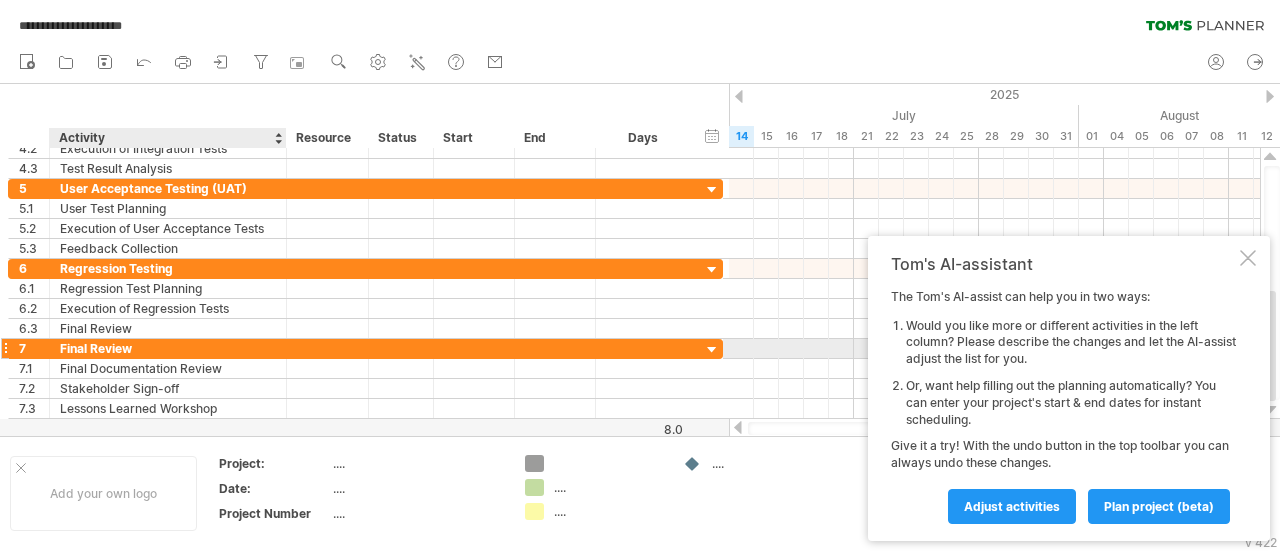 click on "Final Review" at bounding box center [168, 348] 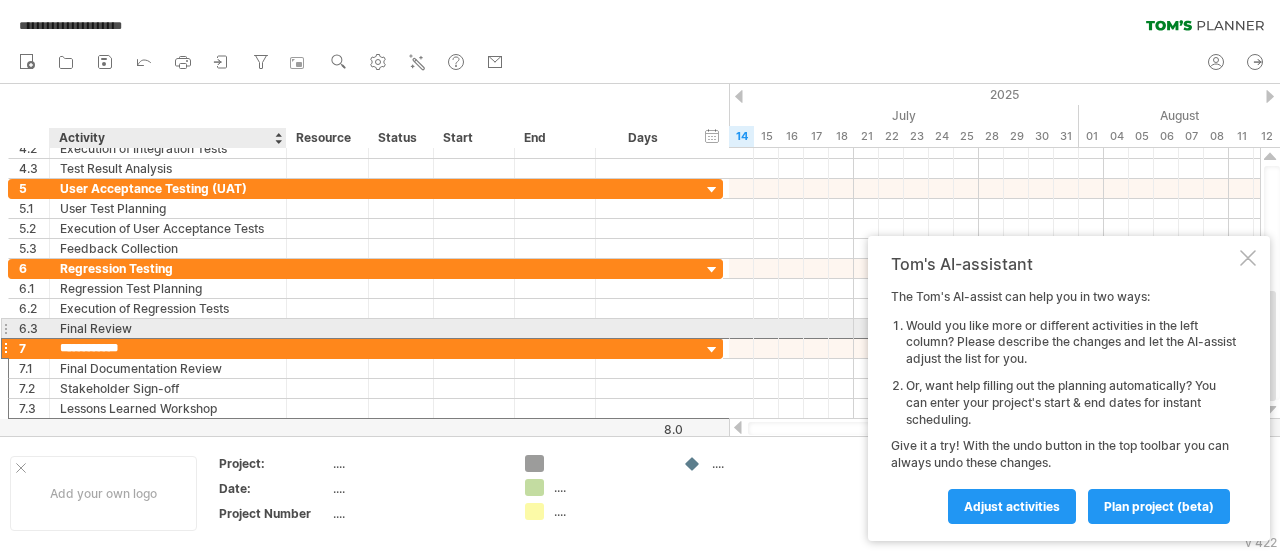 click on "**********" at bounding box center [168, 348] 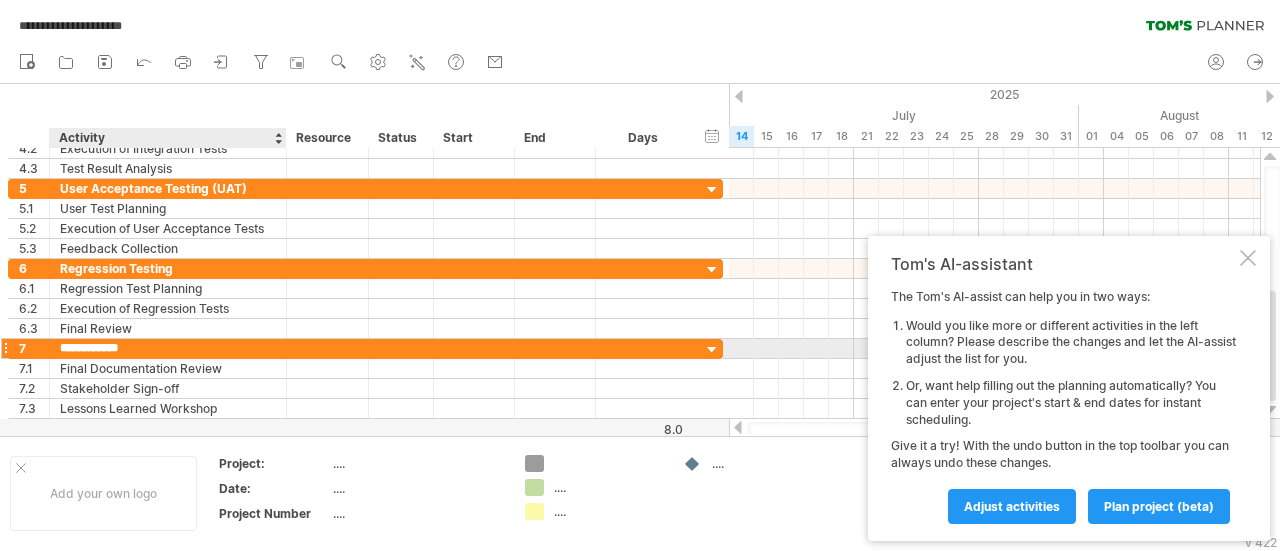 click on "**********" at bounding box center (168, 348) 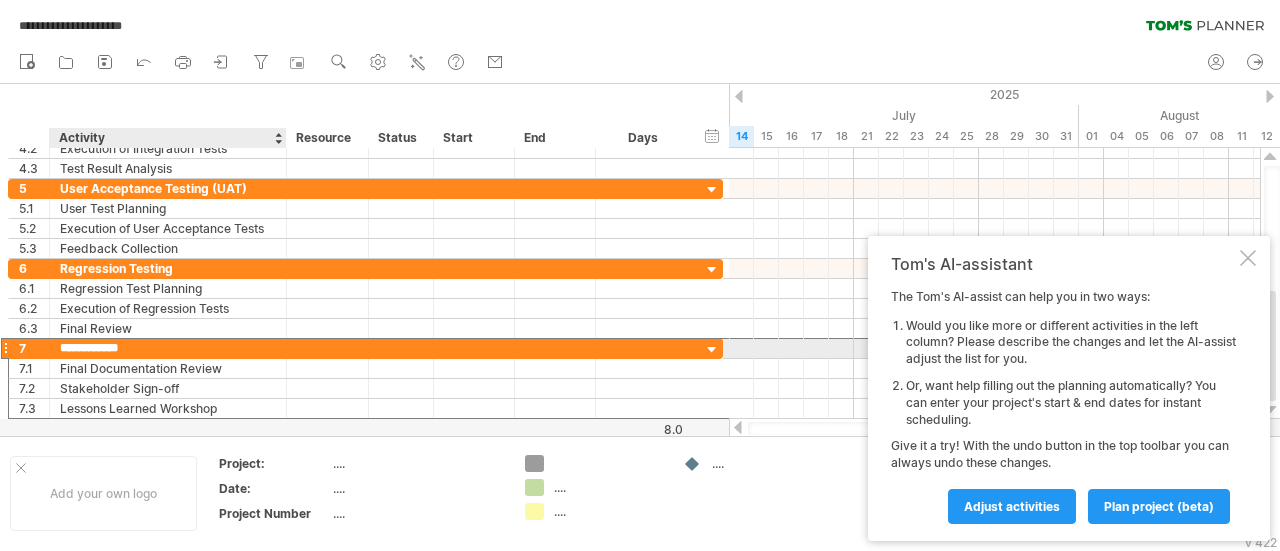 click on "**********" at bounding box center (168, 348) 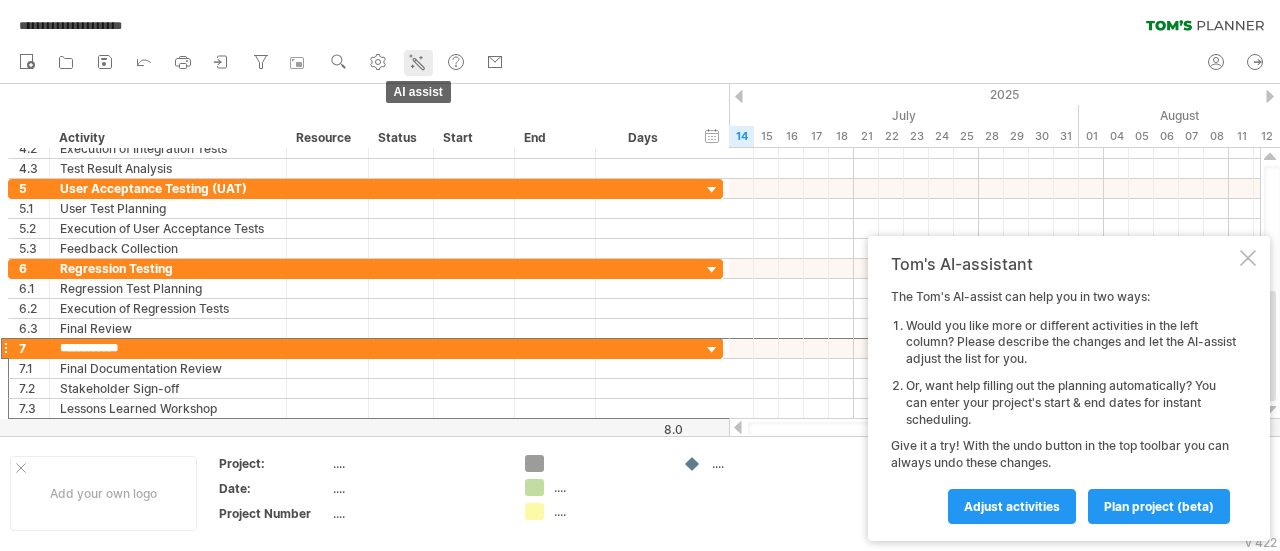 click 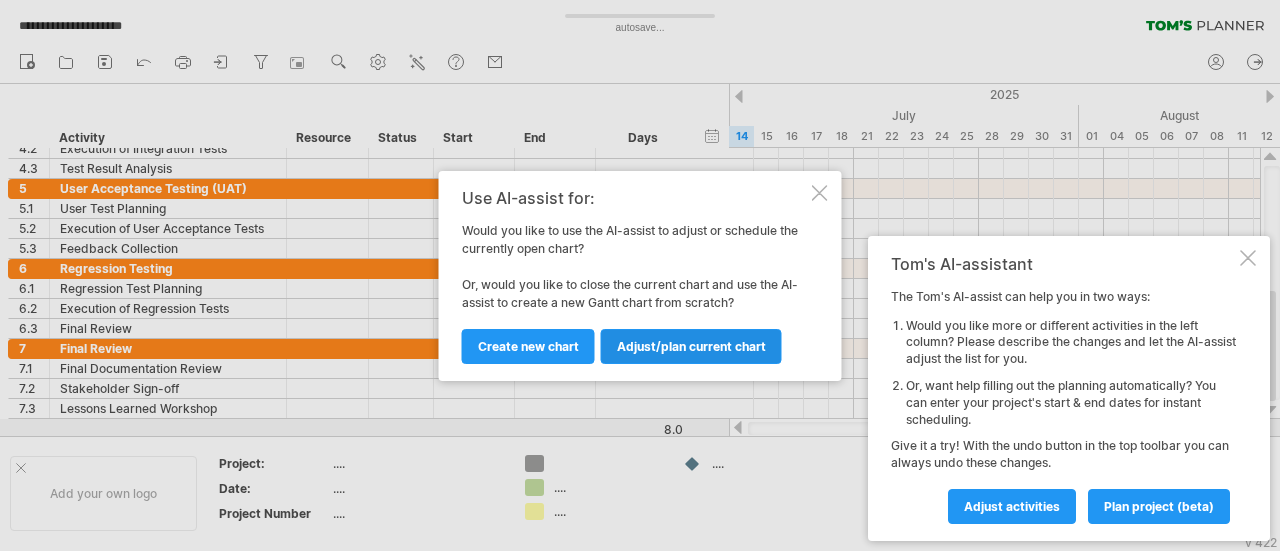 click on "Adjust/plan current chart" at bounding box center (691, 346) 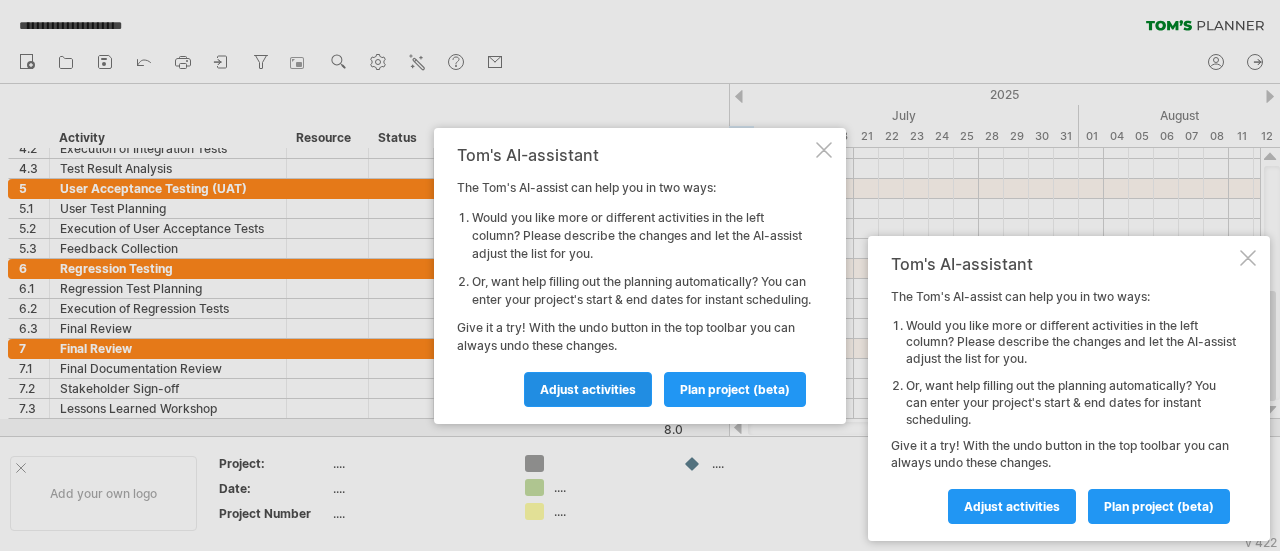click on "Adjust activities" at bounding box center (588, 389) 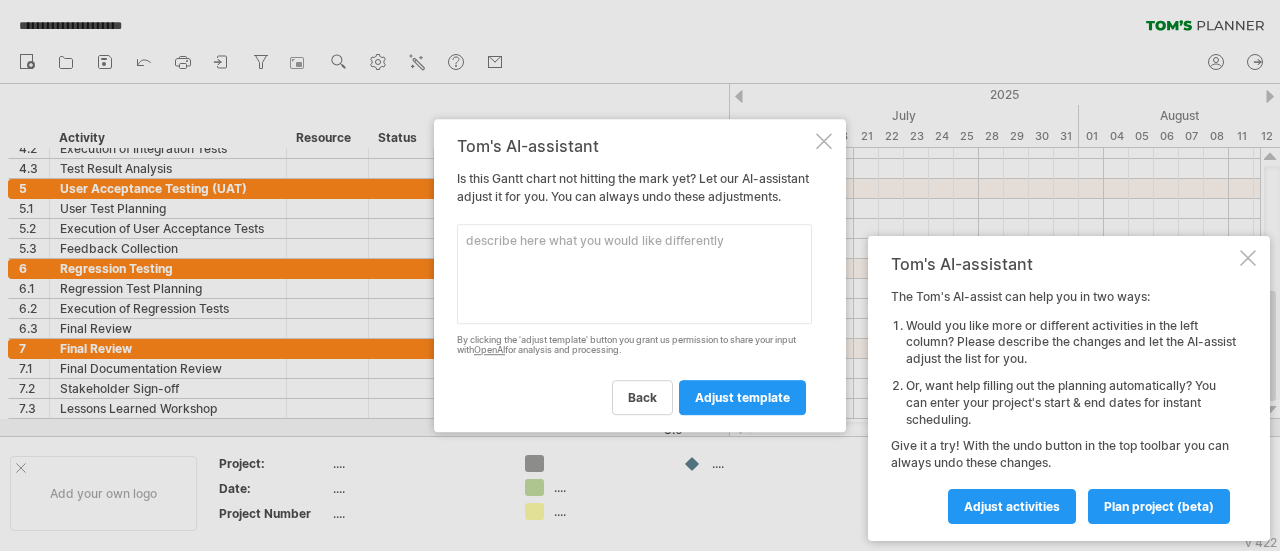 click at bounding box center (634, 274) 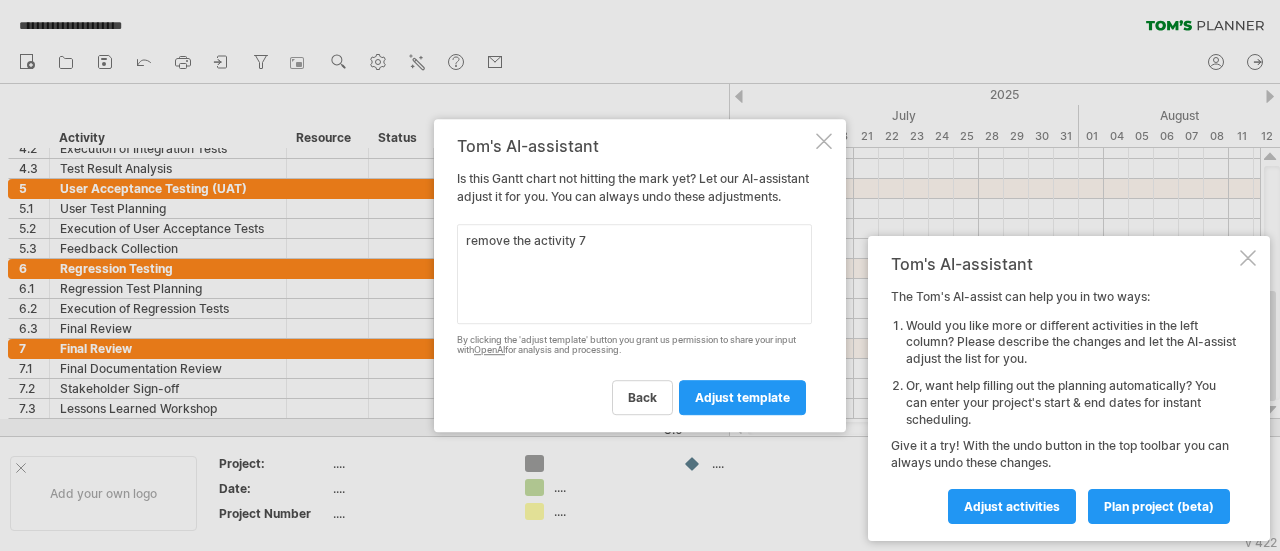 paste on "Final Review" 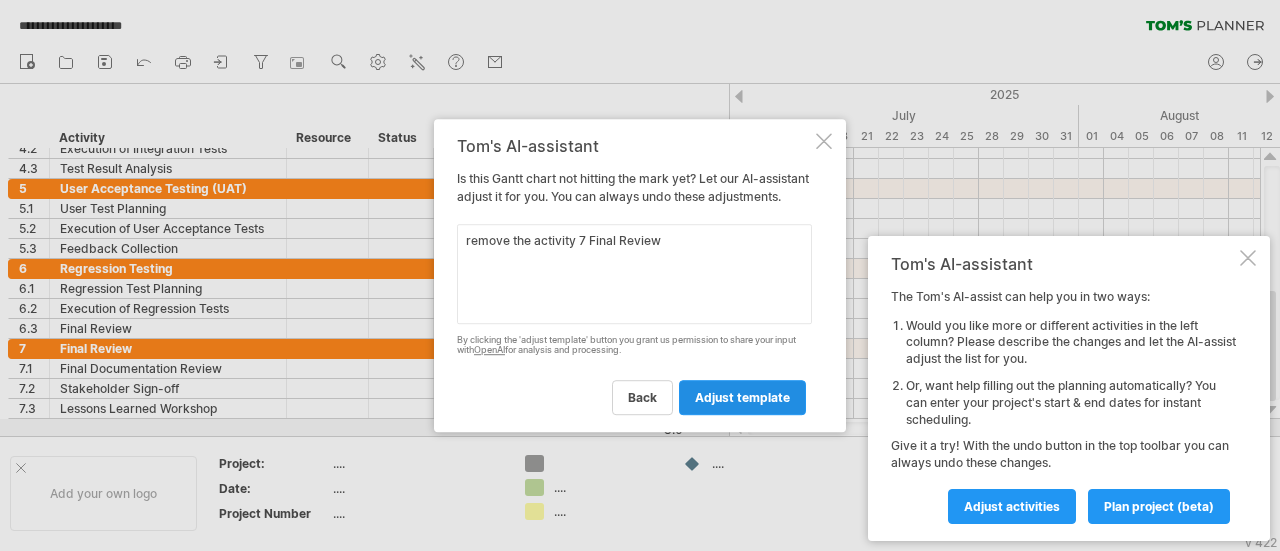 type on "remove the activity 7 Final Review" 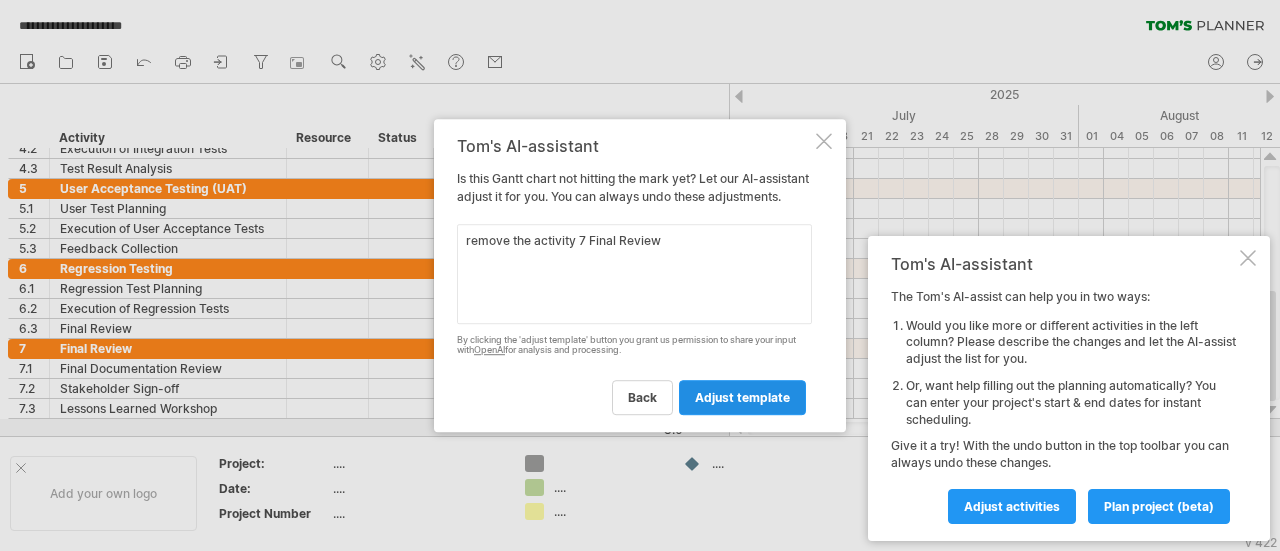 click on "adjust template" at bounding box center [742, 397] 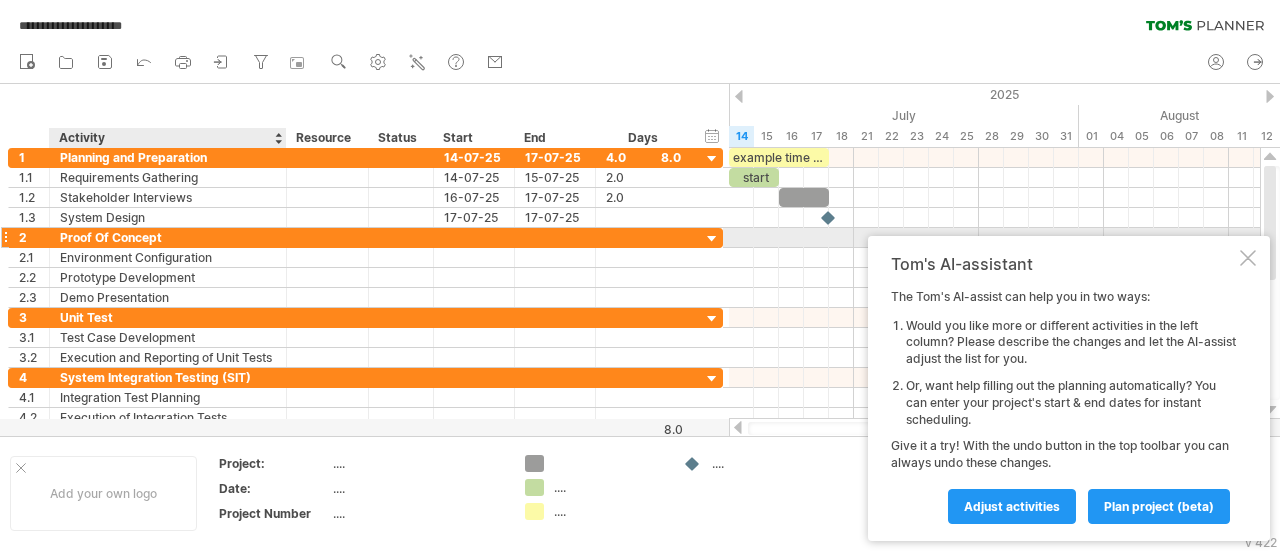 click on "Proof Of Concept" at bounding box center [168, 237] 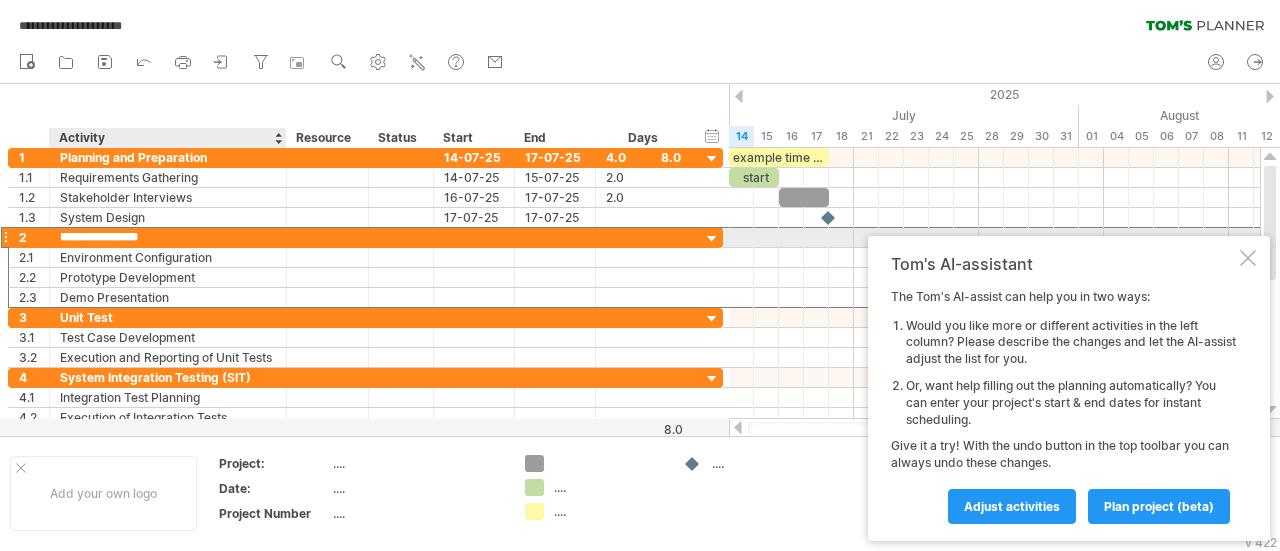 click on "**********" at bounding box center (168, 237) 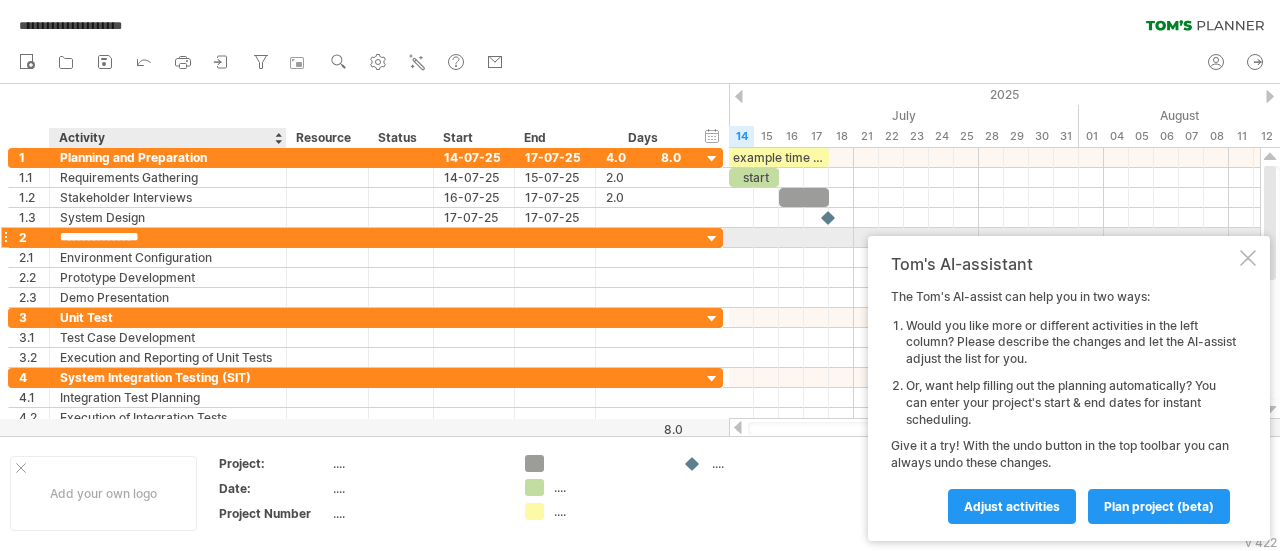 click on "**********" at bounding box center [168, 237] 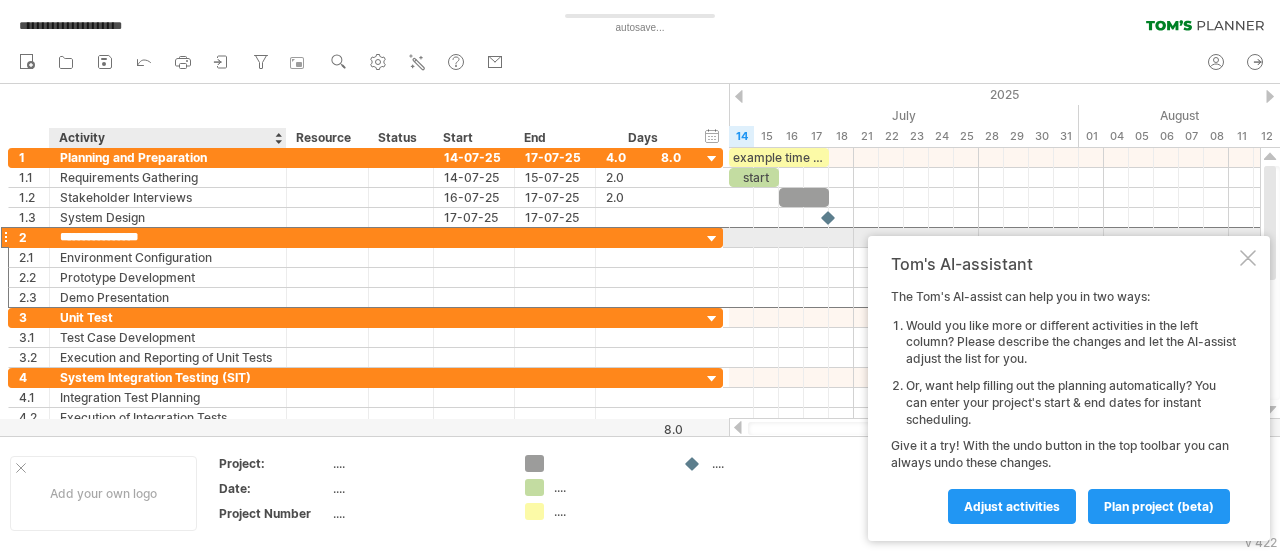type on "**********" 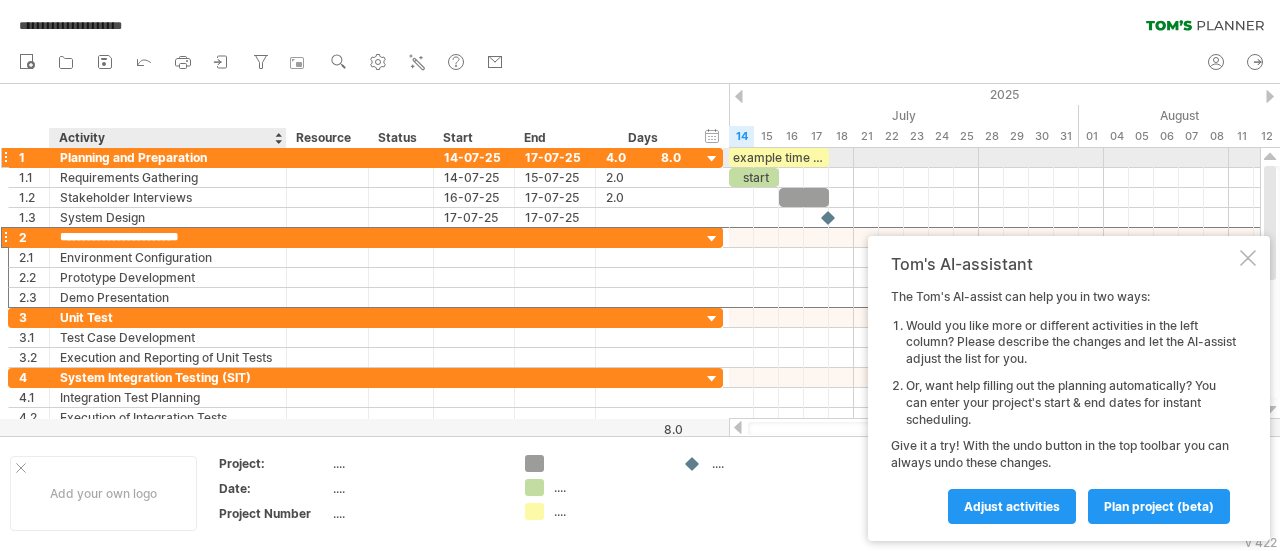 click on "Planning and Preparation" at bounding box center [168, 157] 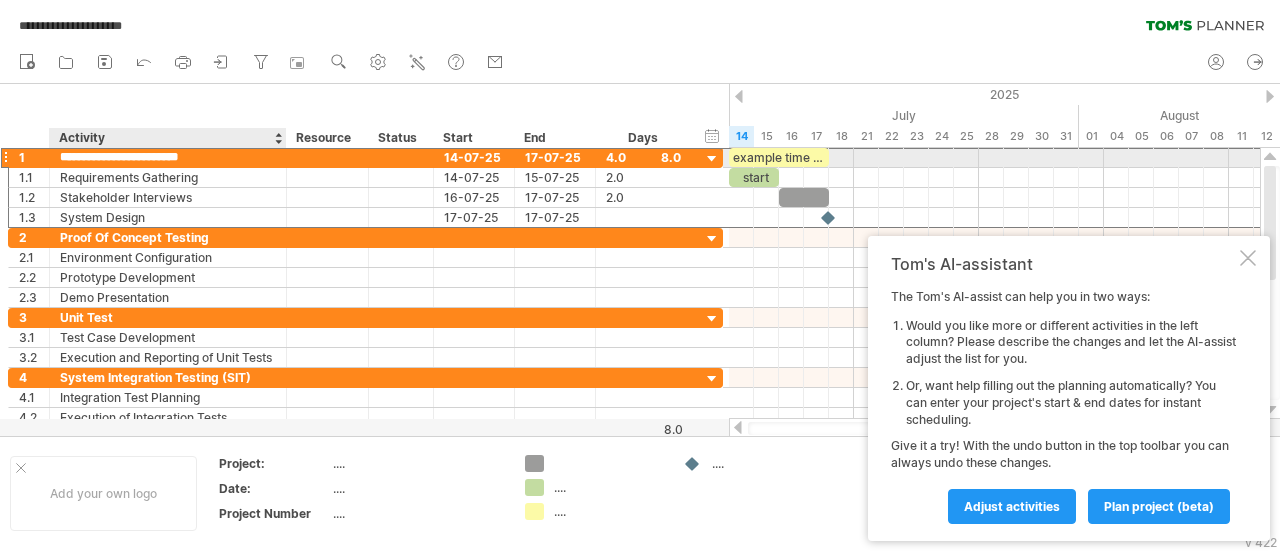 click on "**********" at bounding box center (168, 157) 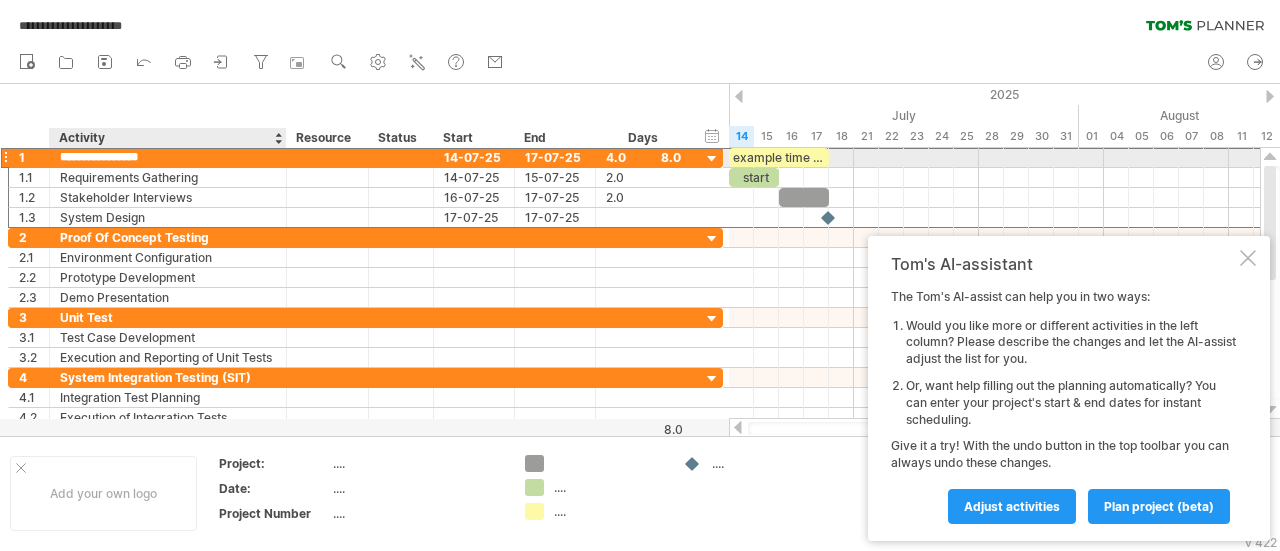 type on "**********" 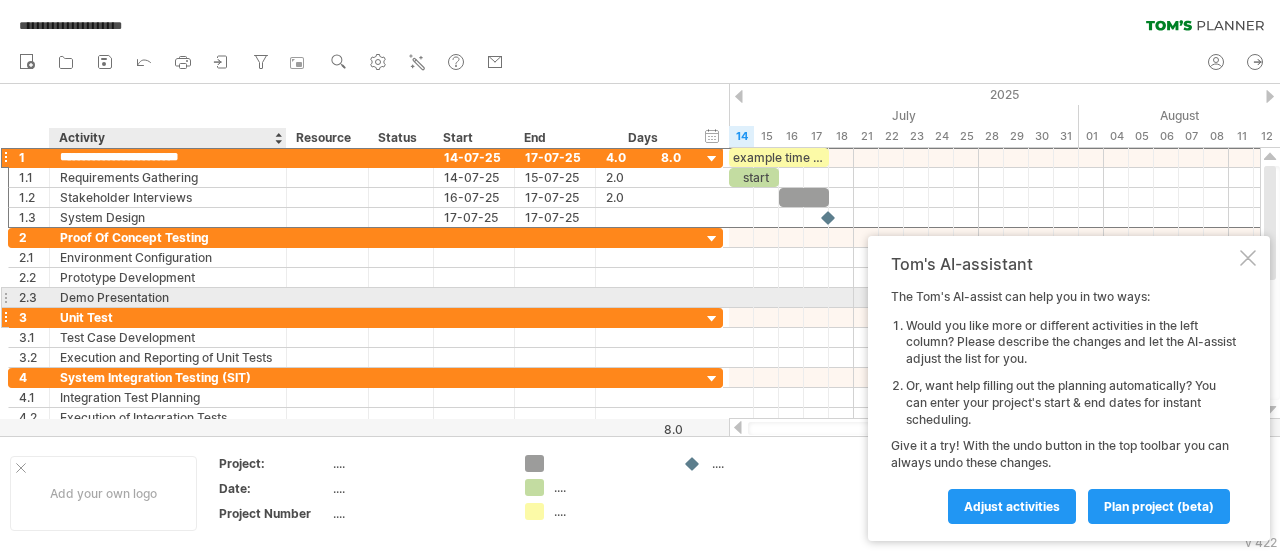 click on "Unit Test" at bounding box center (168, 317) 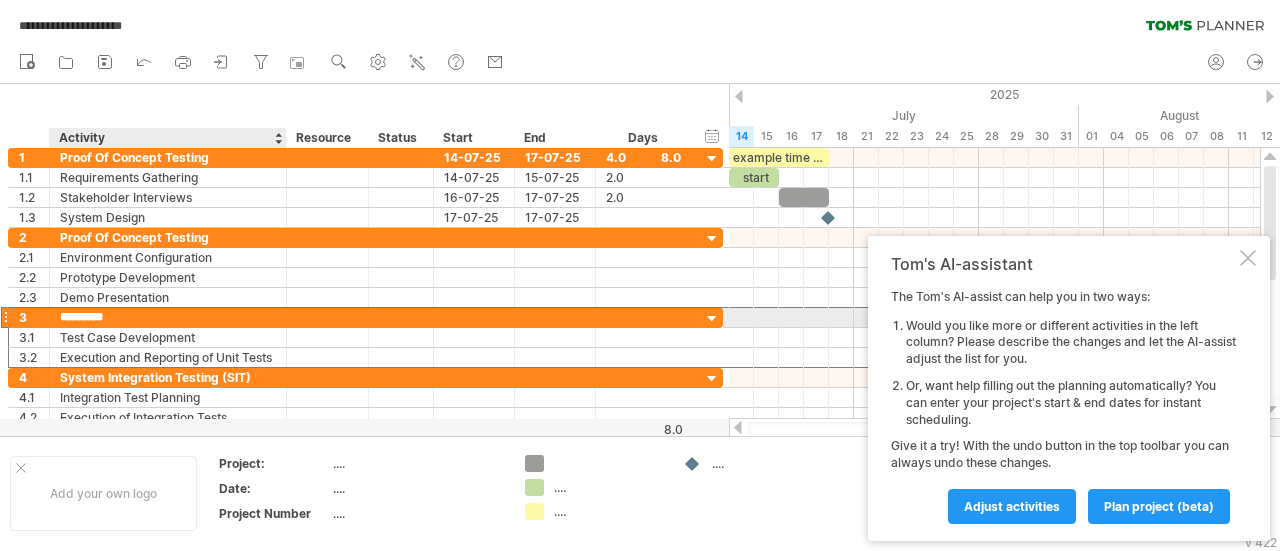 click on "*********" at bounding box center [168, 317] 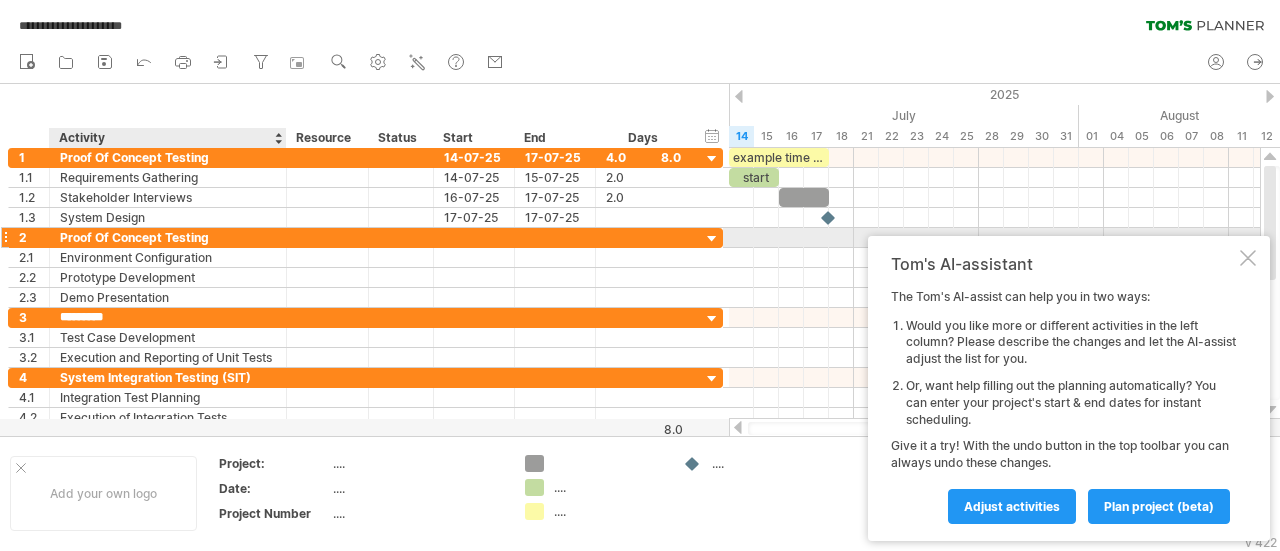 click on "Proof Of Concept Testing" at bounding box center [168, 237] 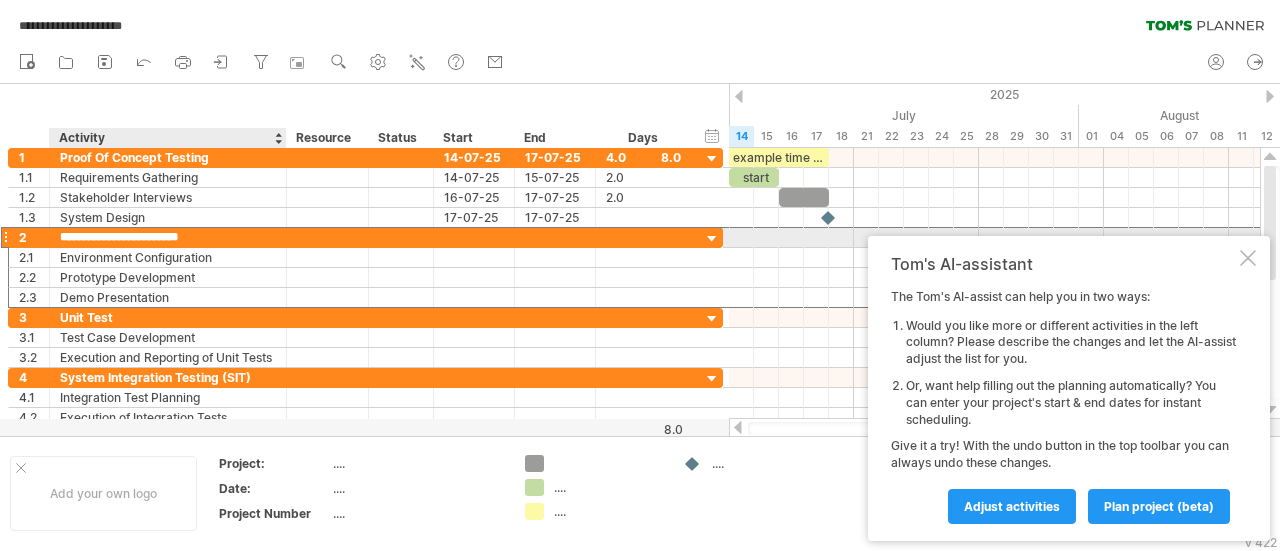 click on "**********" at bounding box center (168, 237) 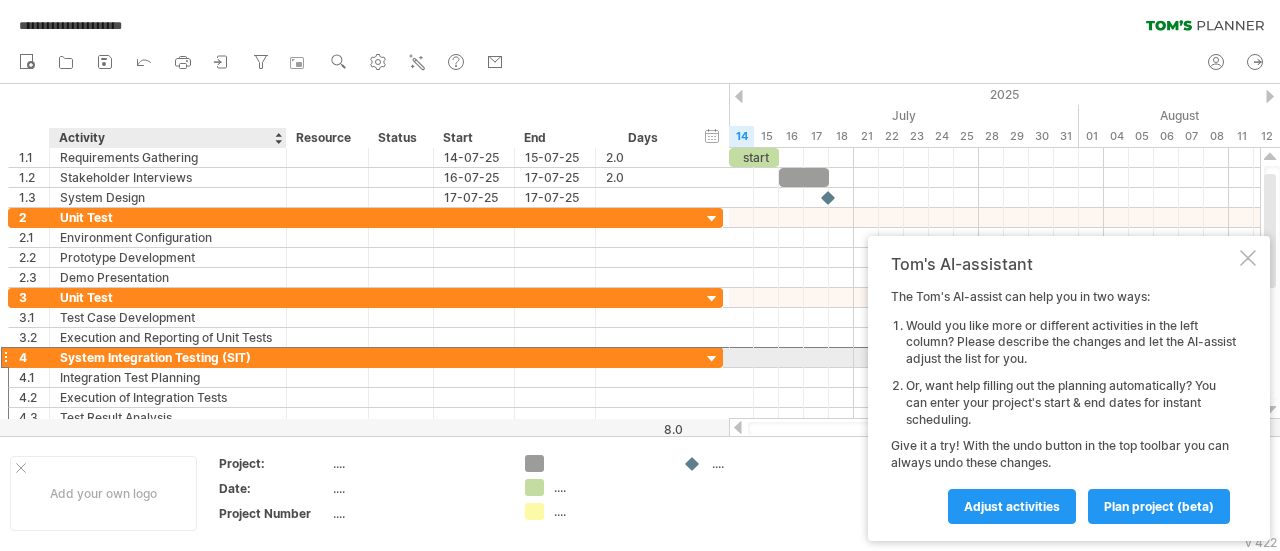 click on "System Integration Testing (SIT)" at bounding box center (168, 357) 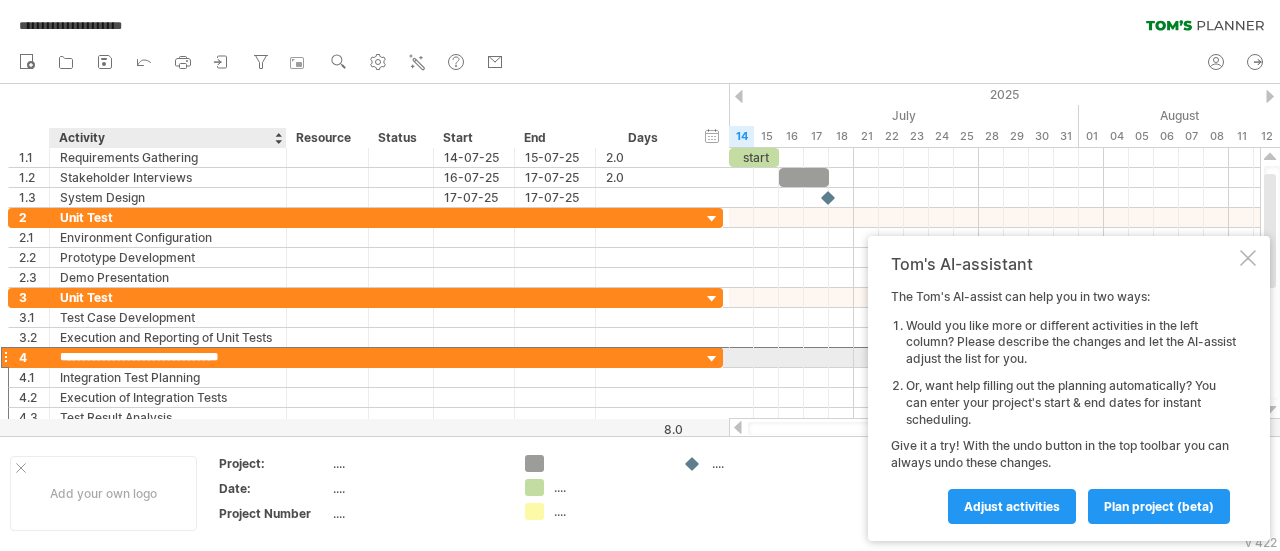 click on "**********" at bounding box center [168, 357] 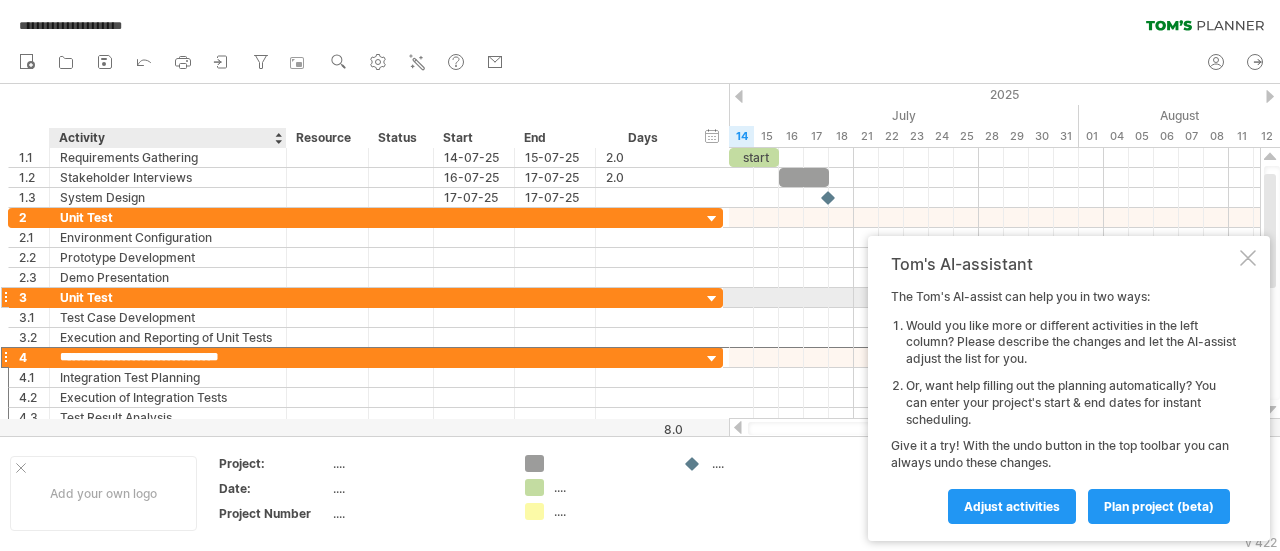 click on "Unit Test" at bounding box center (168, 297) 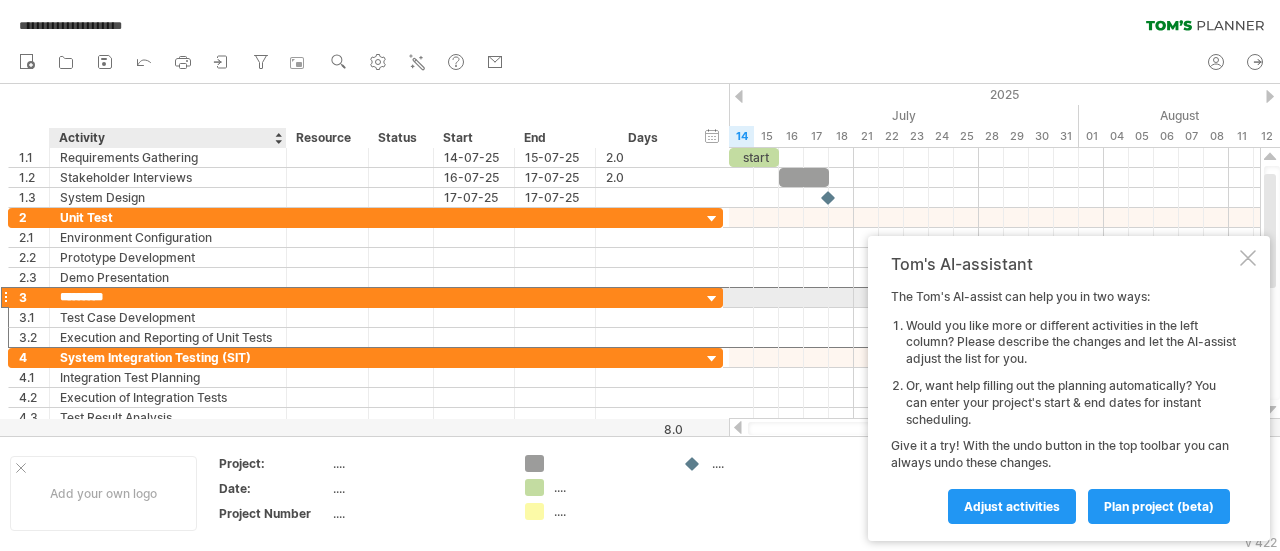 click on "*********" at bounding box center (168, 297) 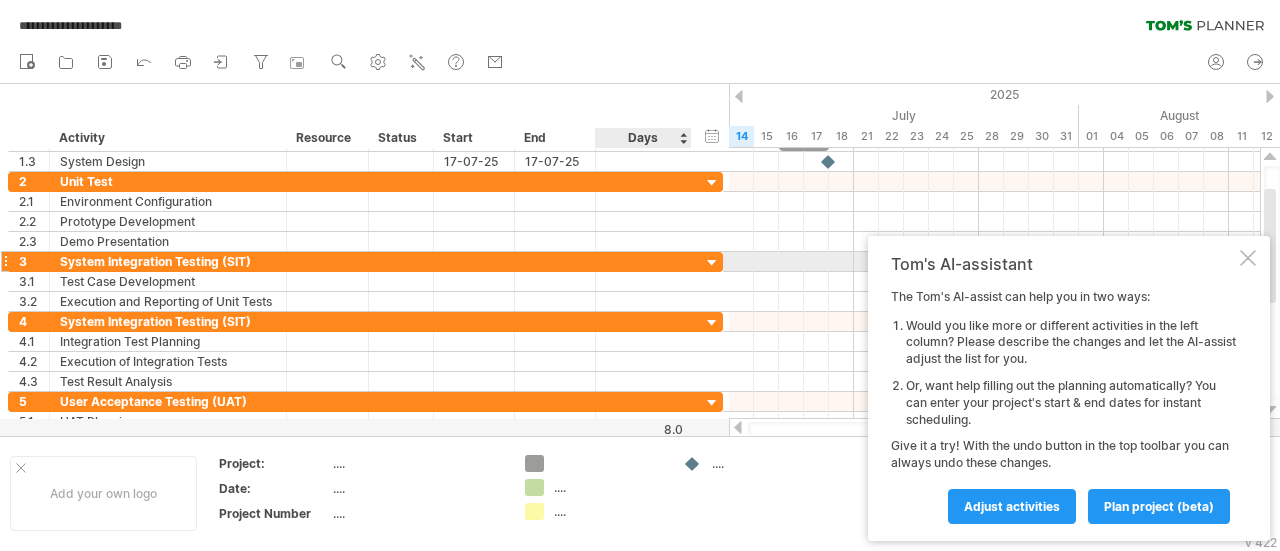 click at bounding box center (712, 263) 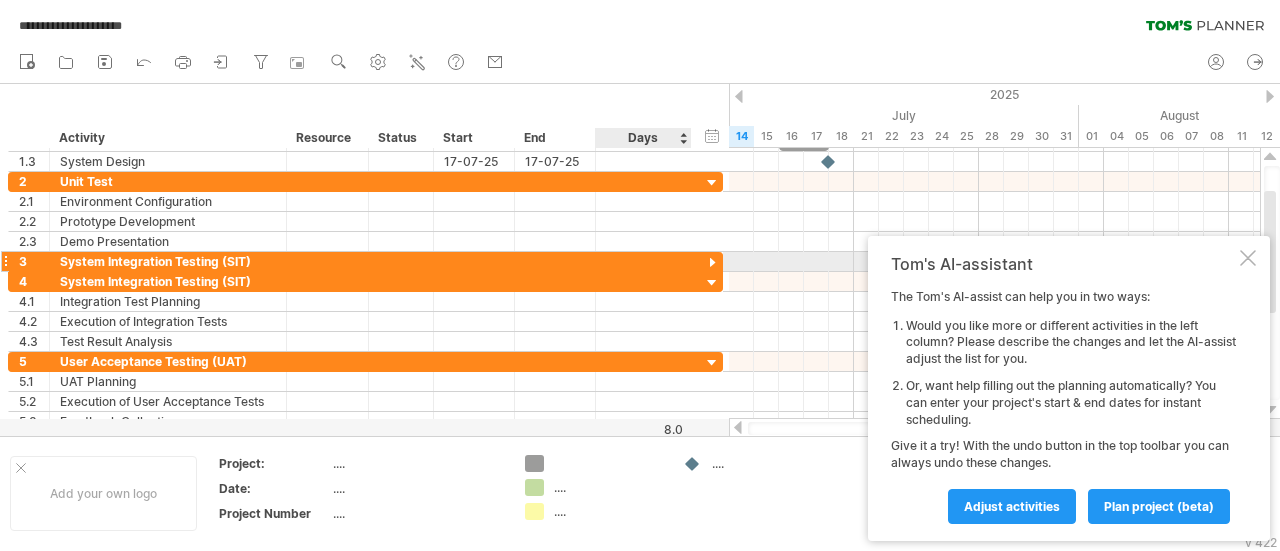 click at bounding box center [712, 263] 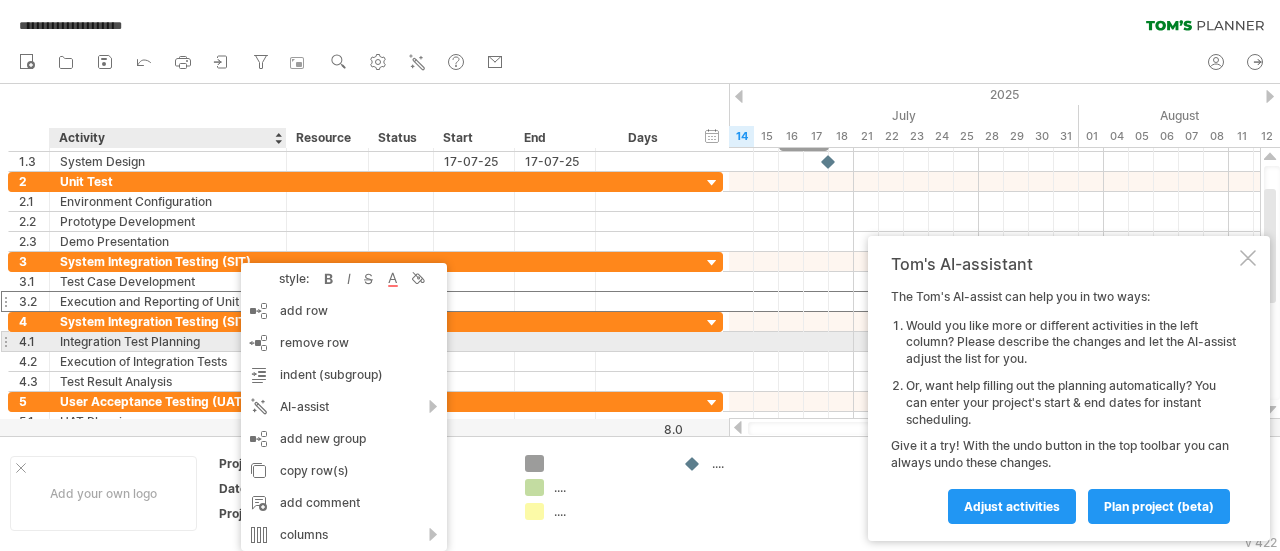 click on "Integration Test Planning" at bounding box center (168, 341) 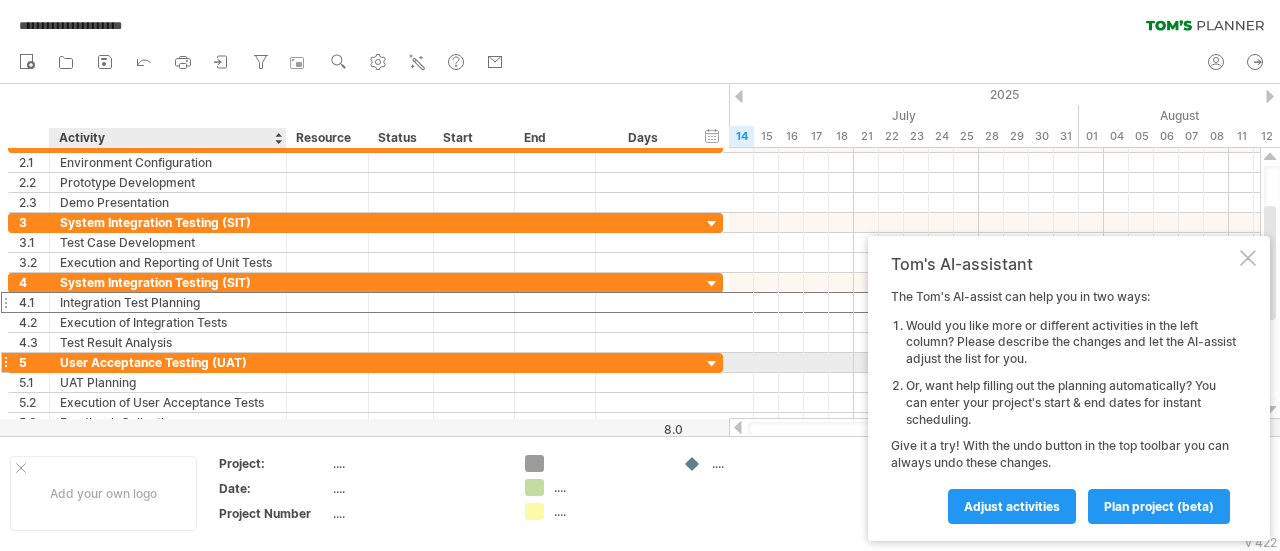 click on "User Acceptance Testing (UAT)" at bounding box center [168, 362] 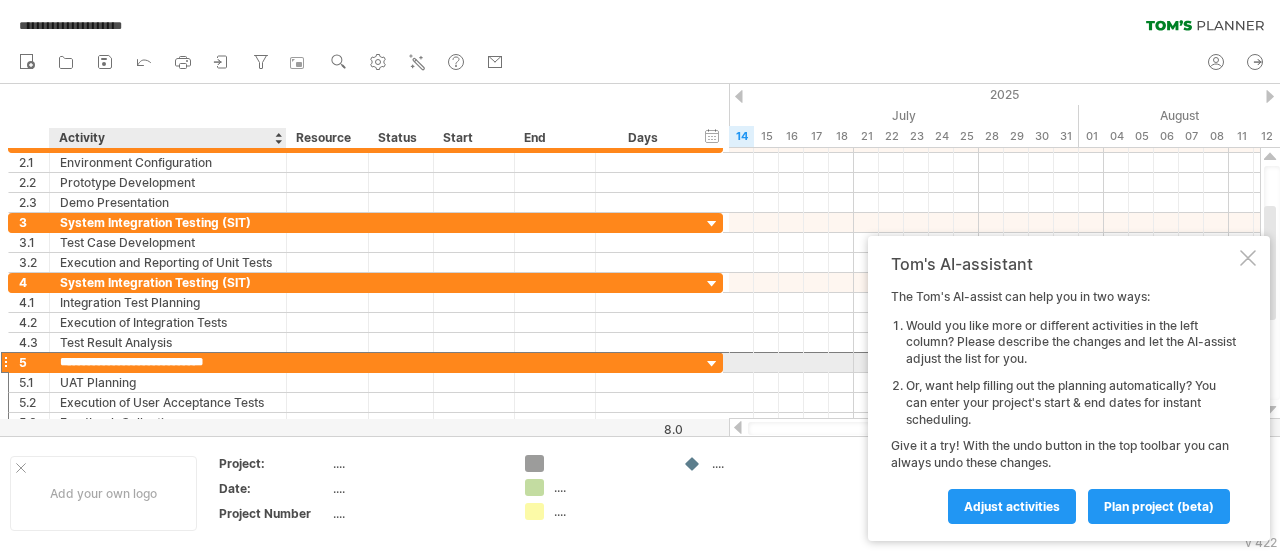 click on "**********" at bounding box center [168, 362] 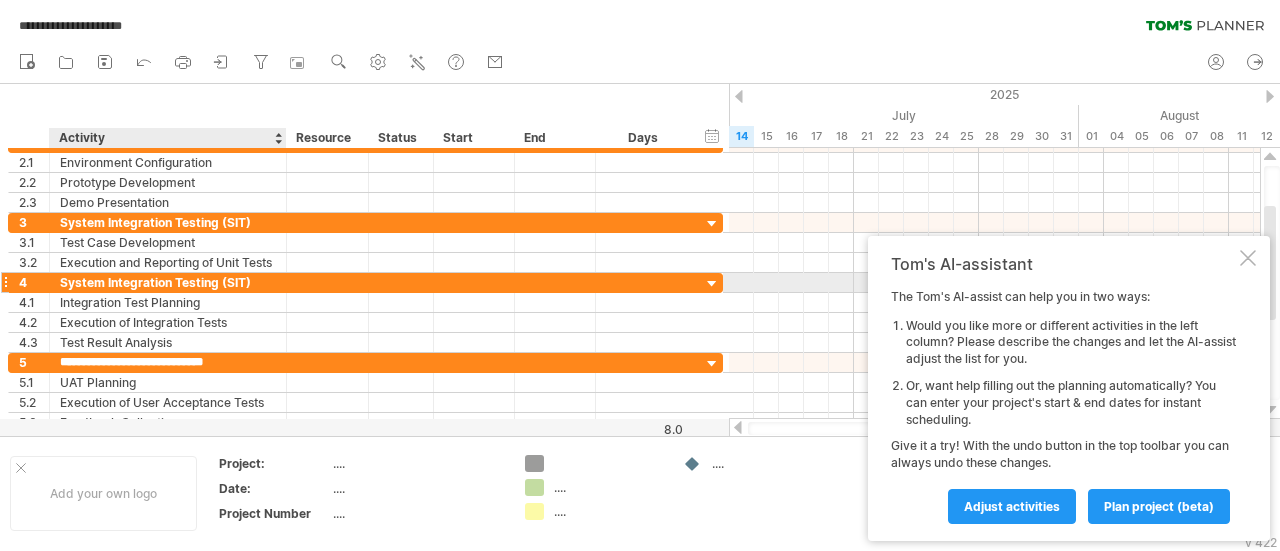 click on "System Integration Testing (SIT)" at bounding box center [168, 282] 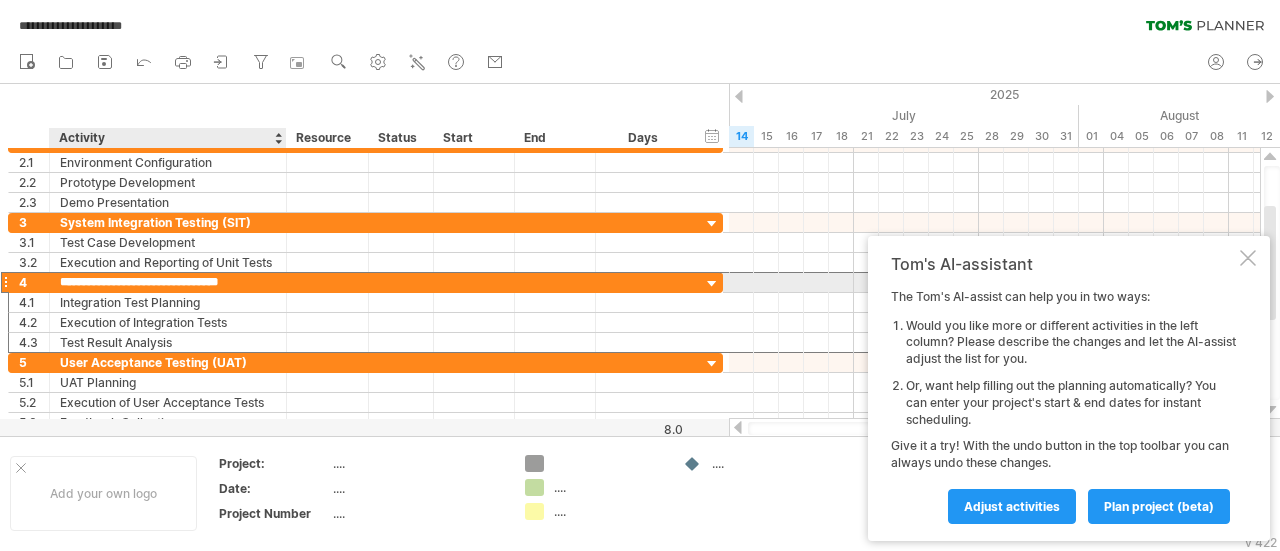click on "**********" at bounding box center [168, 282] 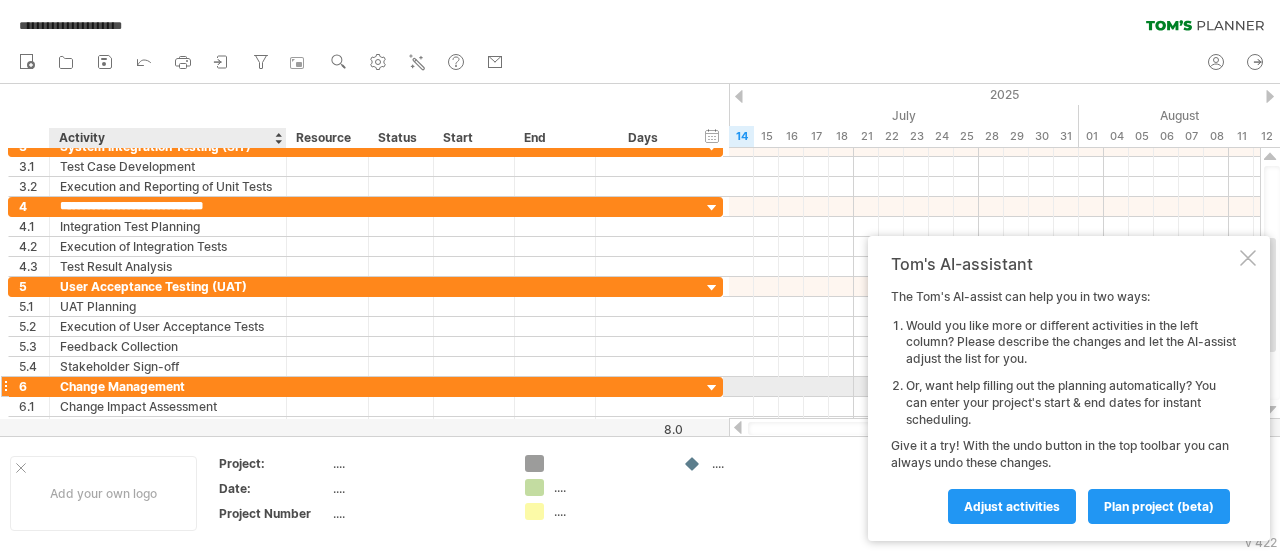 click on "Change Management" at bounding box center (168, 386) 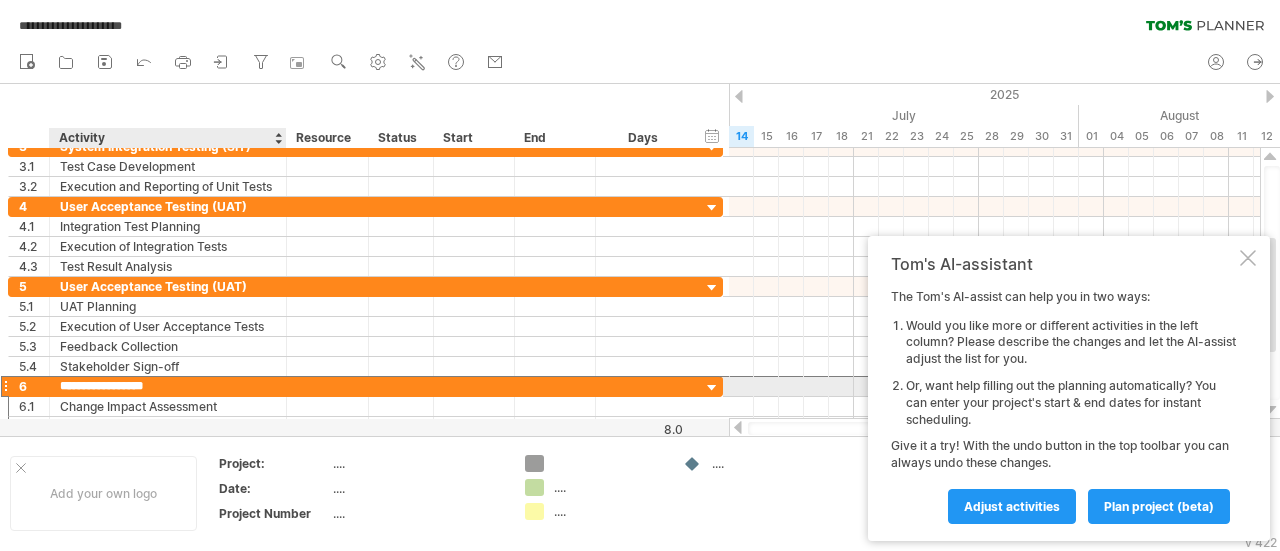 click on "**********" at bounding box center [168, 386] 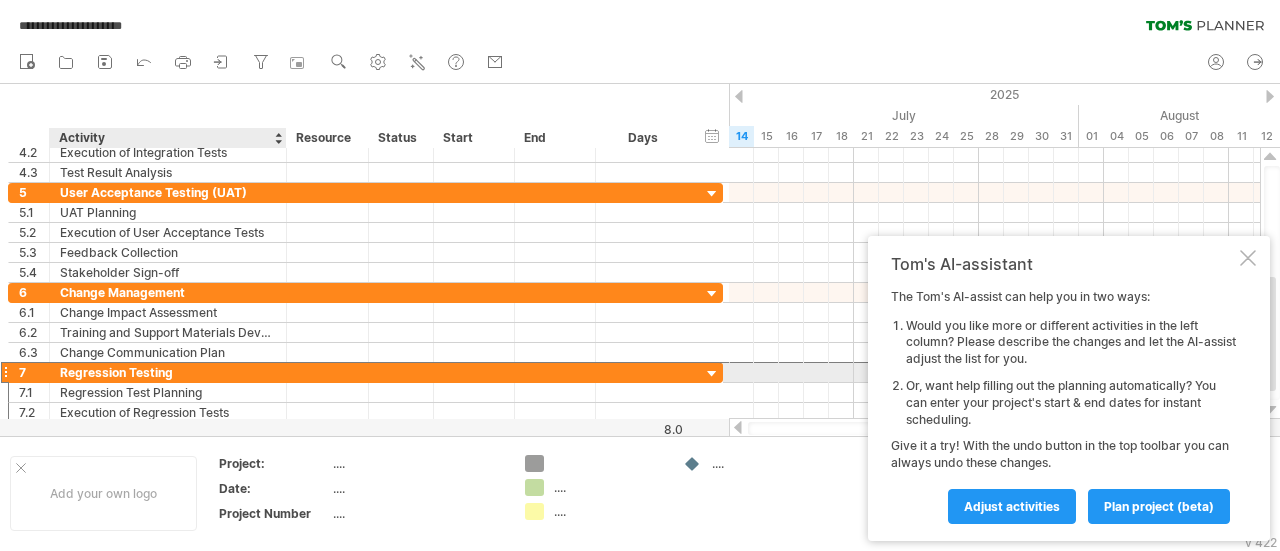 click on "Regression Testing" at bounding box center [168, 372] 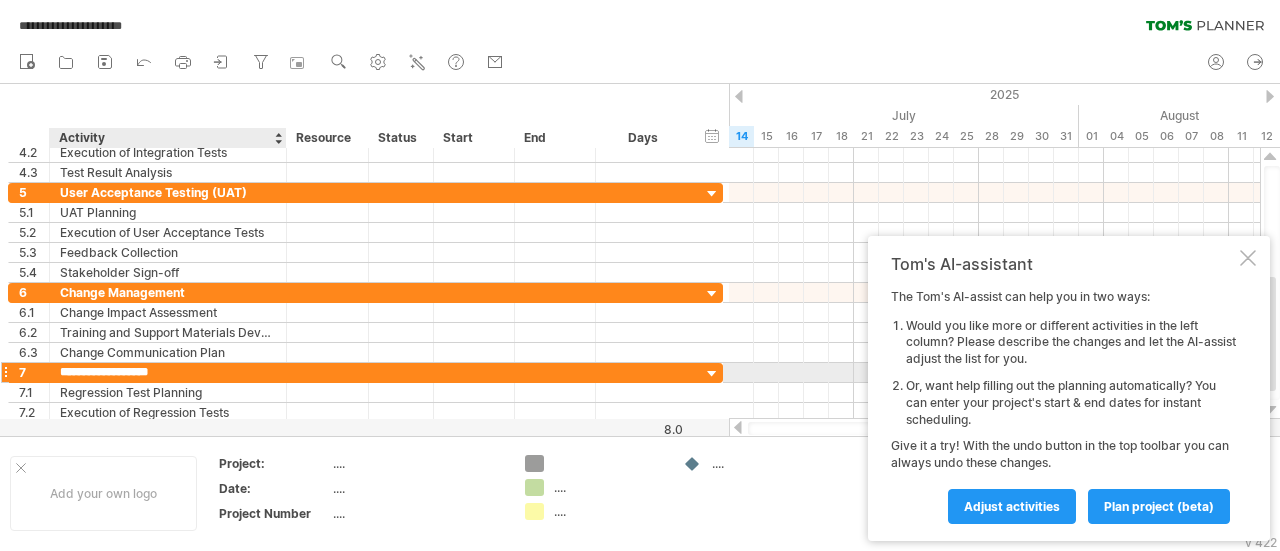 click on "**********" at bounding box center [168, 372] 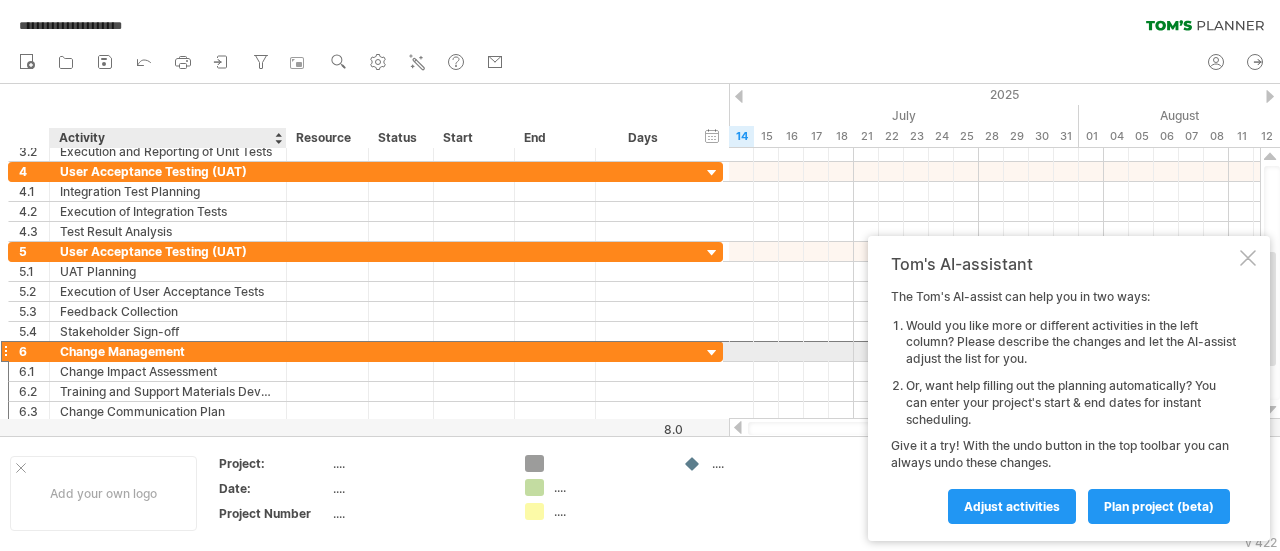 click on "Change Management" at bounding box center (168, 351) 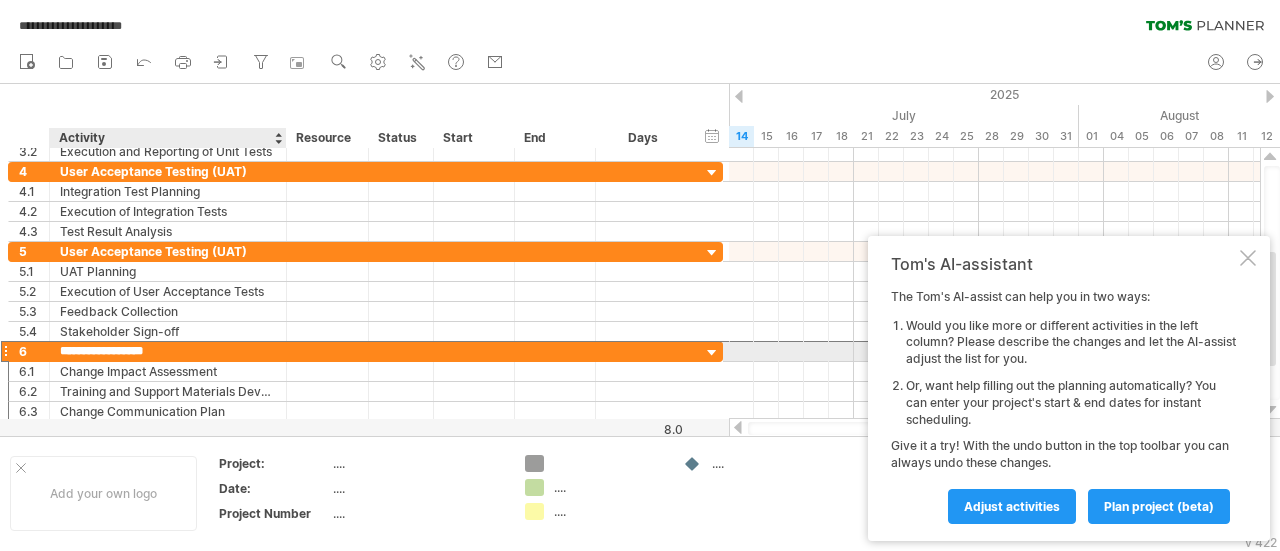 click on "**********" at bounding box center (168, 351) 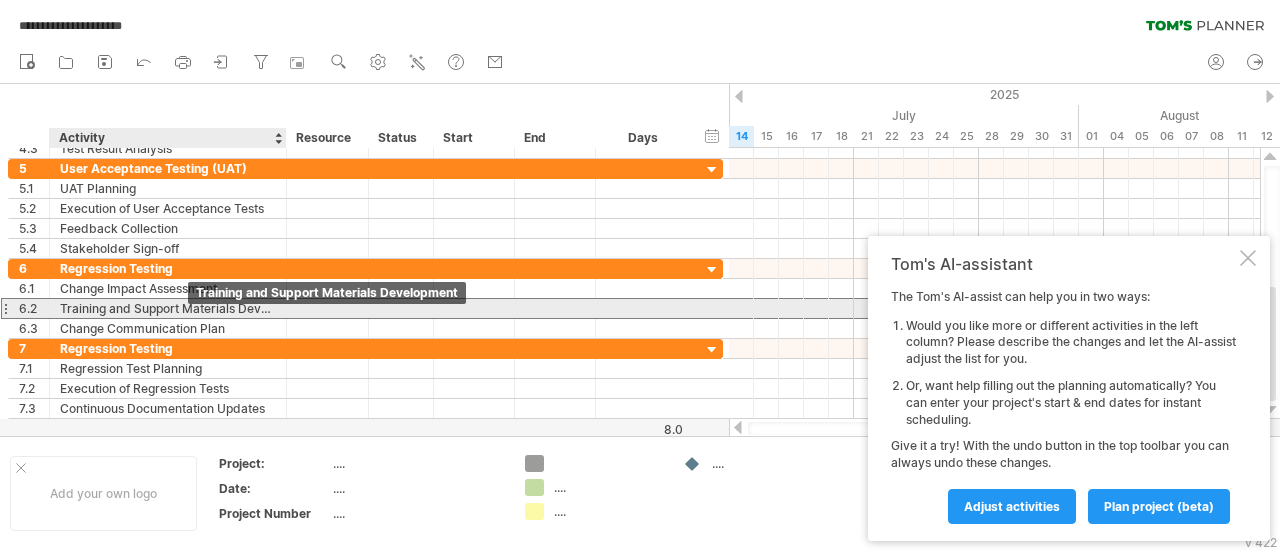 click on "Training and Support Materials Development" at bounding box center [168, 308] 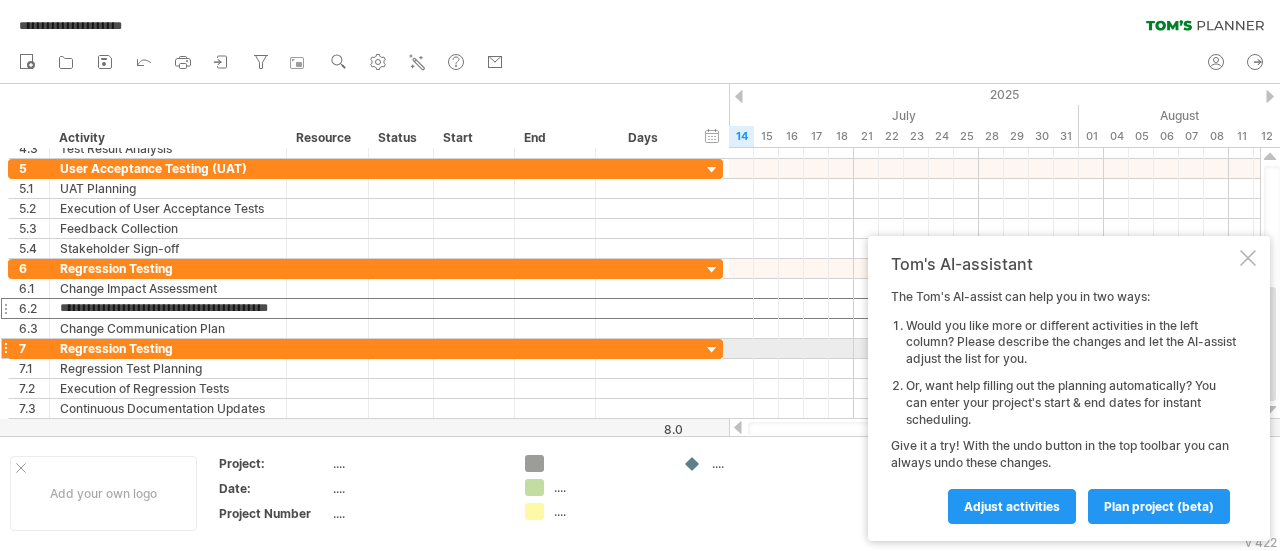 click on "7" at bounding box center [29, 348] 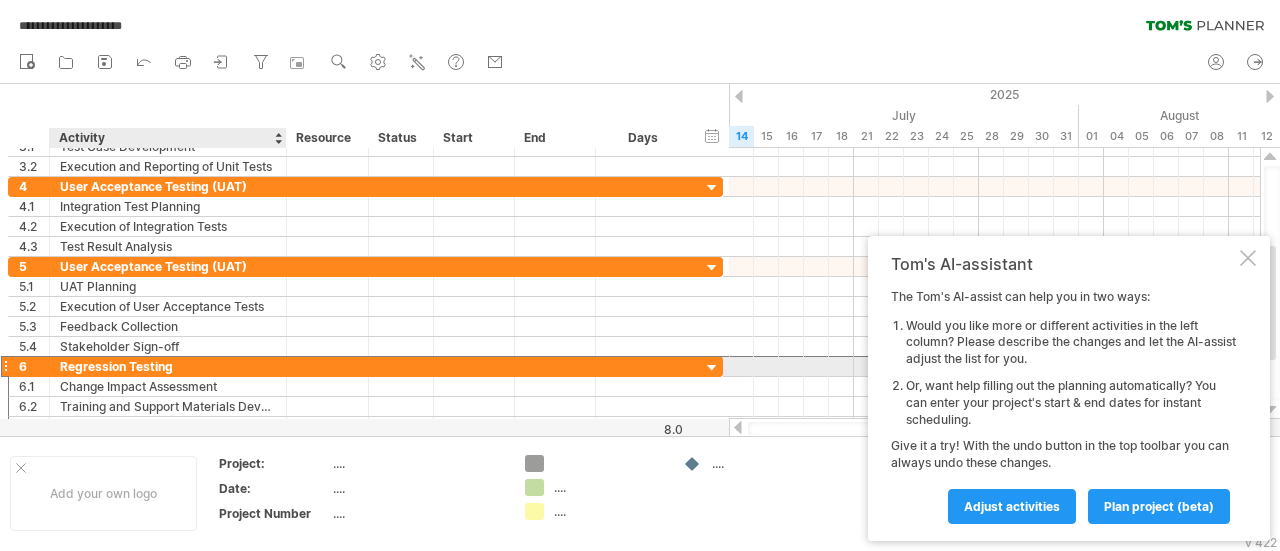 click on "Regression Testing" at bounding box center [168, 366] 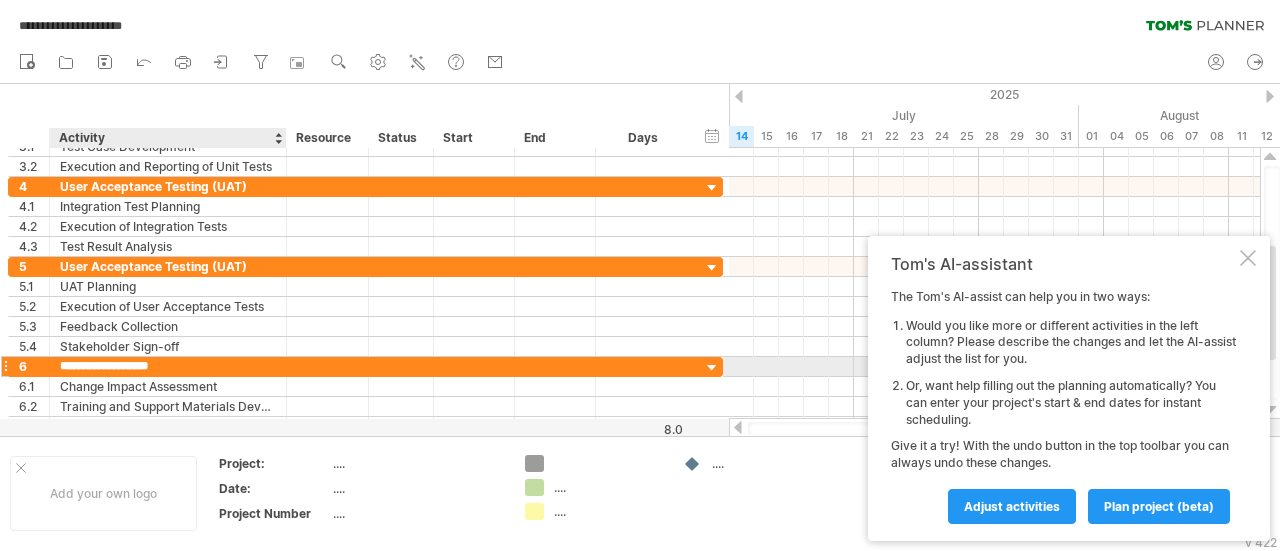 click on "**********" at bounding box center (168, 366) 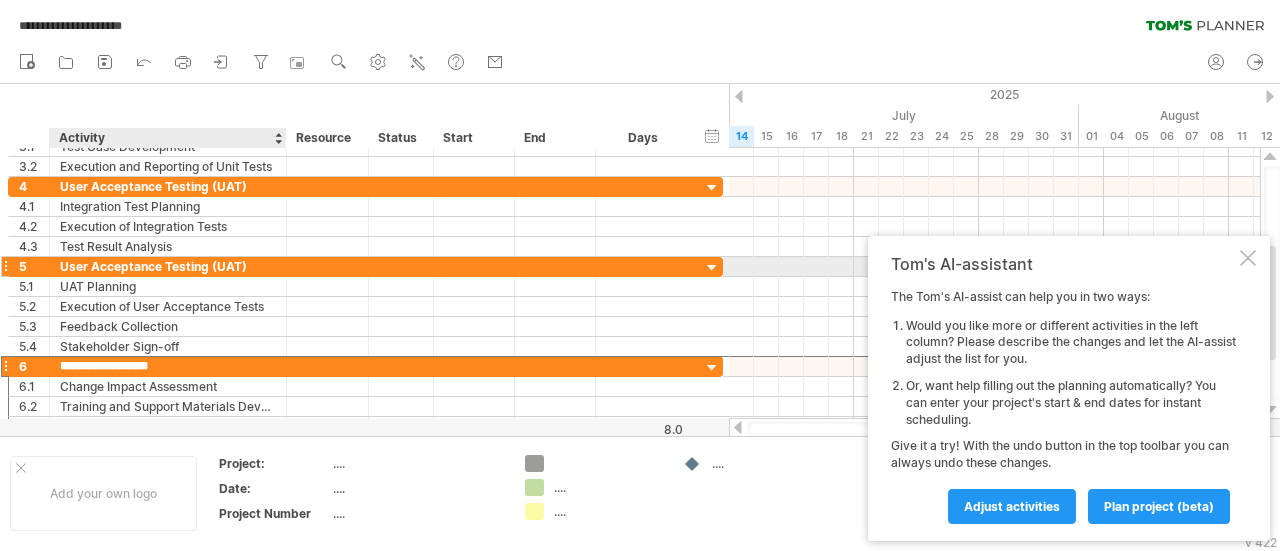 click on "User Acceptance Testing (UAT)" at bounding box center (168, 266) 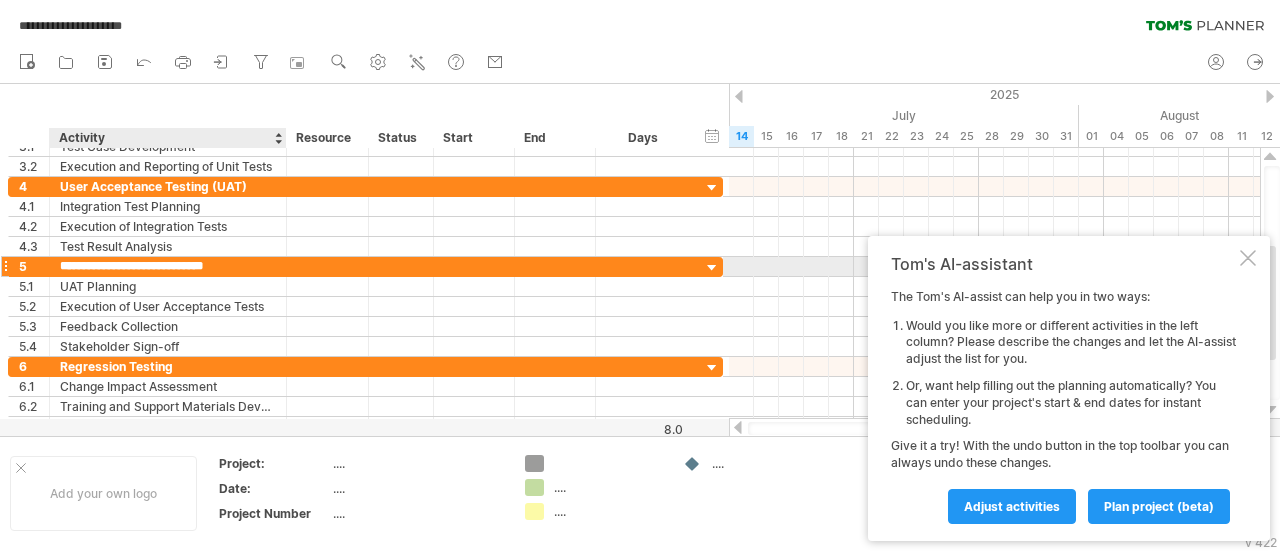 click on "**********" at bounding box center (168, 266) 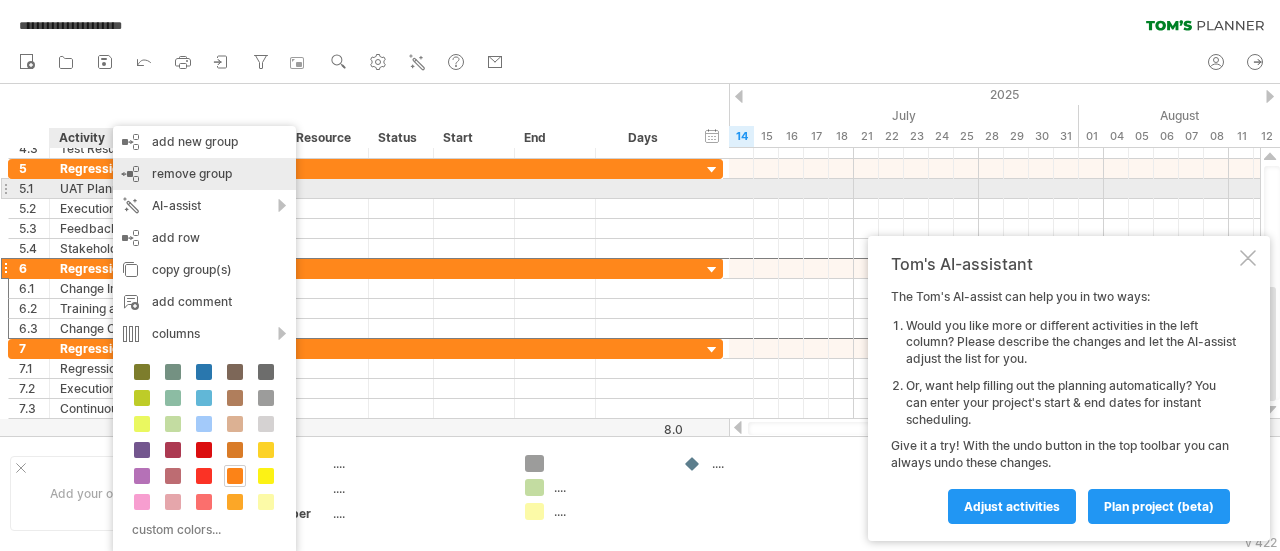 click on "remove group remove selected groups" at bounding box center (204, 174) 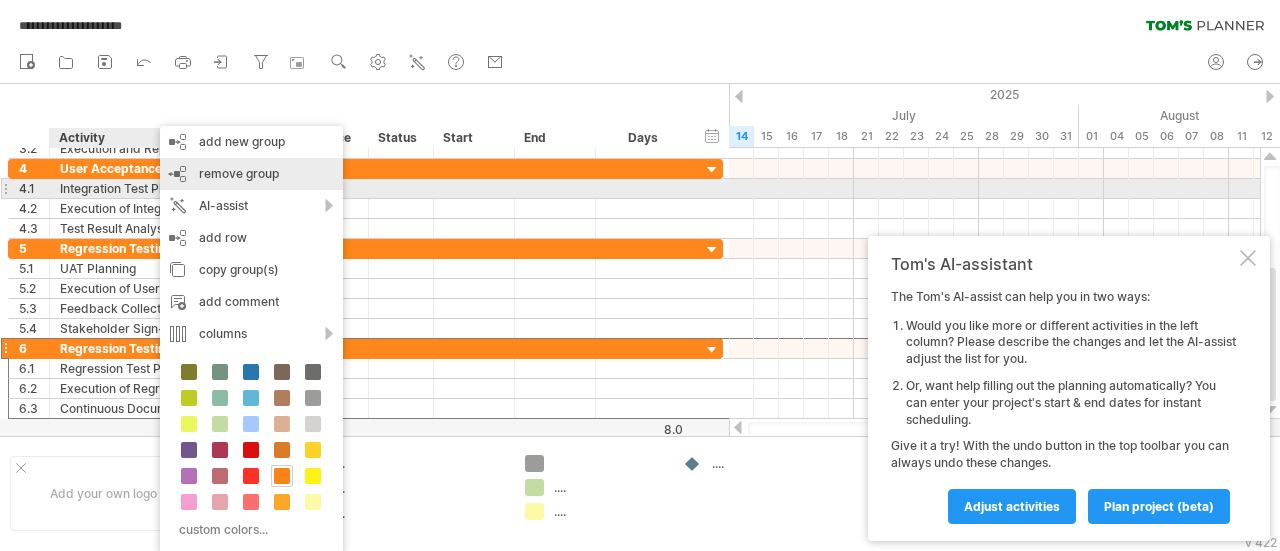 click on "remove group remove selected groups" at bounding box center [251, 174] 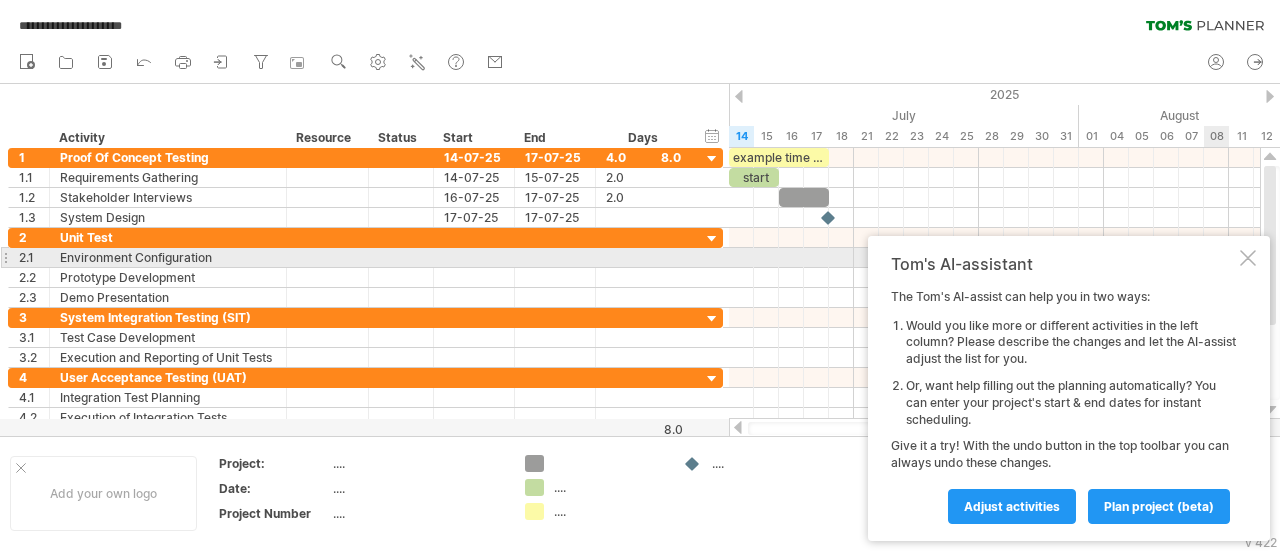 click at bounding box center [1248, 258] 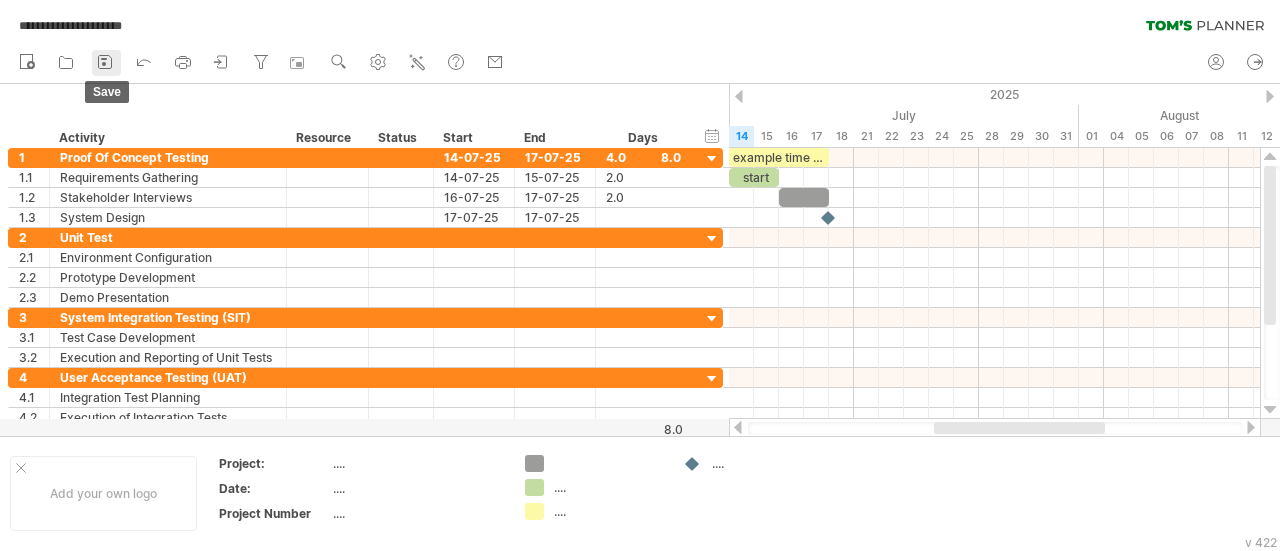 click 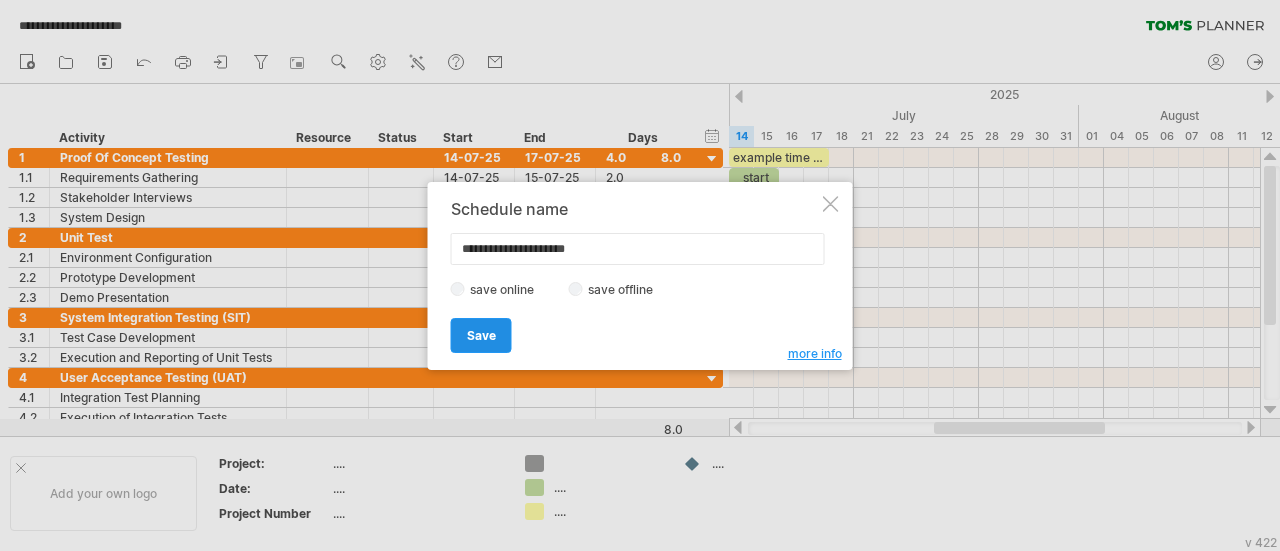 click on "Save" at bounding box center (481, 335) 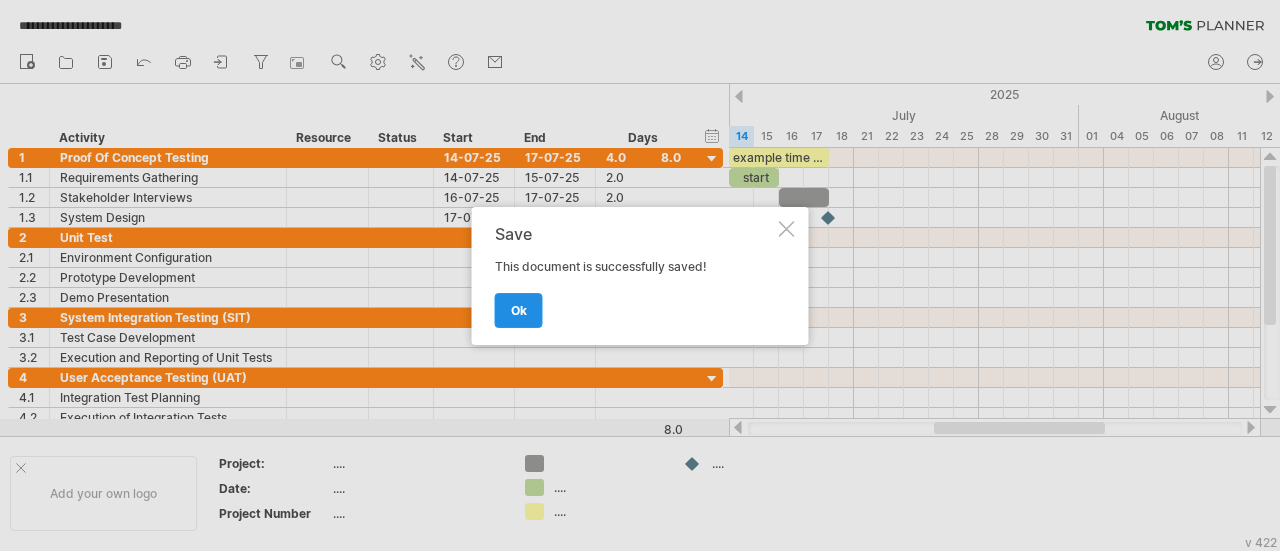 click on "ok" at bounding box center (519, 310) 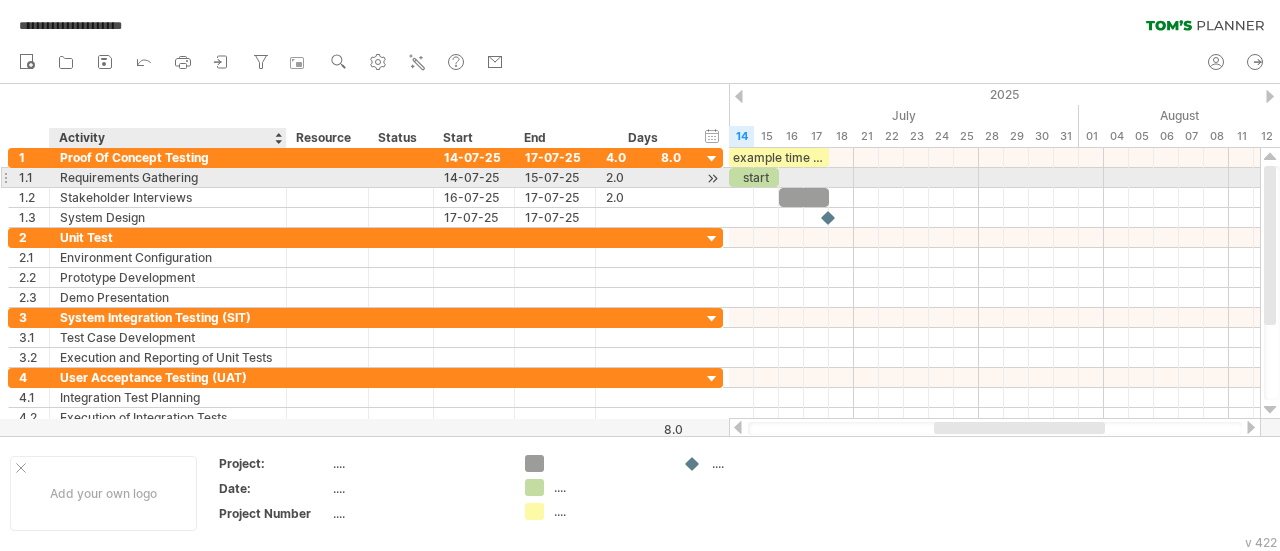 click on "Requirements Gathering" at bounding box center (168, 177) 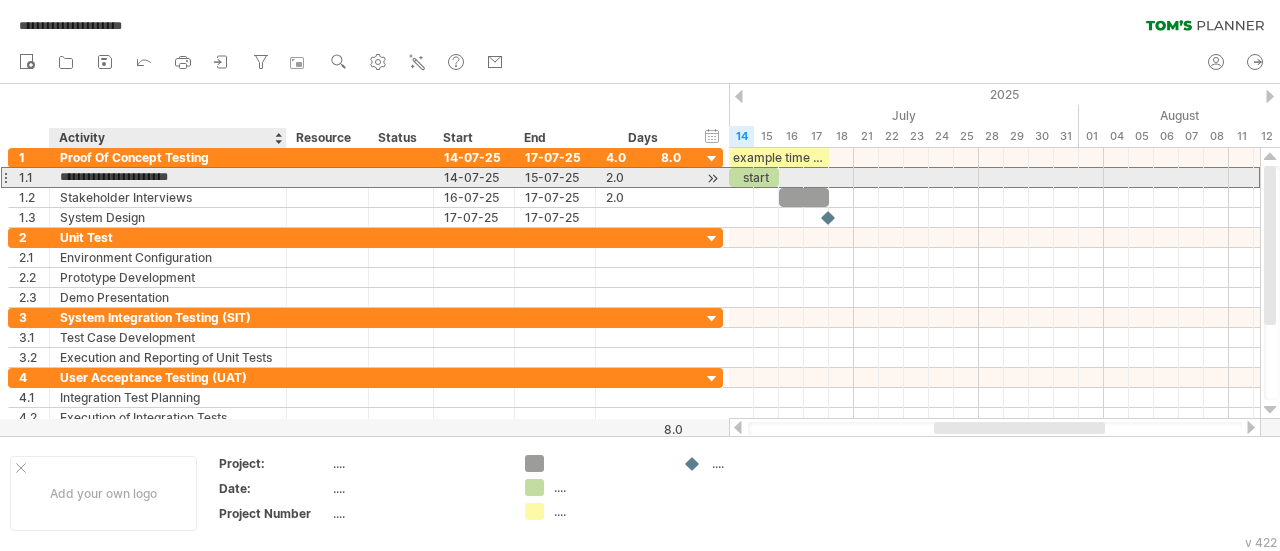 click on "**********" at bounding box center [168, 177] 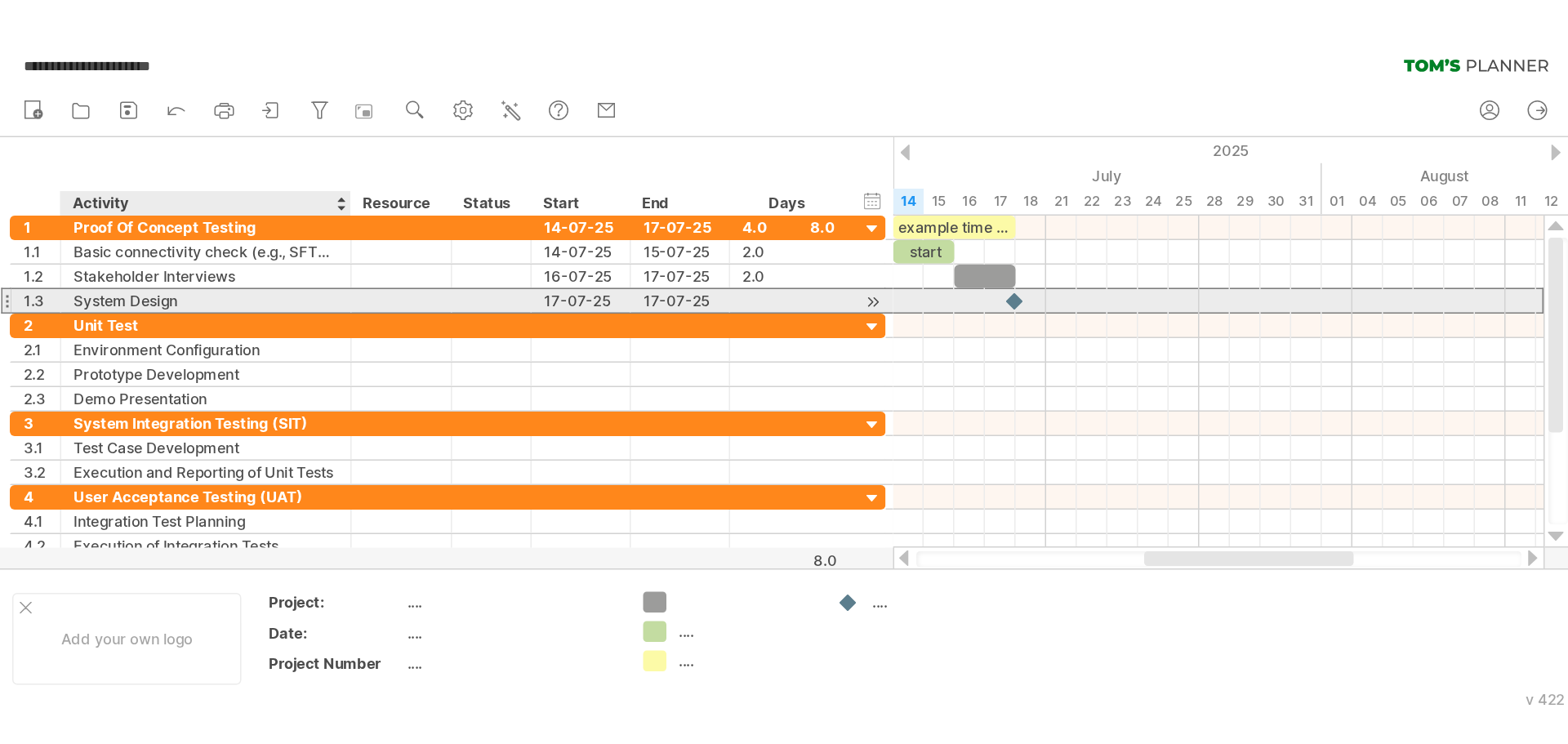 scroll, scrollTop: 0, scrollLeft: 0, axis: both 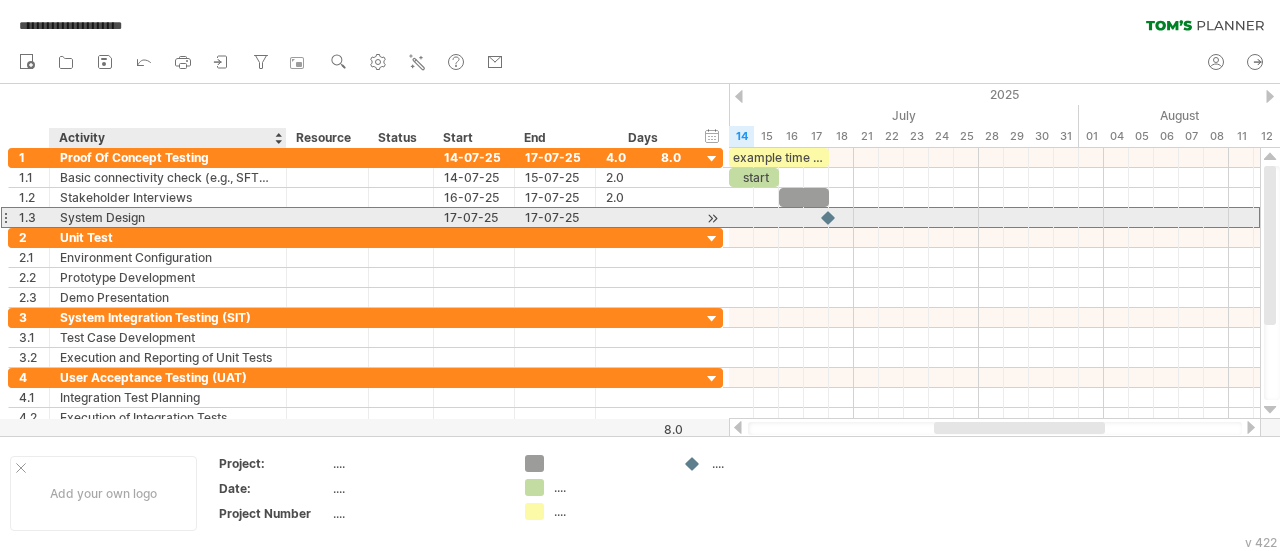 click on "System Design" at bounding box center [168, 217] 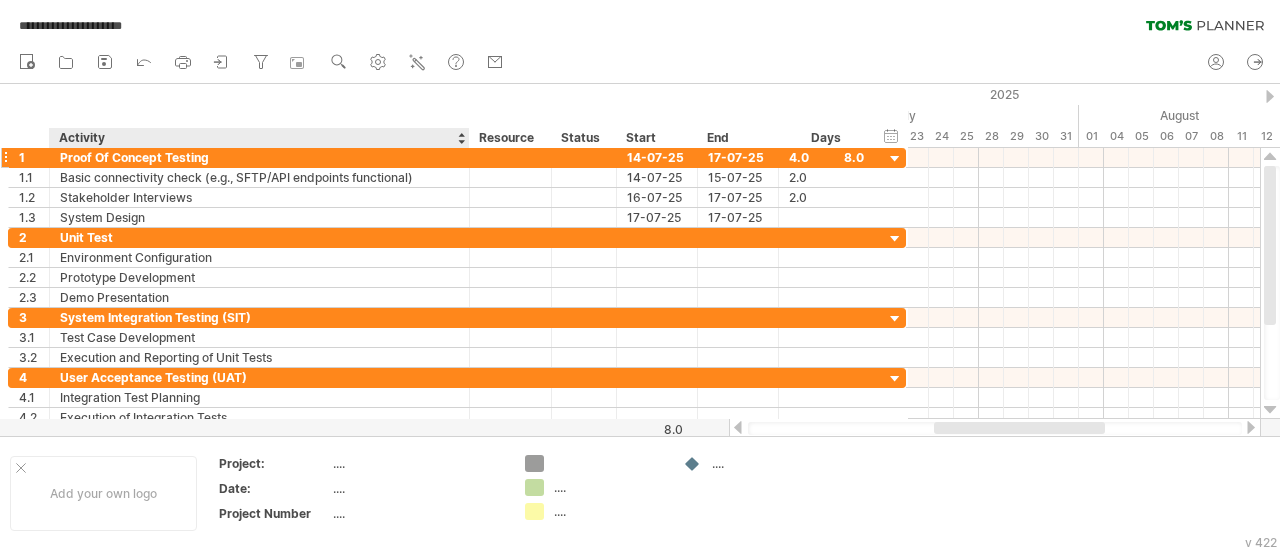 drag, startPoint x: 284, startPoint y: 137, endPoint x: 467, endPoint y: 159, distance: 184.31766 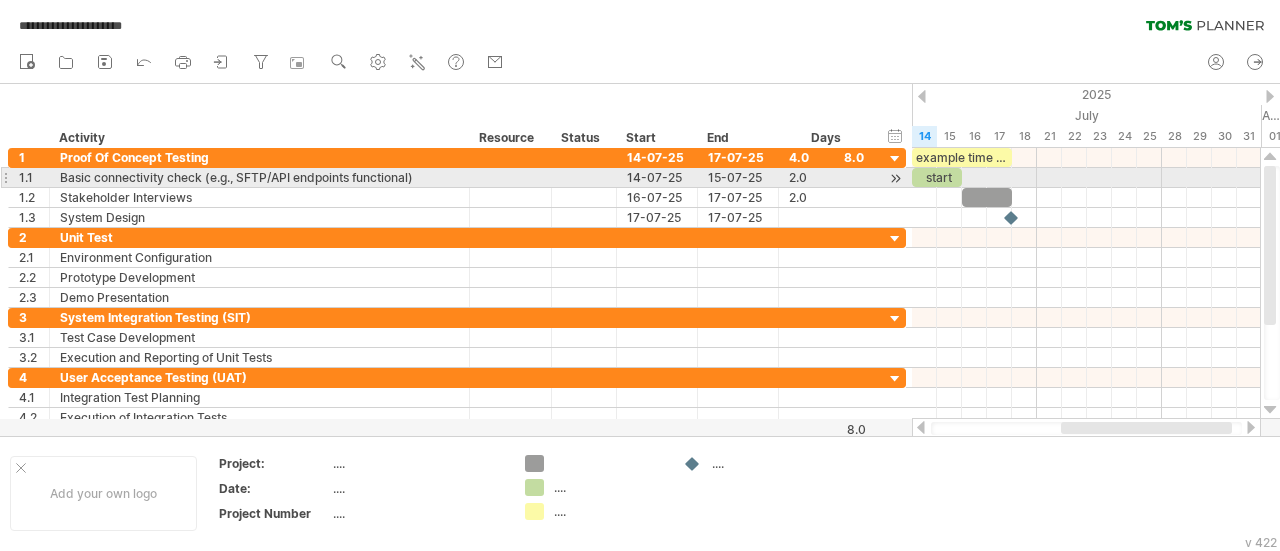 click on "Basic connectivity check (e.g., SFTP/API endpoints functional)" at bounding box center [259, 177] 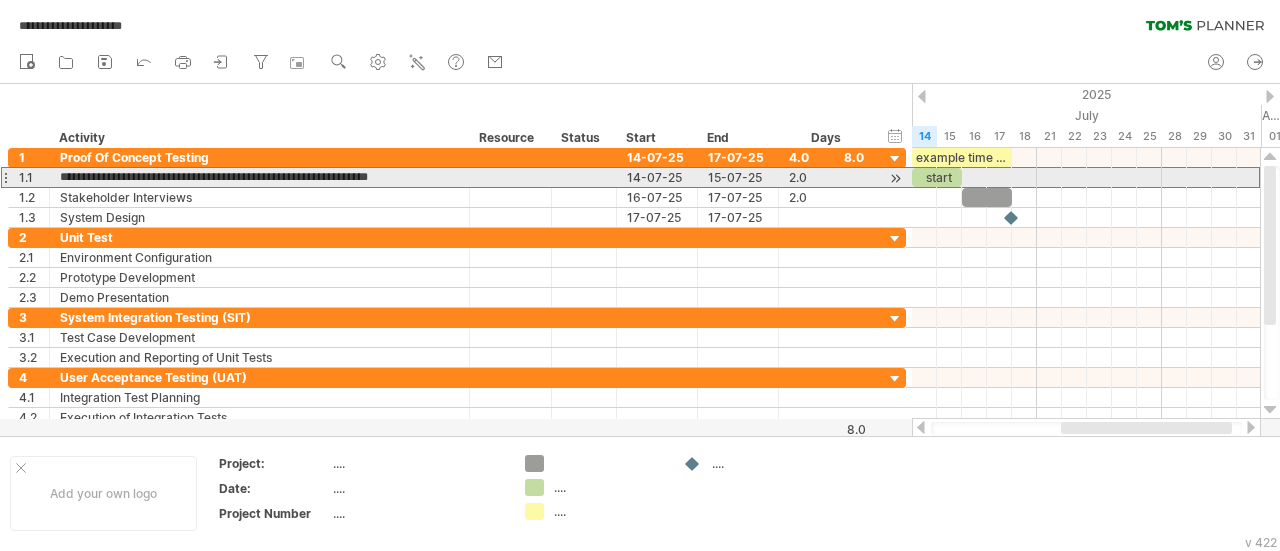 click on "**********" at bounding box center [259, 177] 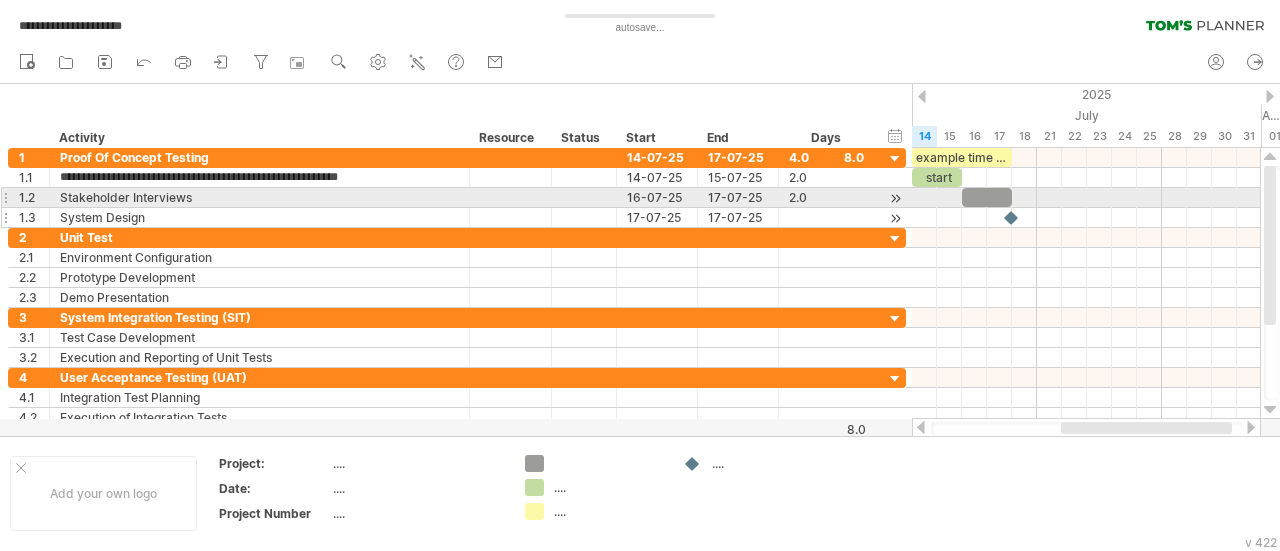 click on "System Design" at bounding box center (259, 217) 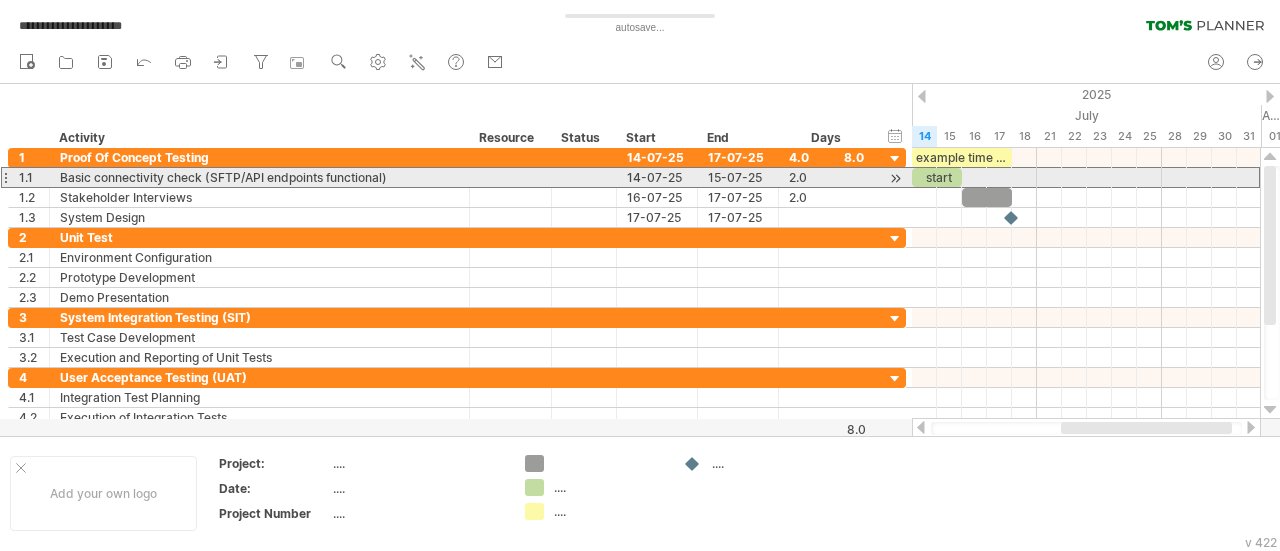 click on "Basic connectivity check (SFTP/API endpoints functional)" at bounding box center (259, 177) 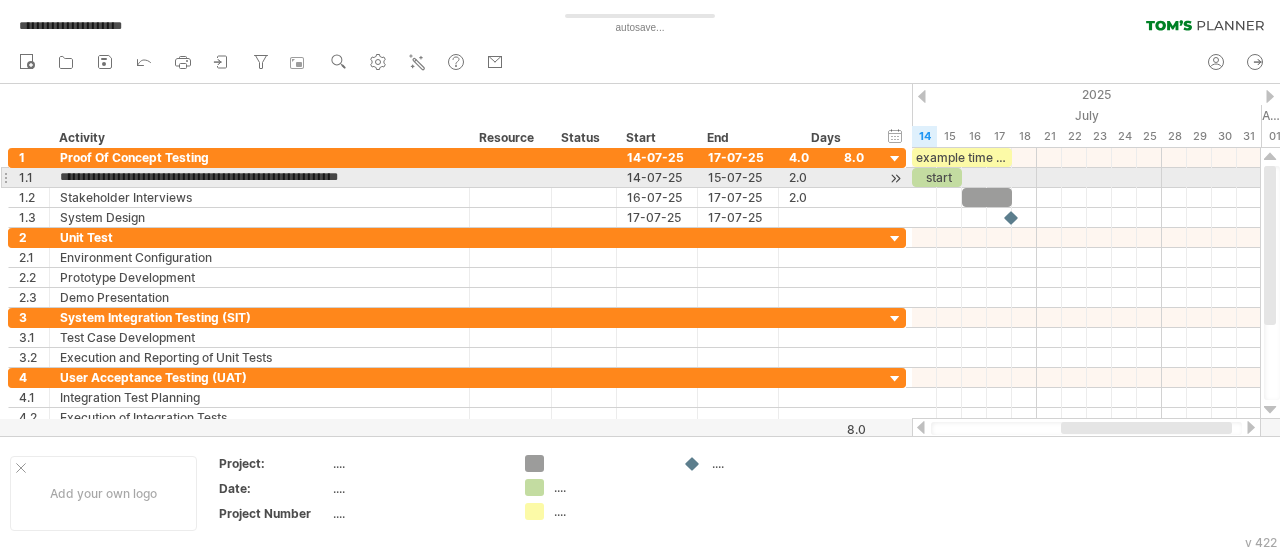 click on "**********" at bounding box center [259, 177] 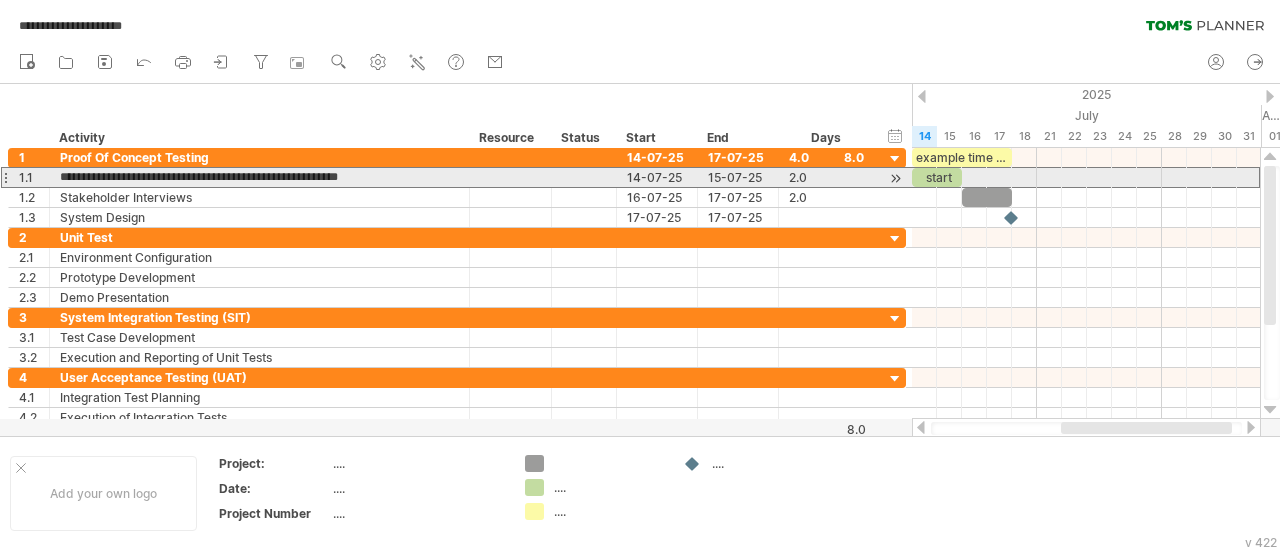 click on "**********" at bounding box center [259, 177] 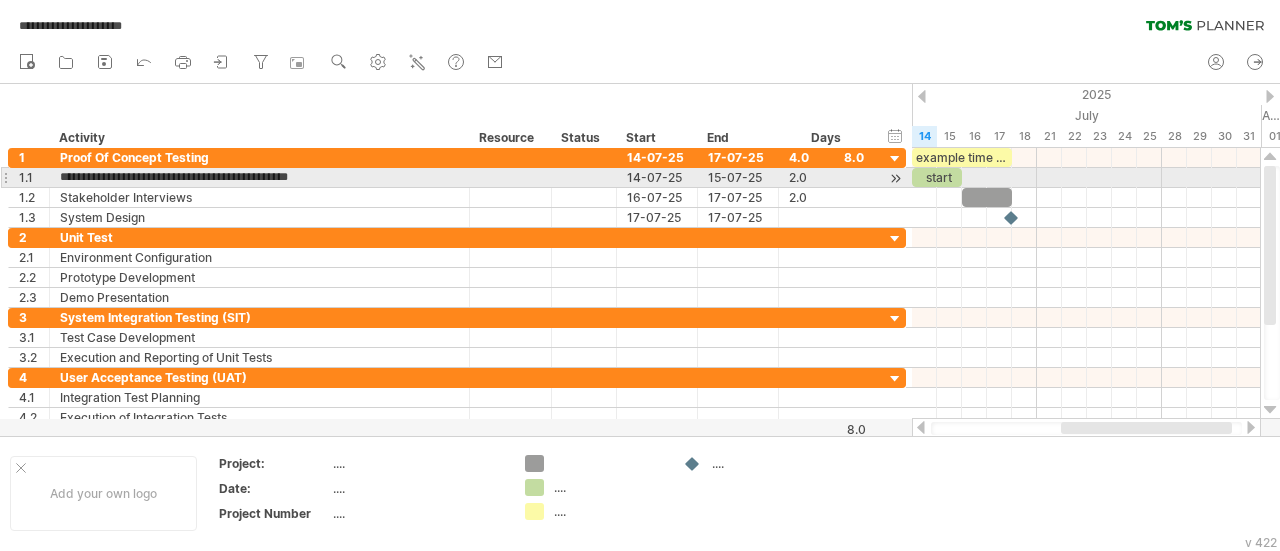 type on "**********" 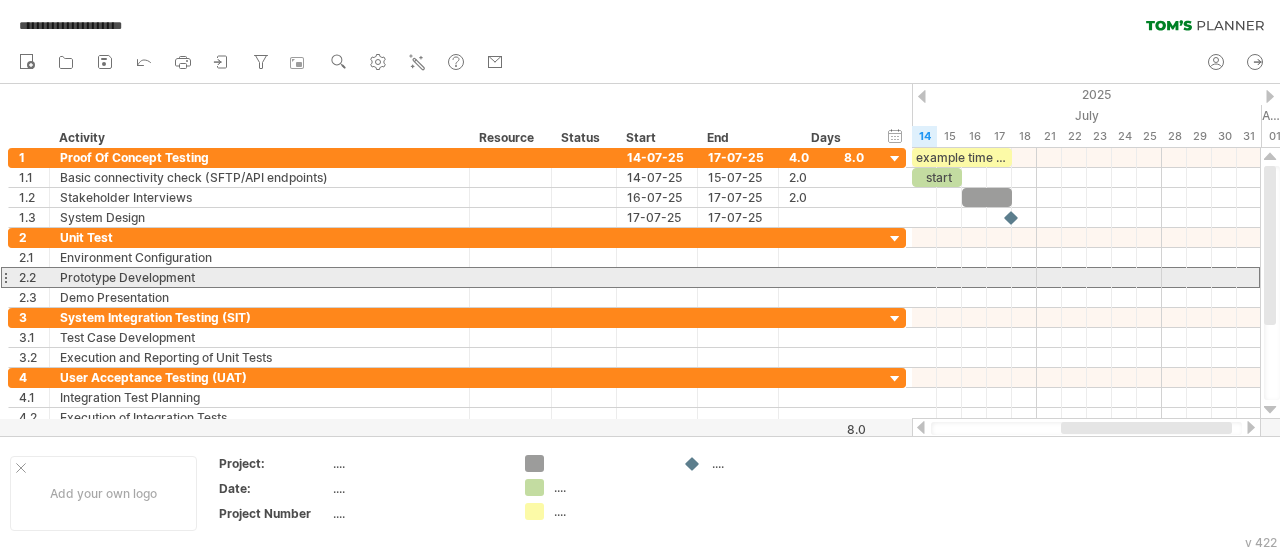 click on "Prototype Development" at bounding box center [259, 277] 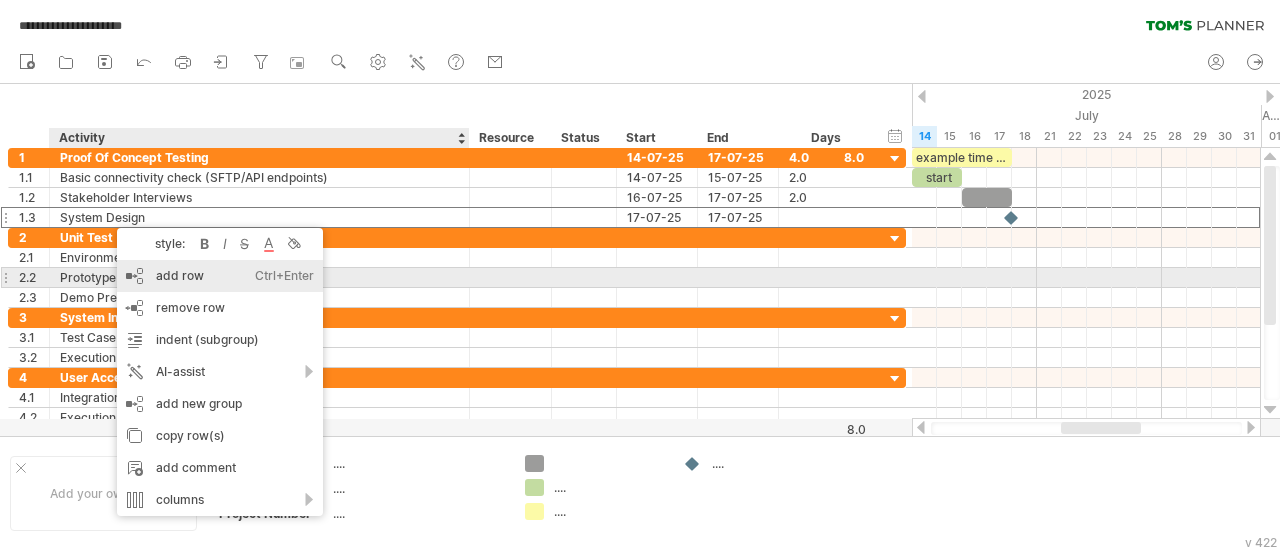 click on "add row Ctrl+Enter Cmd+Enter" at bounding box center [220, 276] 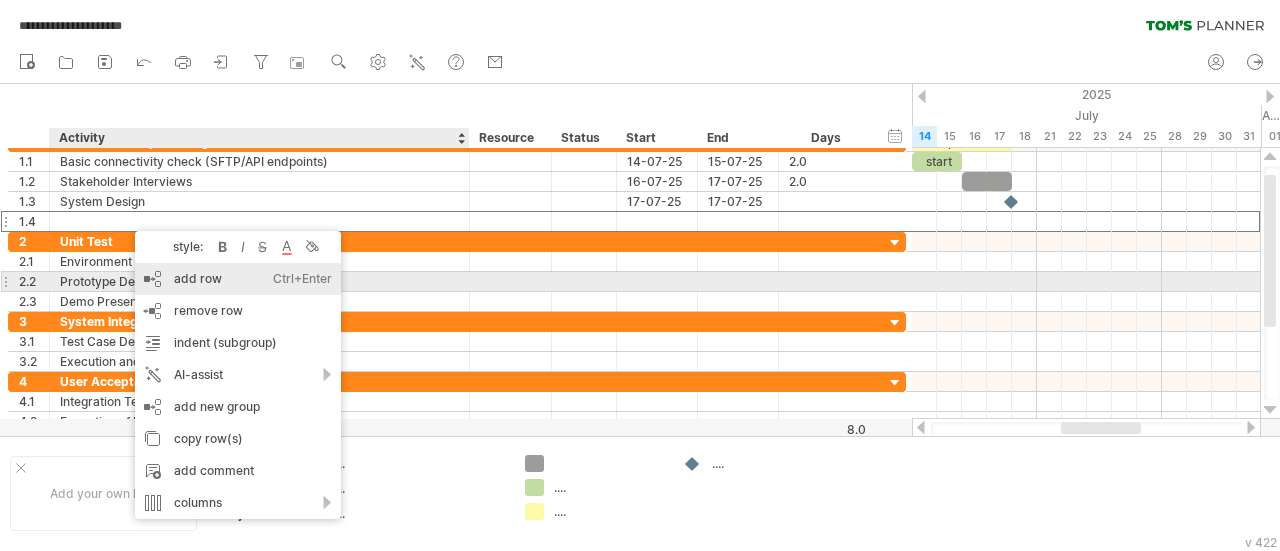 click on "add row Ctrl+Enter Cmd+Enter" at bounding box center [238, 279] 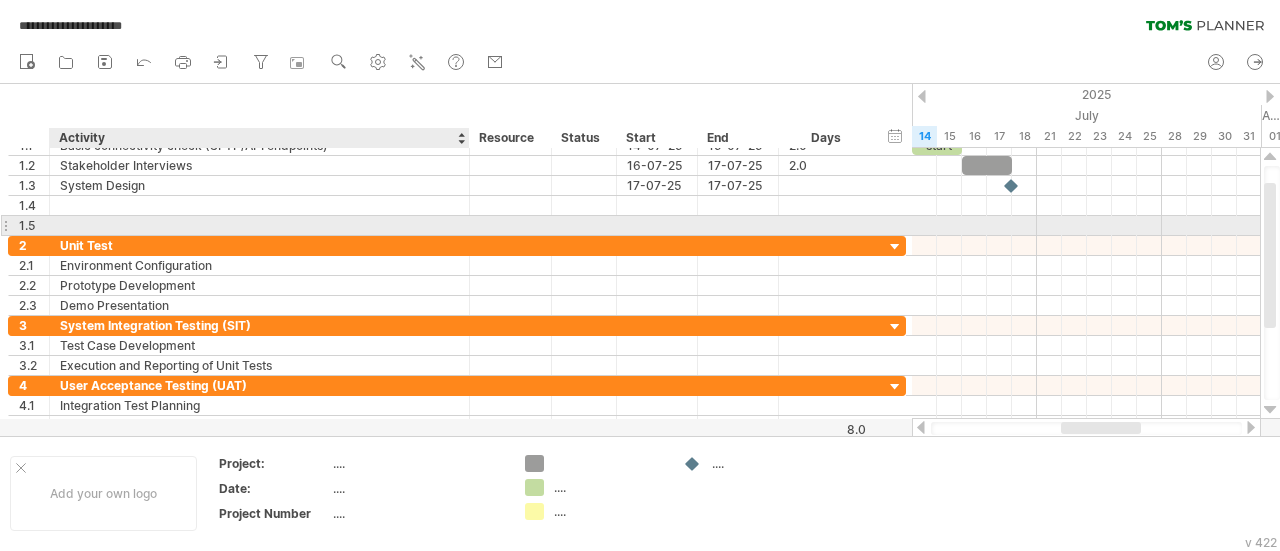 click at bounding box center [259, 225] 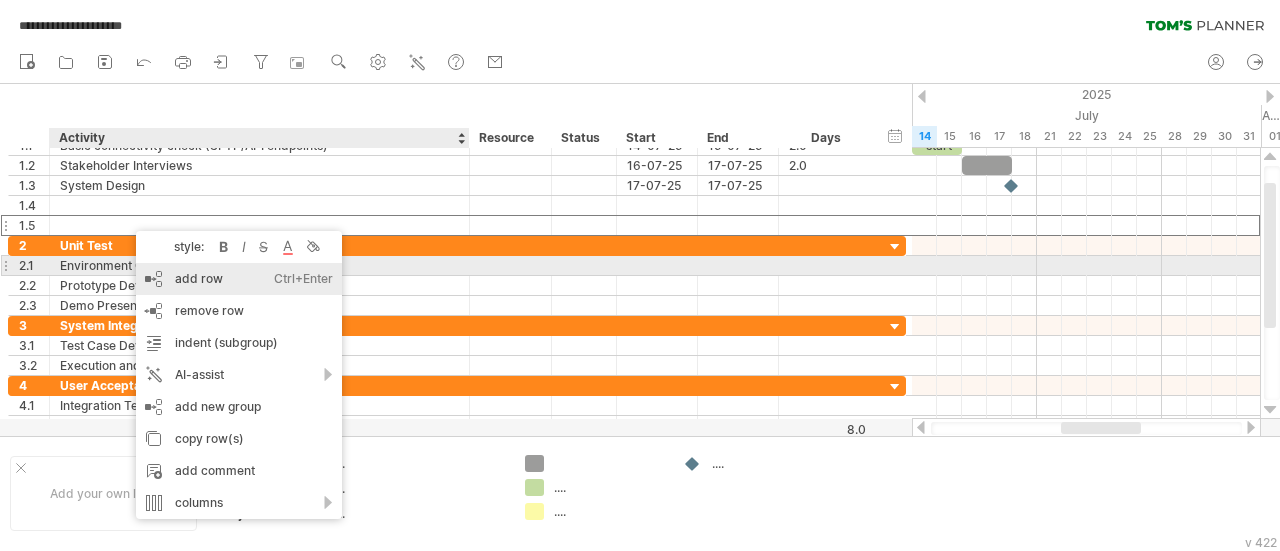 click on "add row Ctrl+Enter Cmd+Enter" at bounding box center (239, 279) 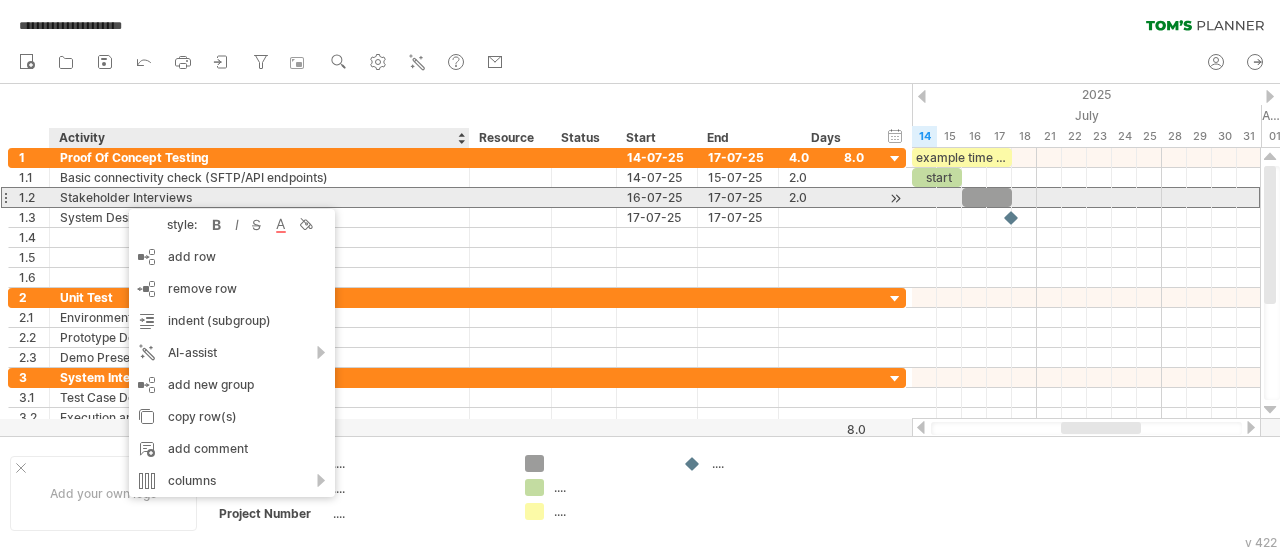 click on "Stakeholder Interviews" at bounding box center (259, 197) 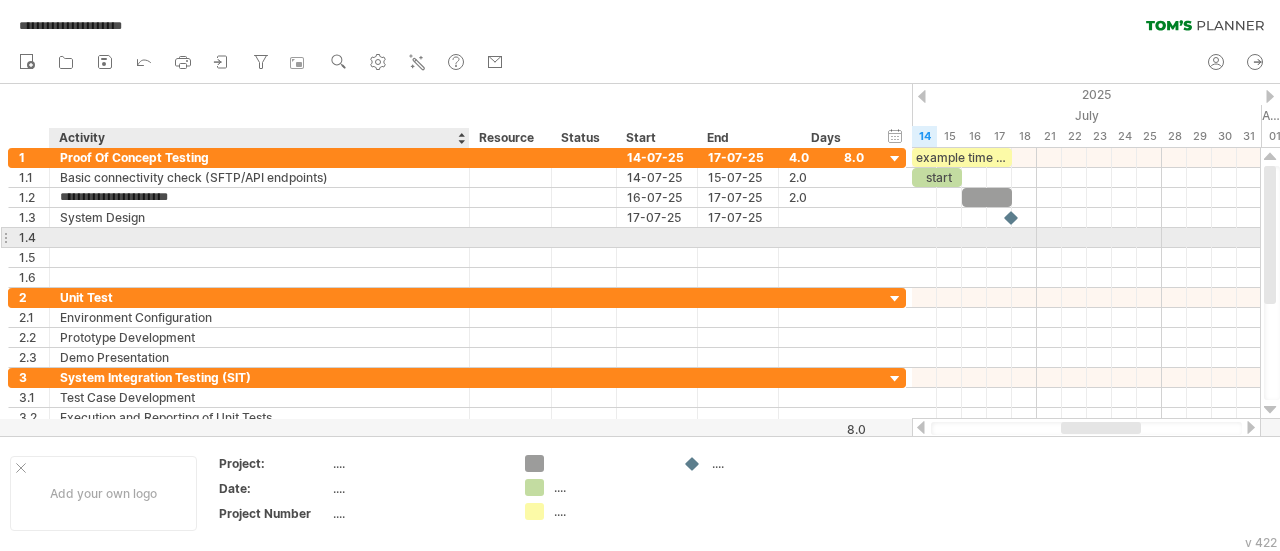 click at bounding box center (259, 237) 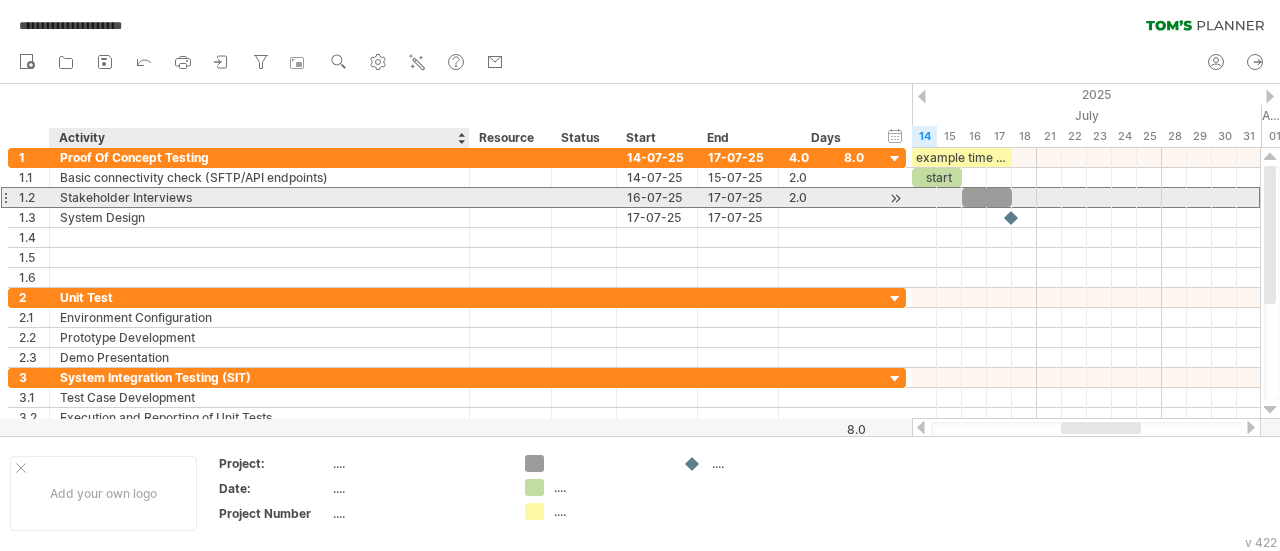 click on "Stakeholder Interviews" at bounding box center [259, 197] 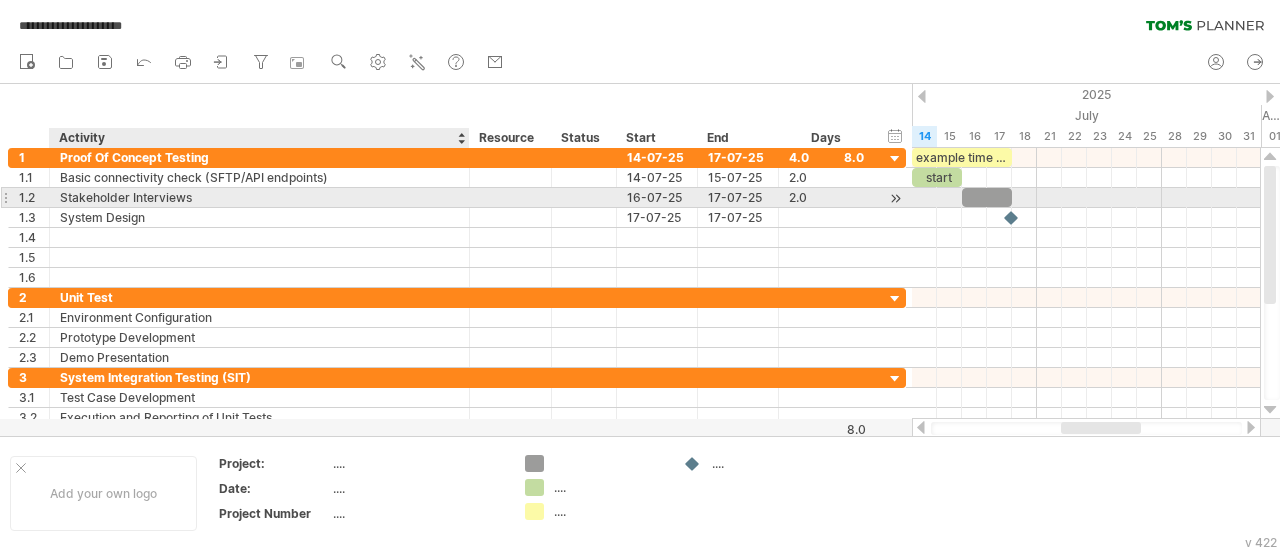click on "Stakeholder Interviews" at bounding box center [259, 197] 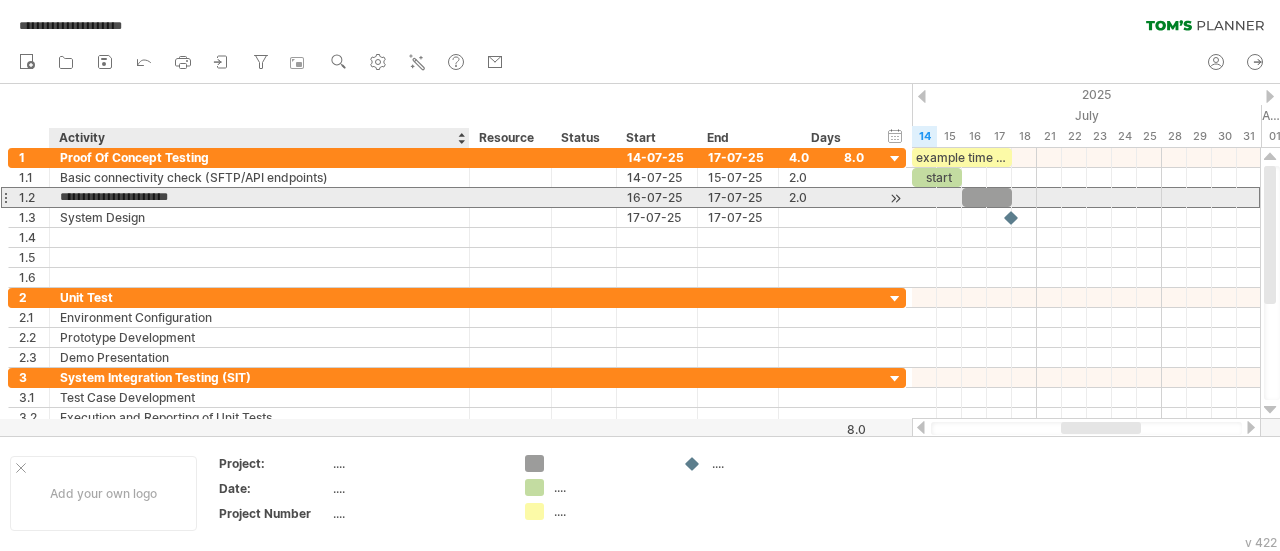 click on "**********" at bounding box center (259, 197) 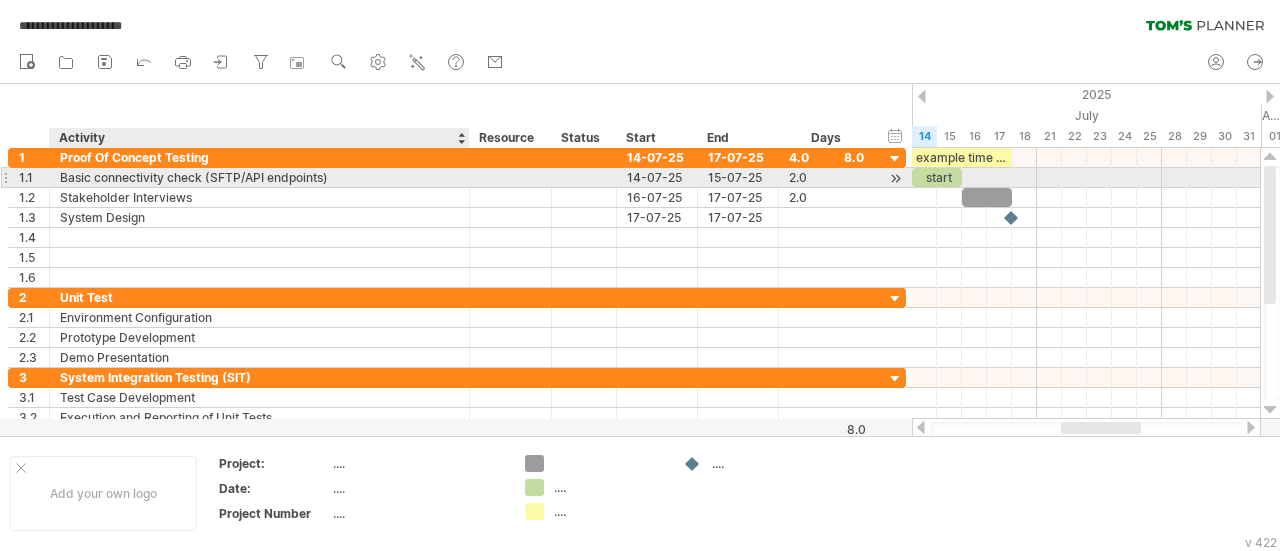 click on "Basic connectivity check (SFTP/API endpoints)" at bounding box center (259, 177) 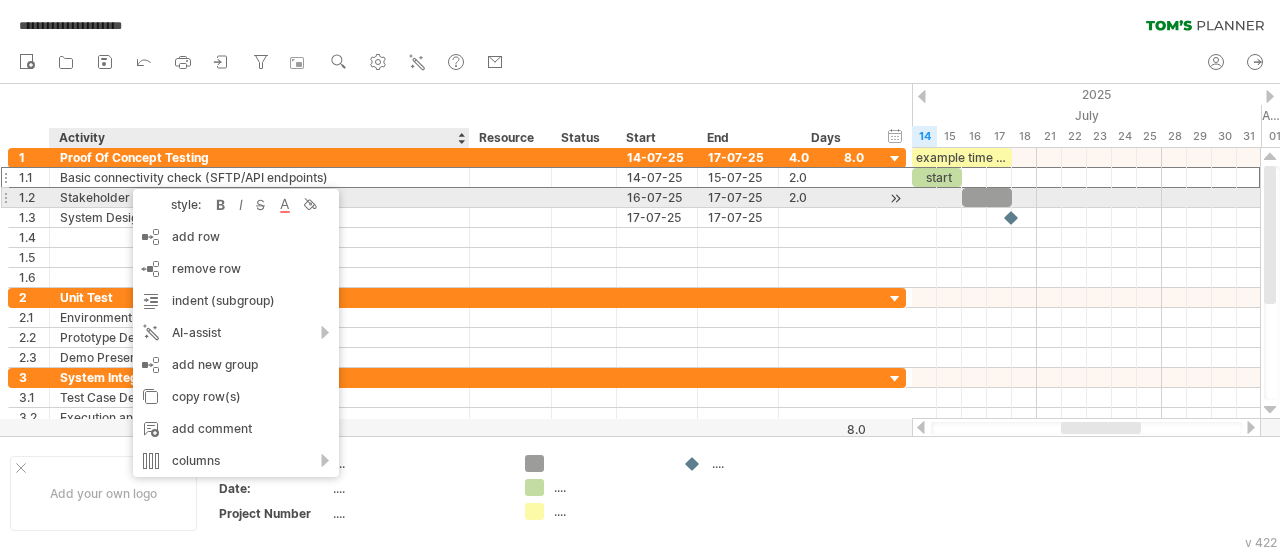 click on "Stakeholder Interviews" at bounding box center (259, 197) 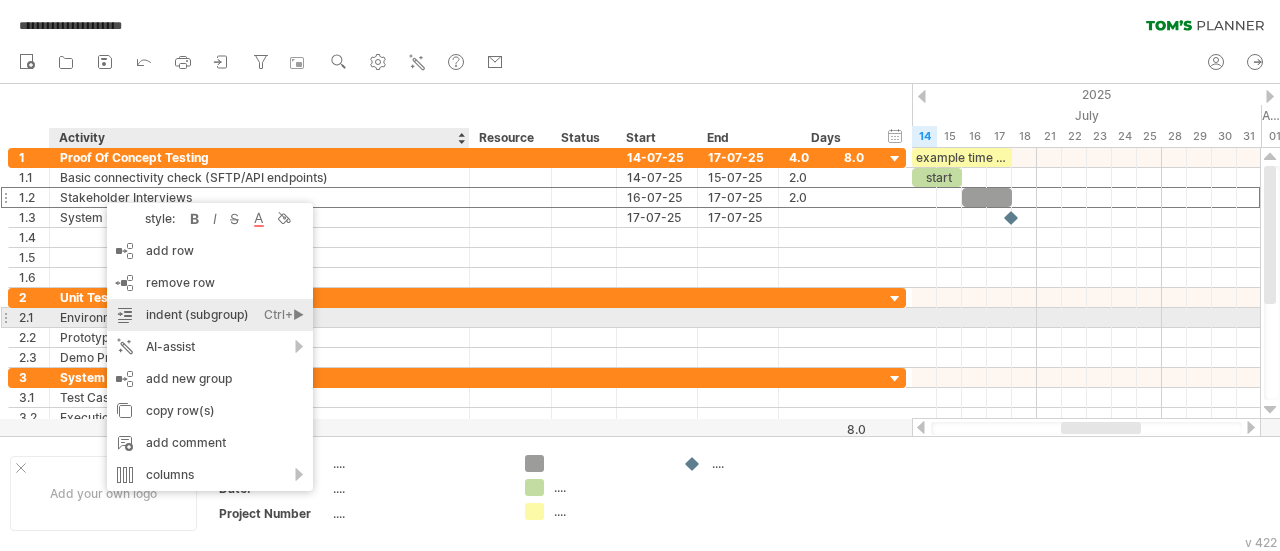 click on "indent (subgroup) Ctrl+► Cmd+►" at bounding box center [210, 315] 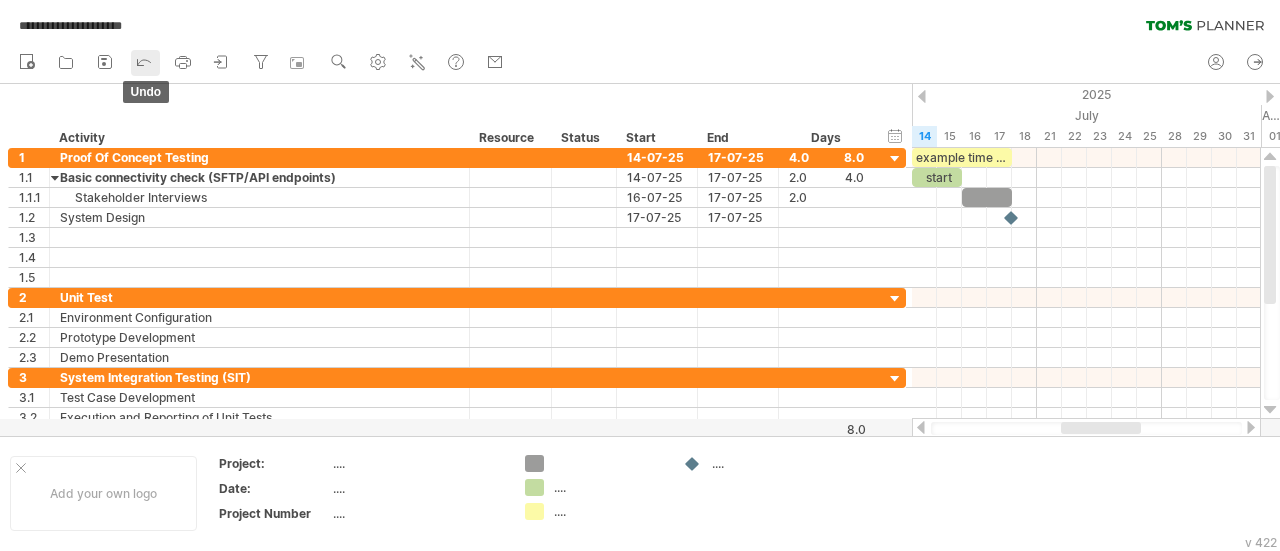 click 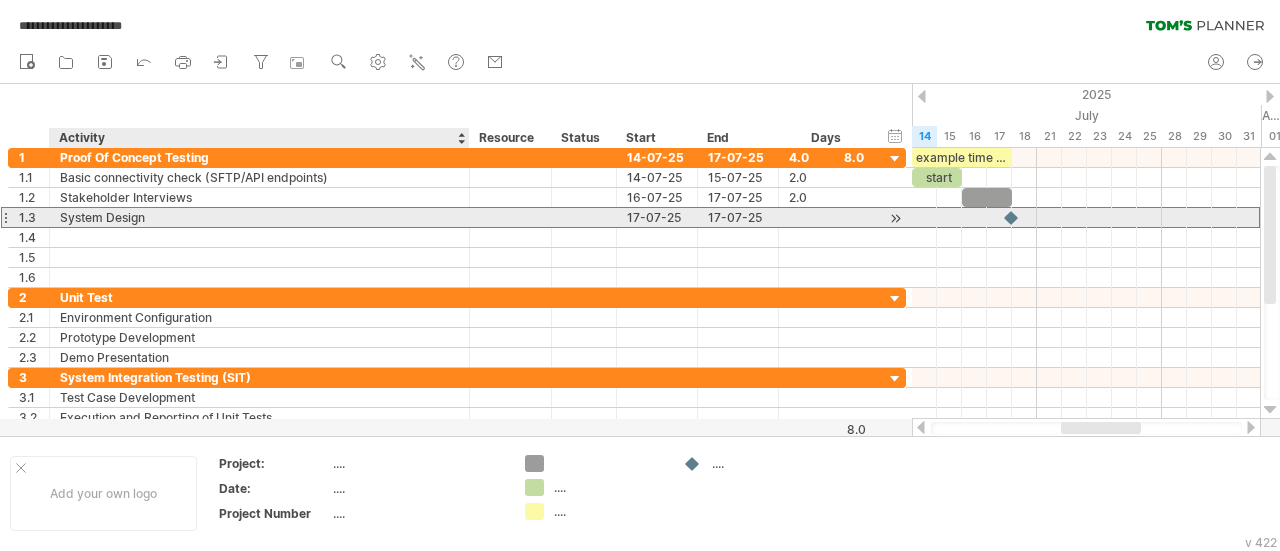 click on "System Design" at bounding box center (259, 217) 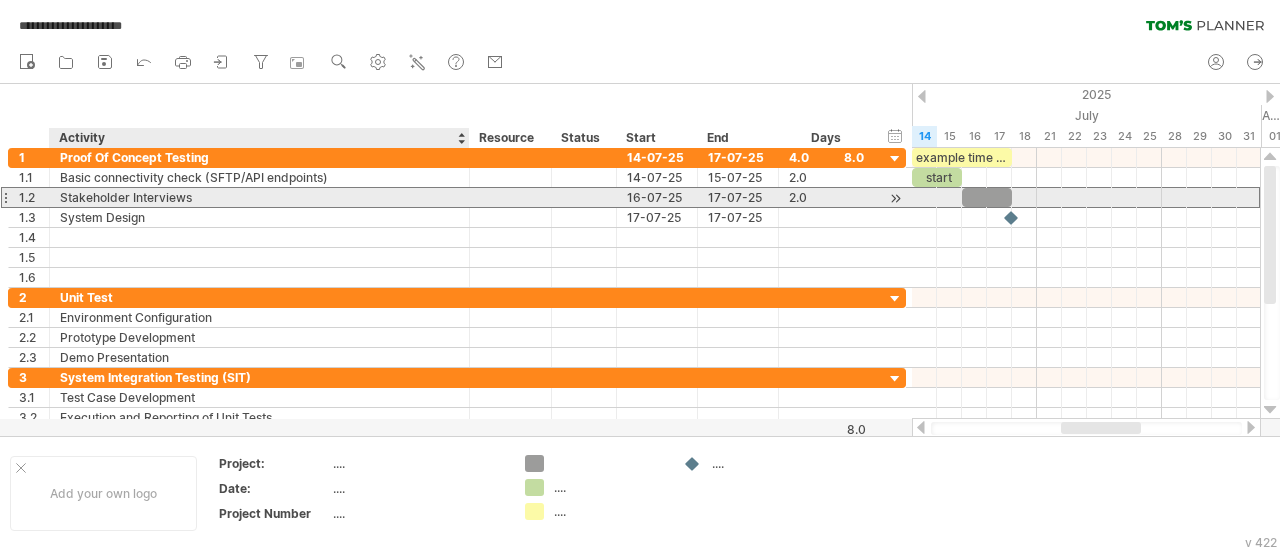click on "Stakeholder Interviews" at bounding box center [259, 197] 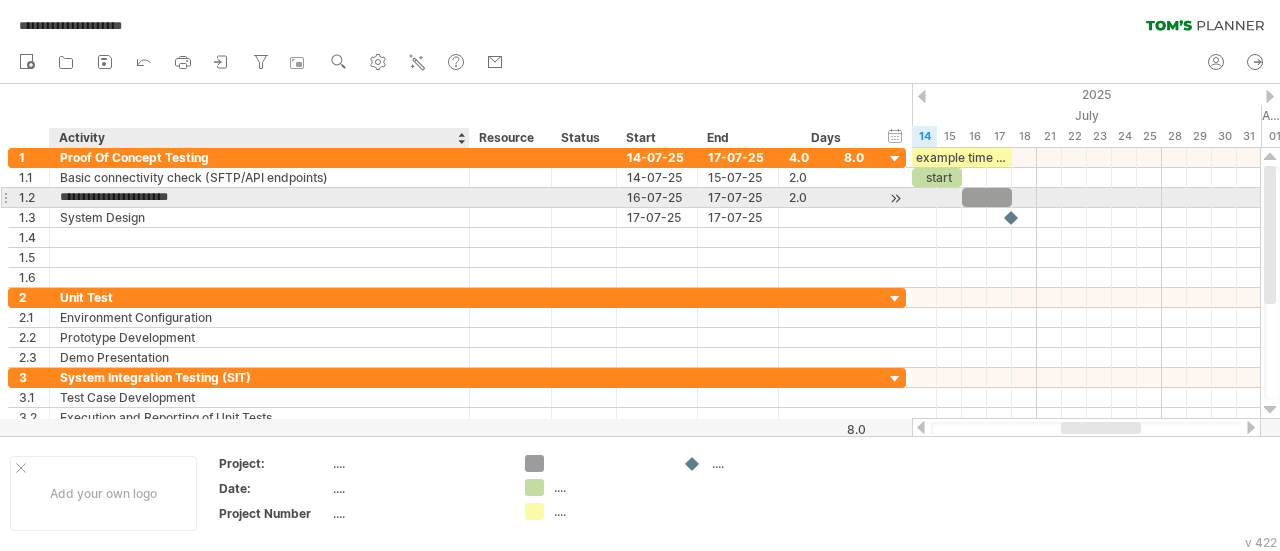 click on "**********" at bounding box center [259, 197] 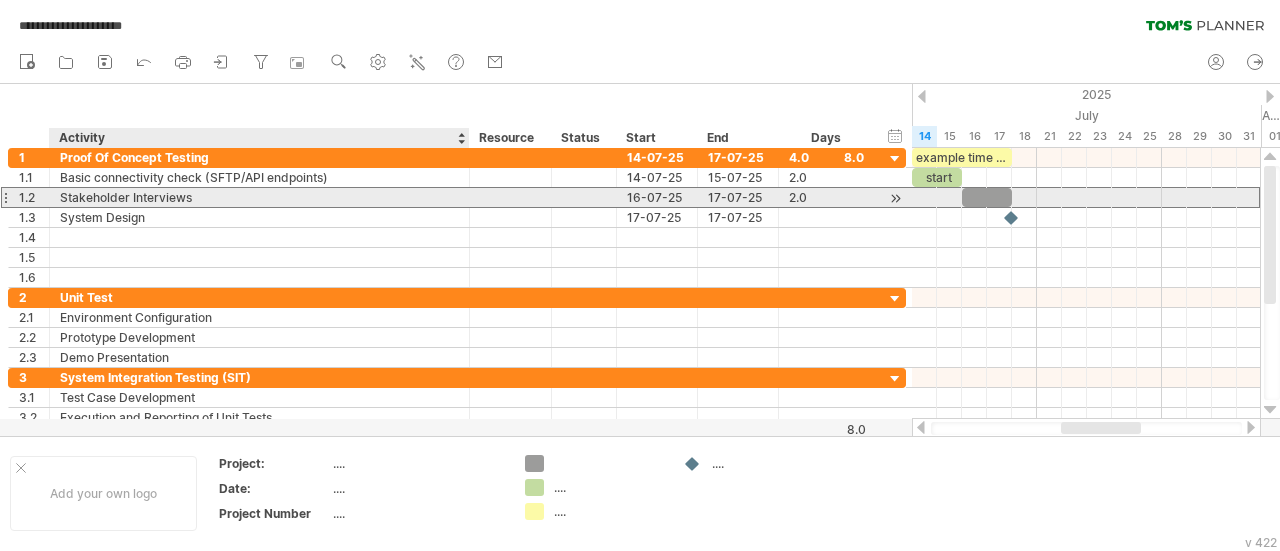 click on "Stakeholder Interviews" at bounding box center [259, 197] 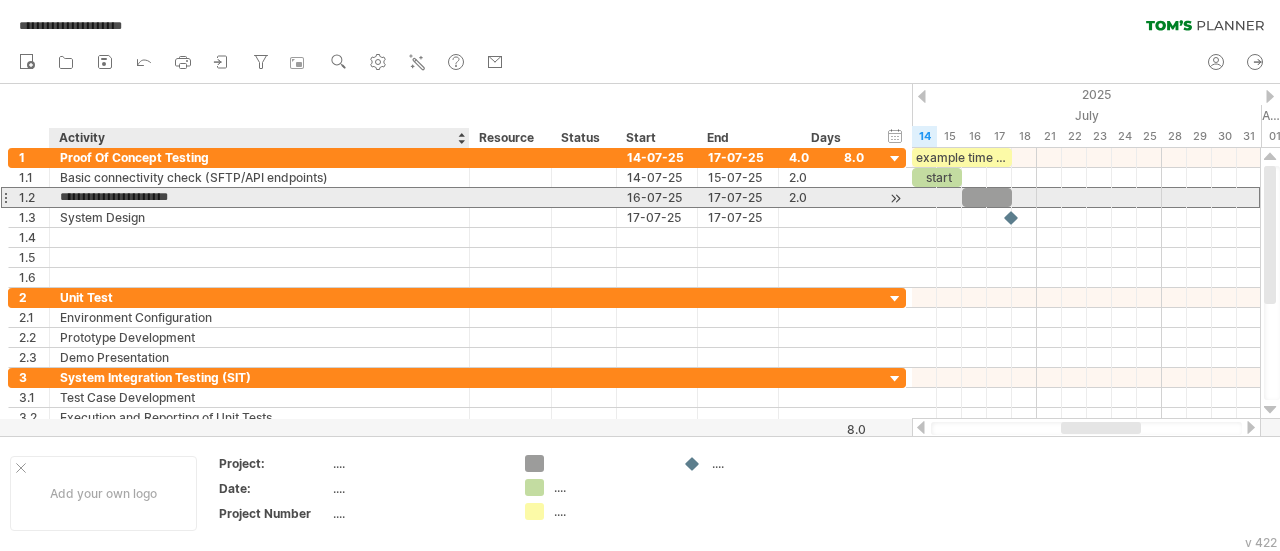 click on "**********" at bounding box center (259, 197) 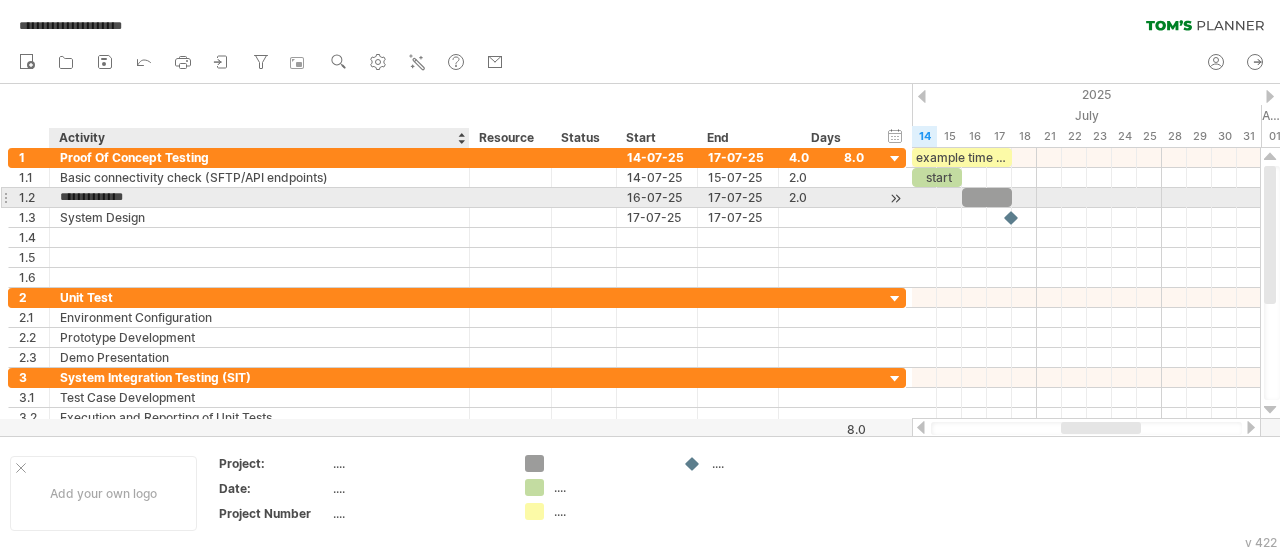 type on "**********" 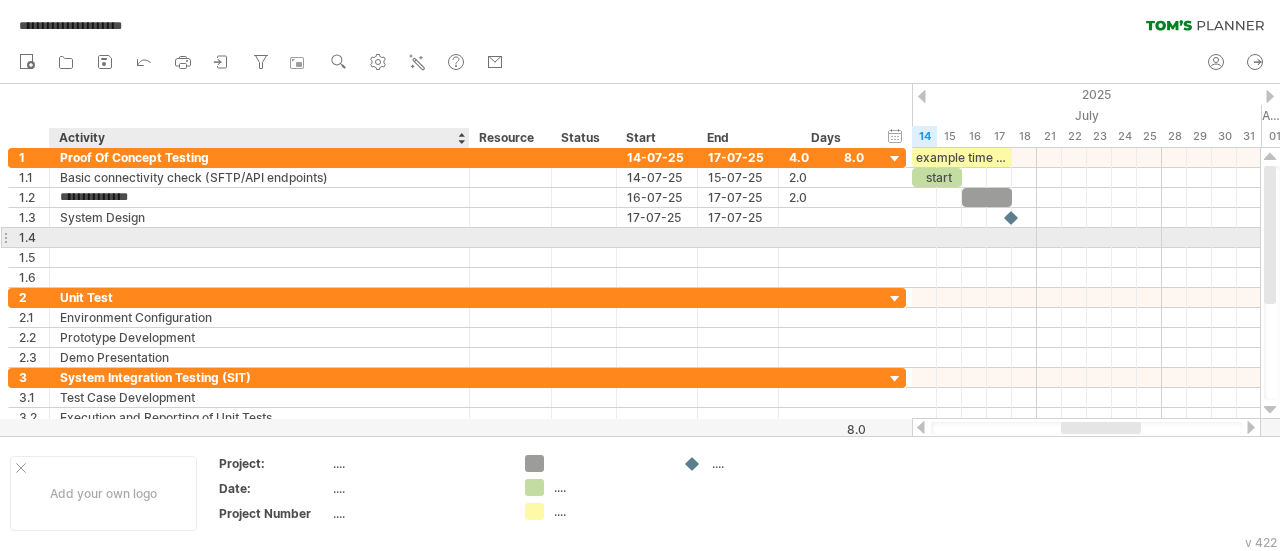 click at bounding box center [259, 237] 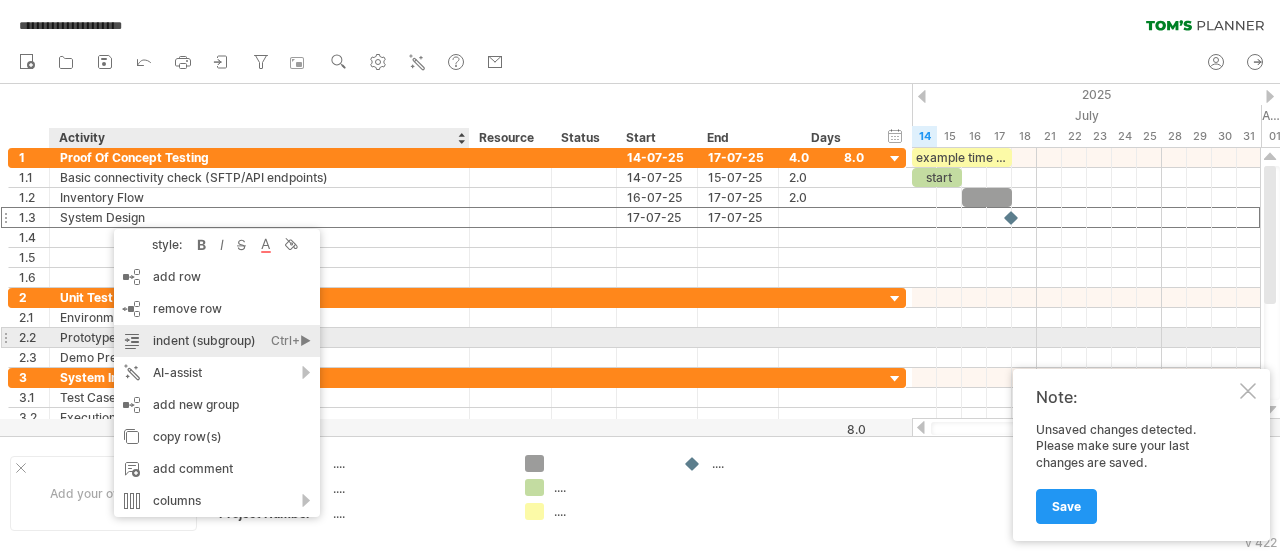 click on "indent (subgroup) Ctrl+► Cmd+►" at bounding box center [217, 341] 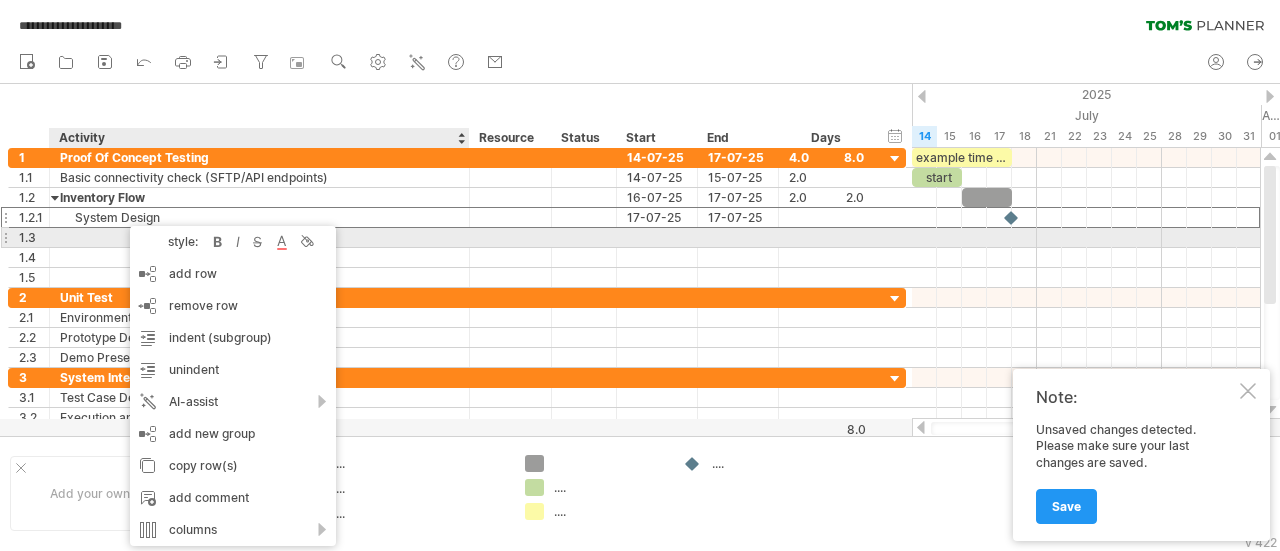click at bounding box center [259, 237] 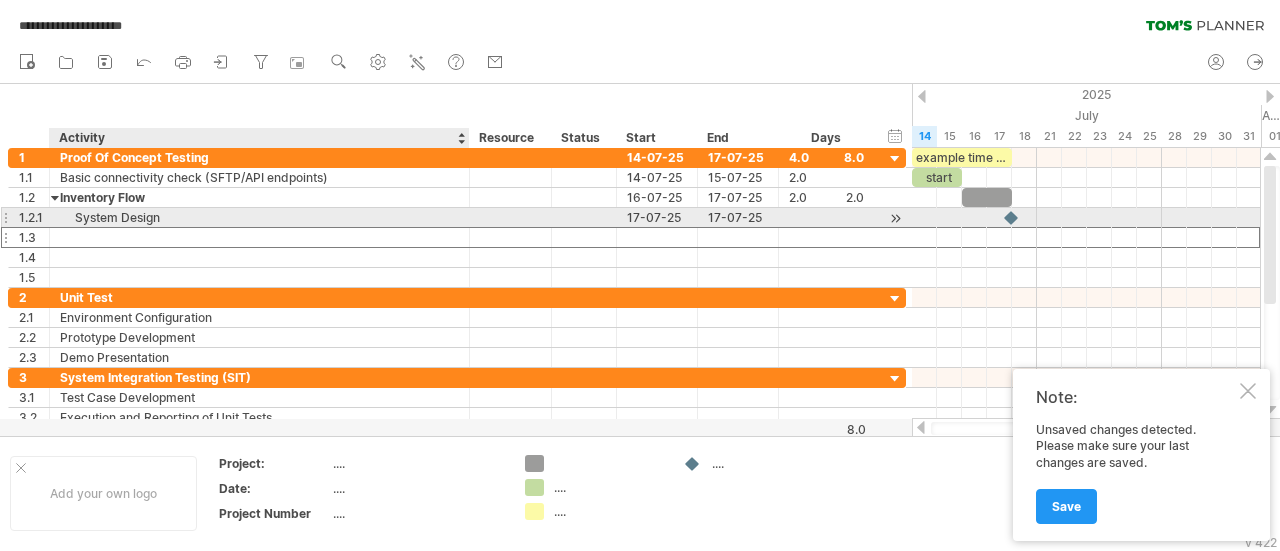 click on "System Design" at bounding box center (259, 217) 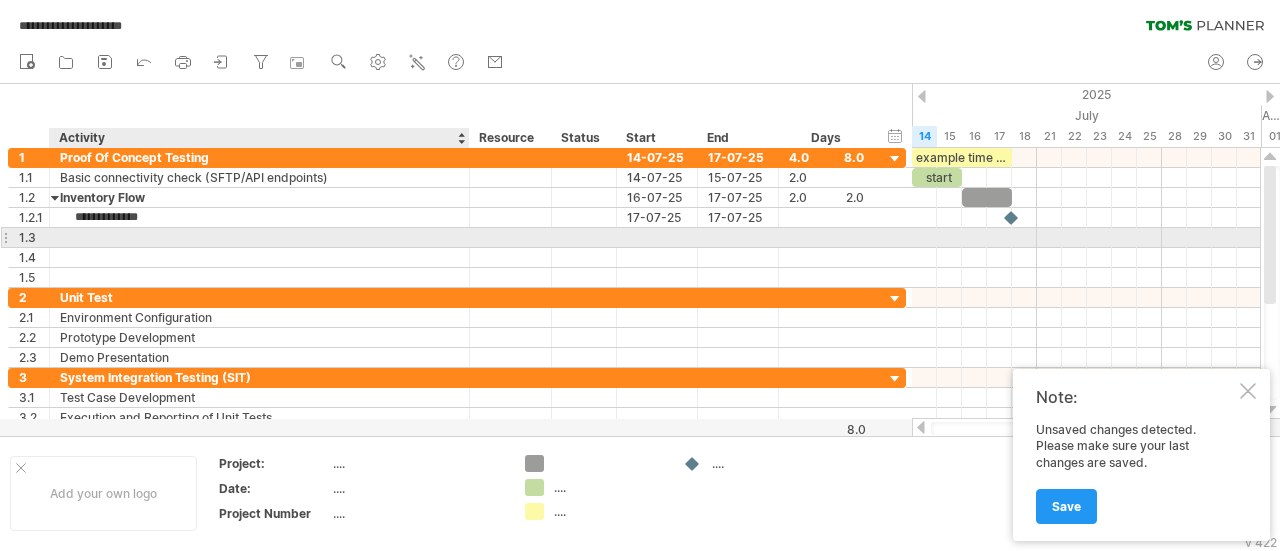 click at bounding box center (259, 237) 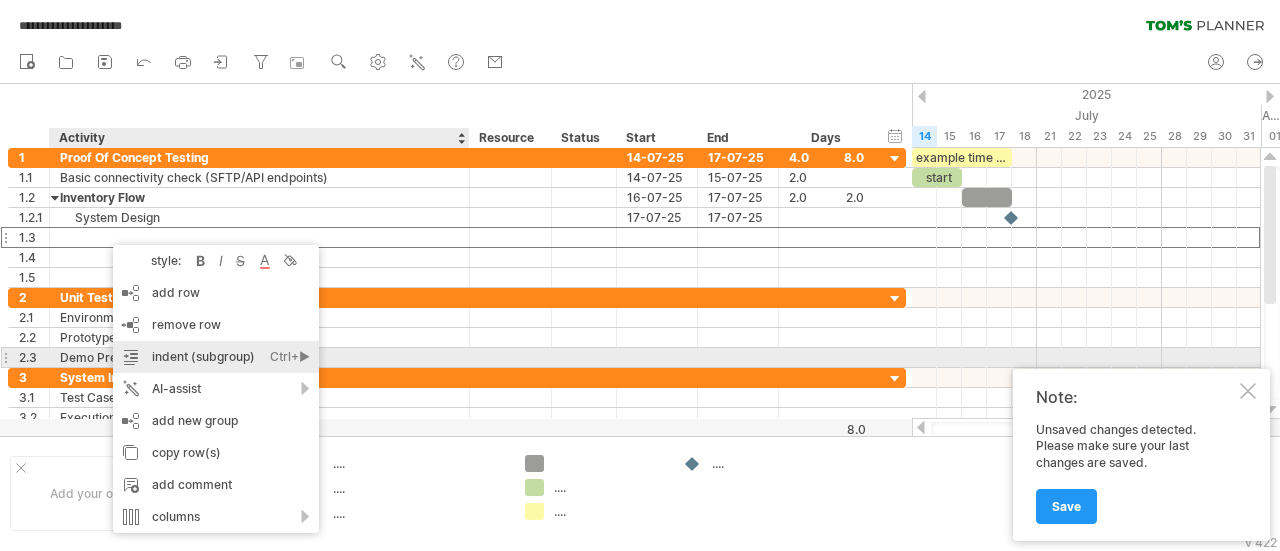 click on "indent (subgroup) Ctrl+► Cmd+►" at bounding box center (216, 357) 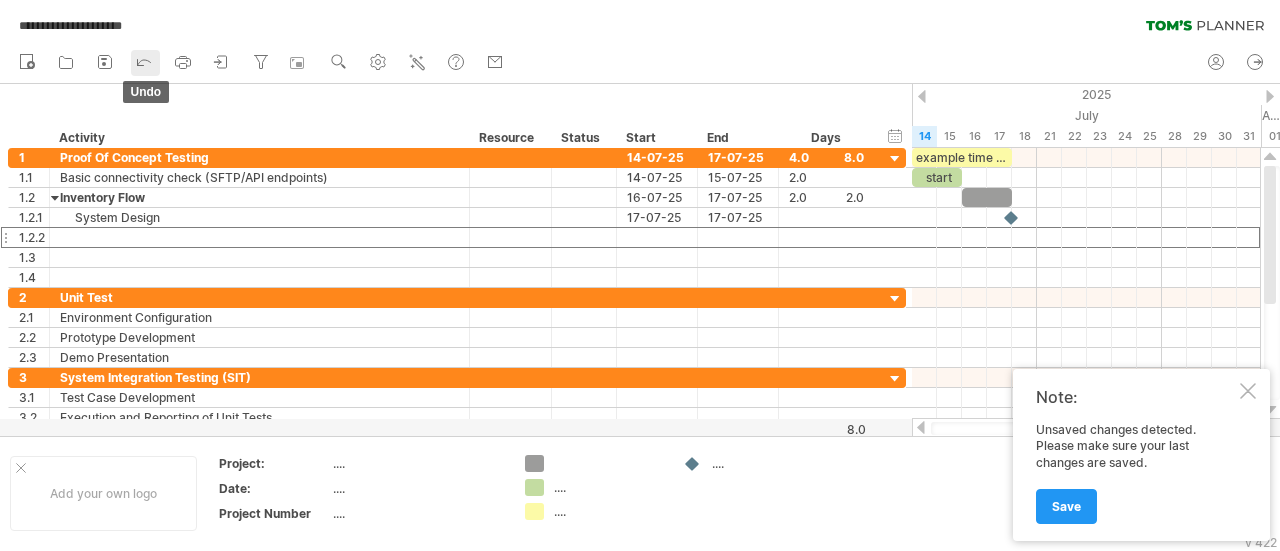 click 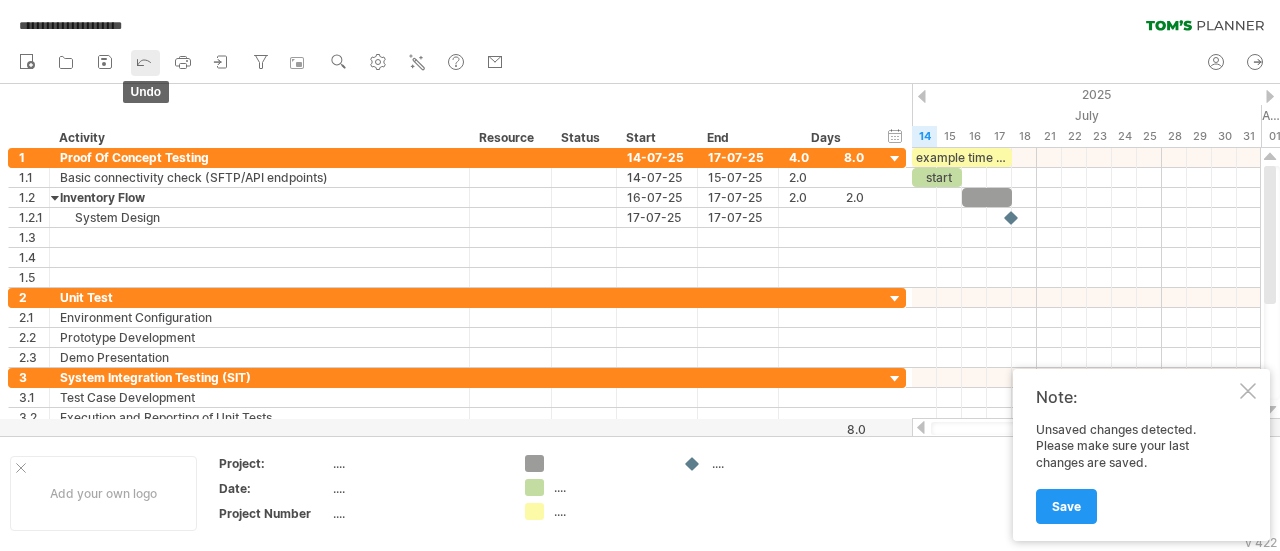 click 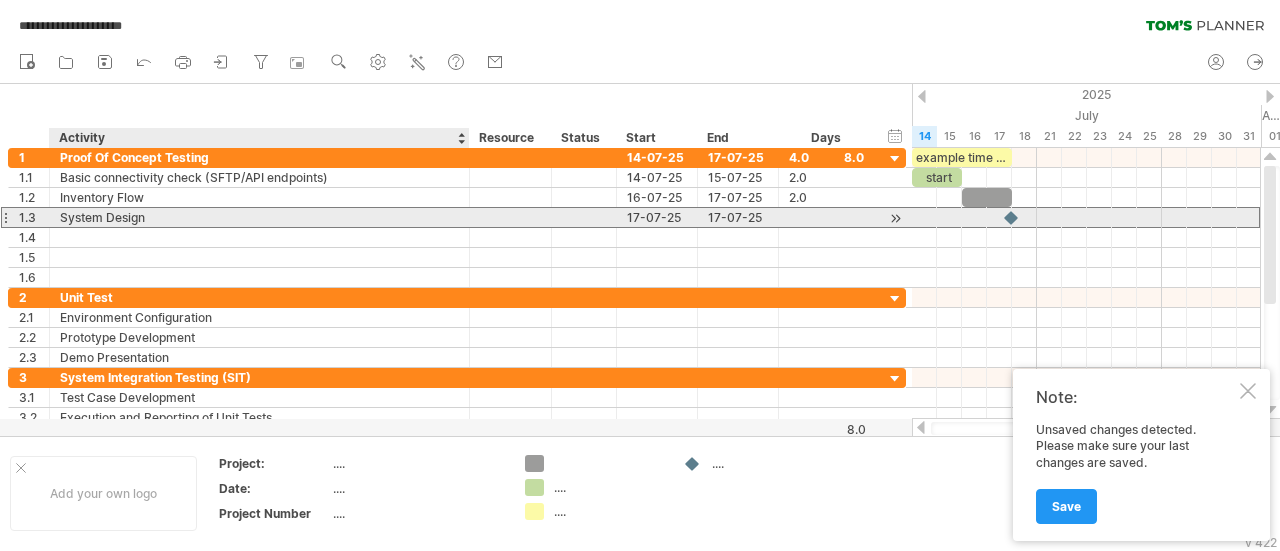 click on "System Design" at bounding box center [259, 217] 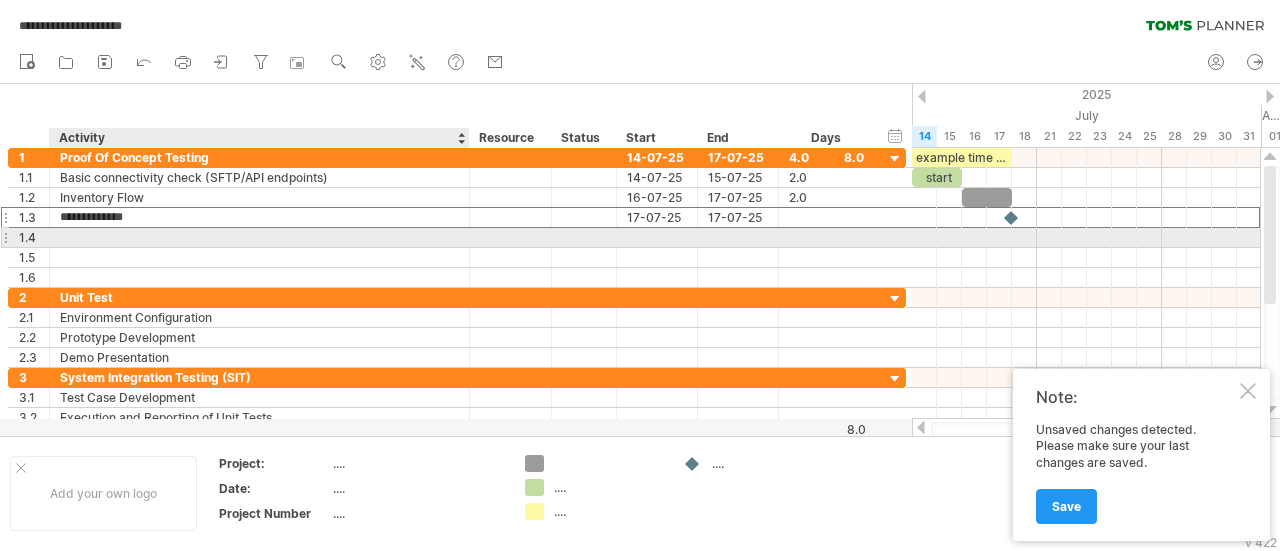 click at bounding box center [259, 237] 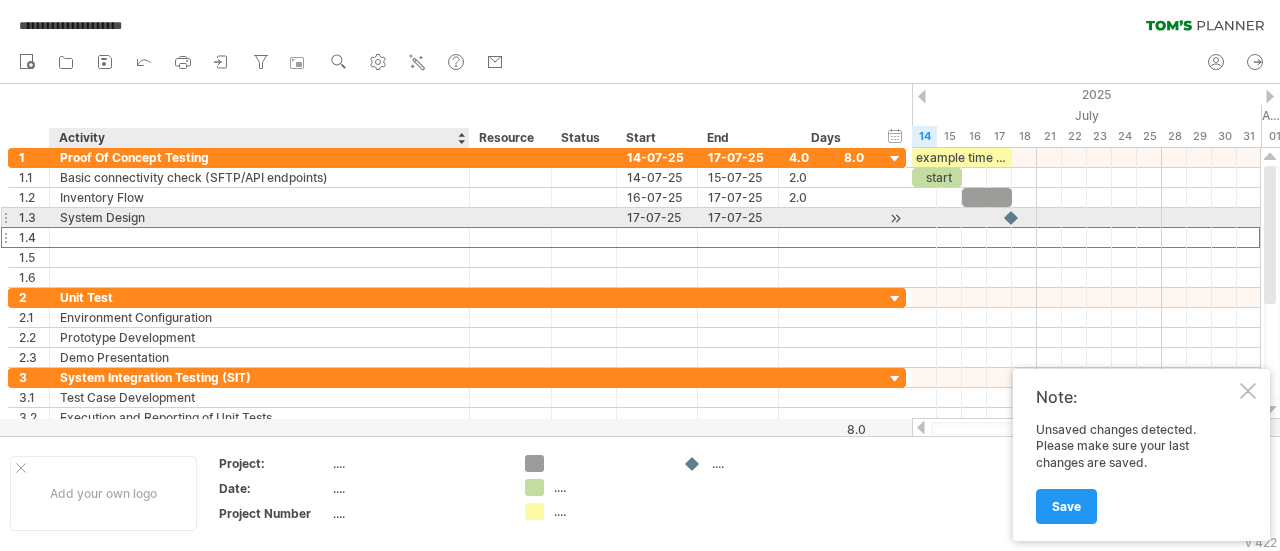 click on "System Design" at bounding box center [259, 217] 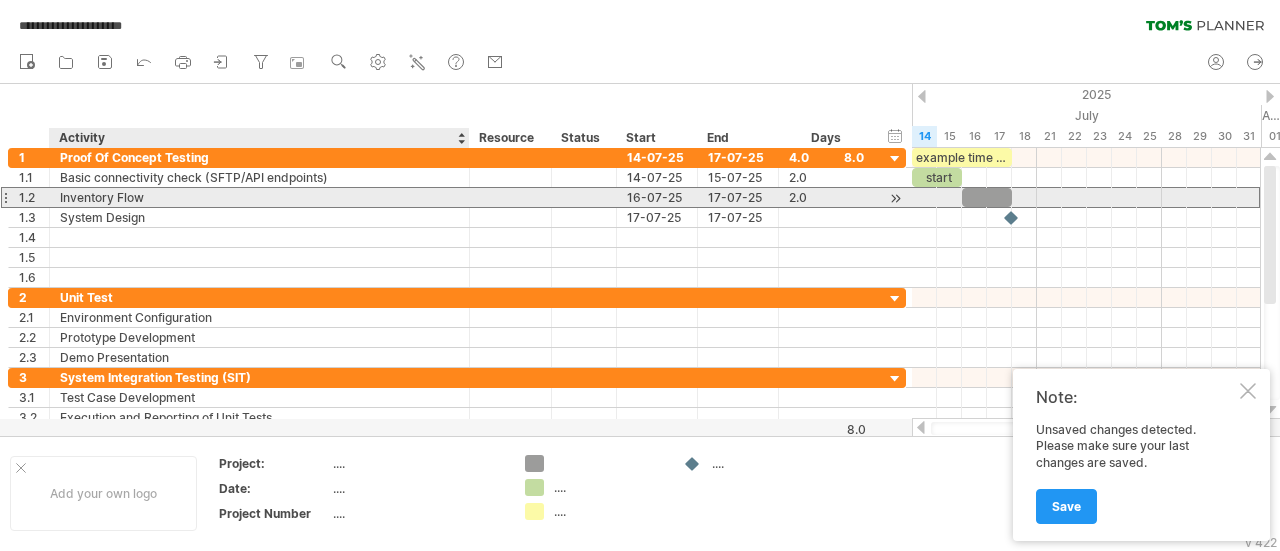 click on "Inventory Flow" at bounding box center (259, 197) 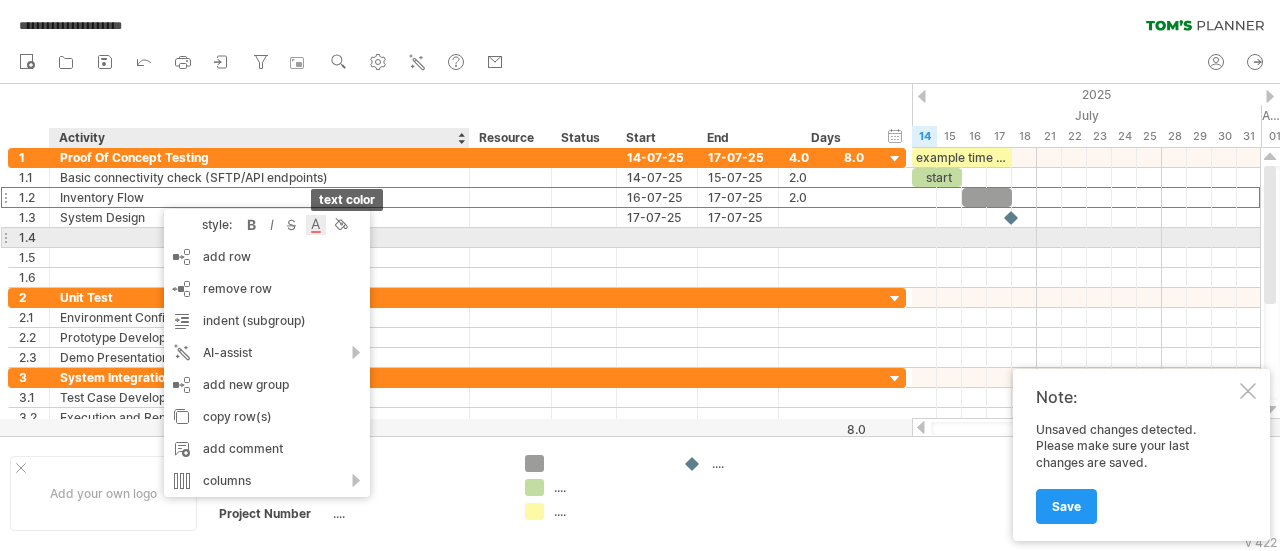 click at bounding box center (316, 225) 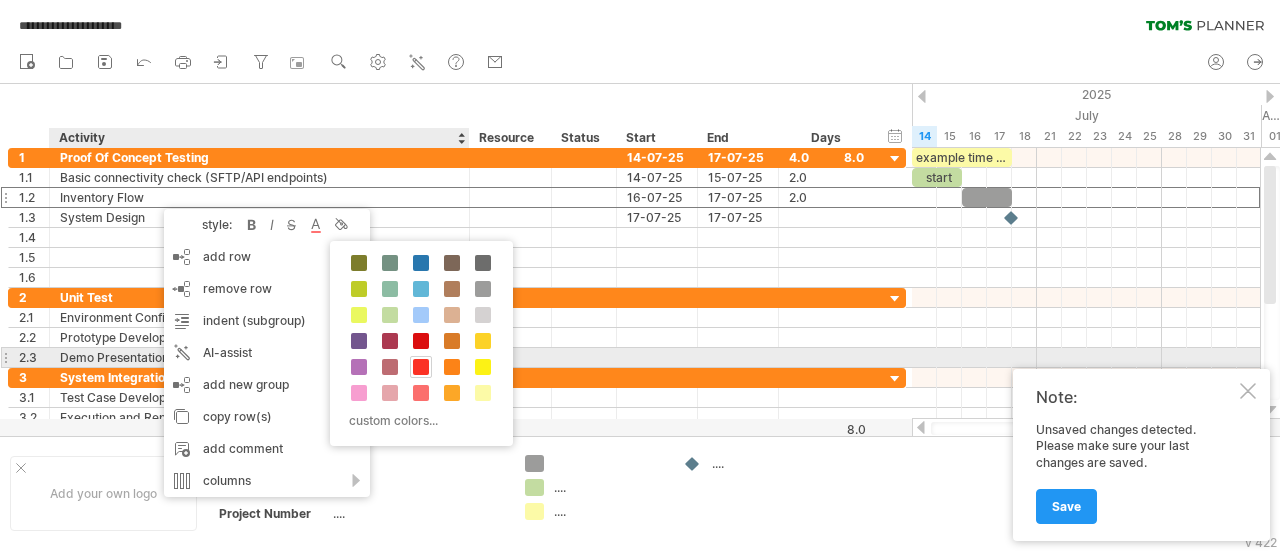 click at bounding box center [421, 367] 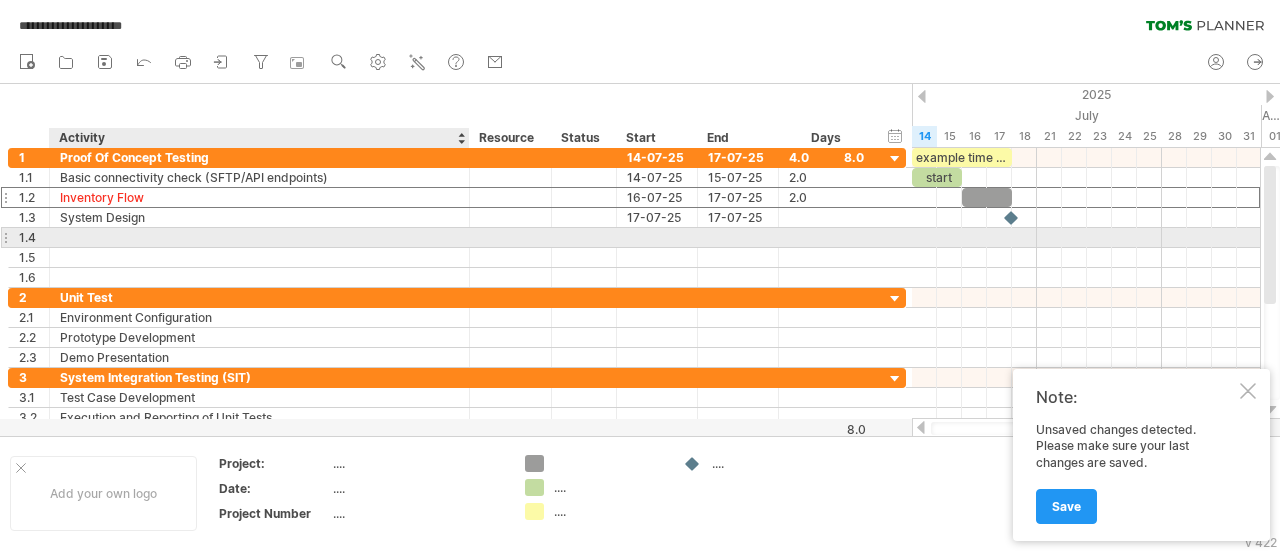 click at bounding box center (259, 237) 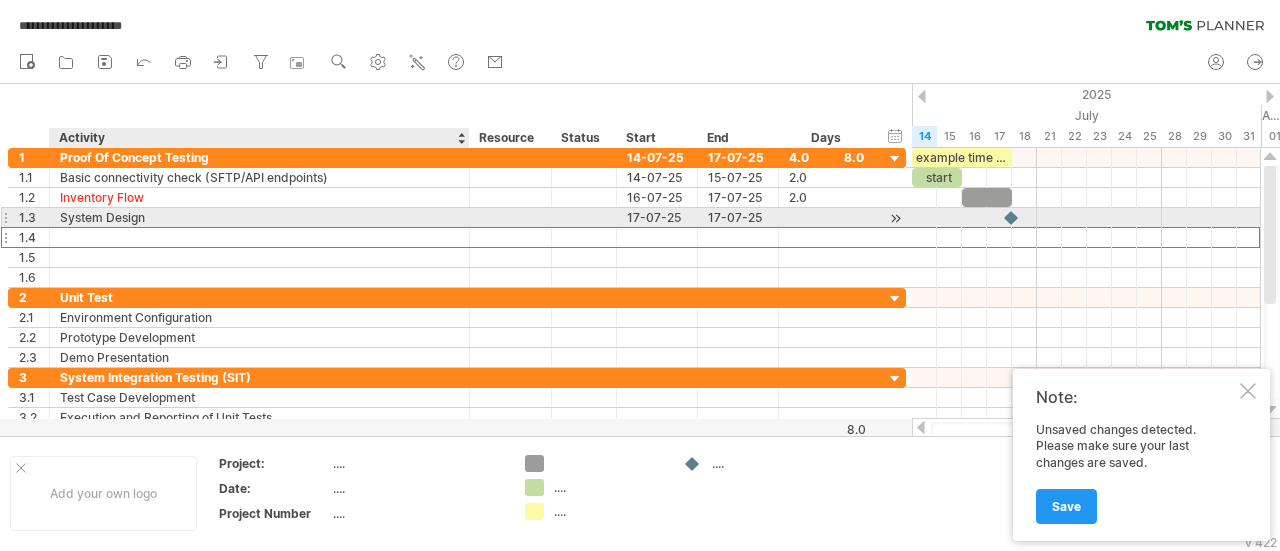 click on "System Design" at bounding box center (259, 217) 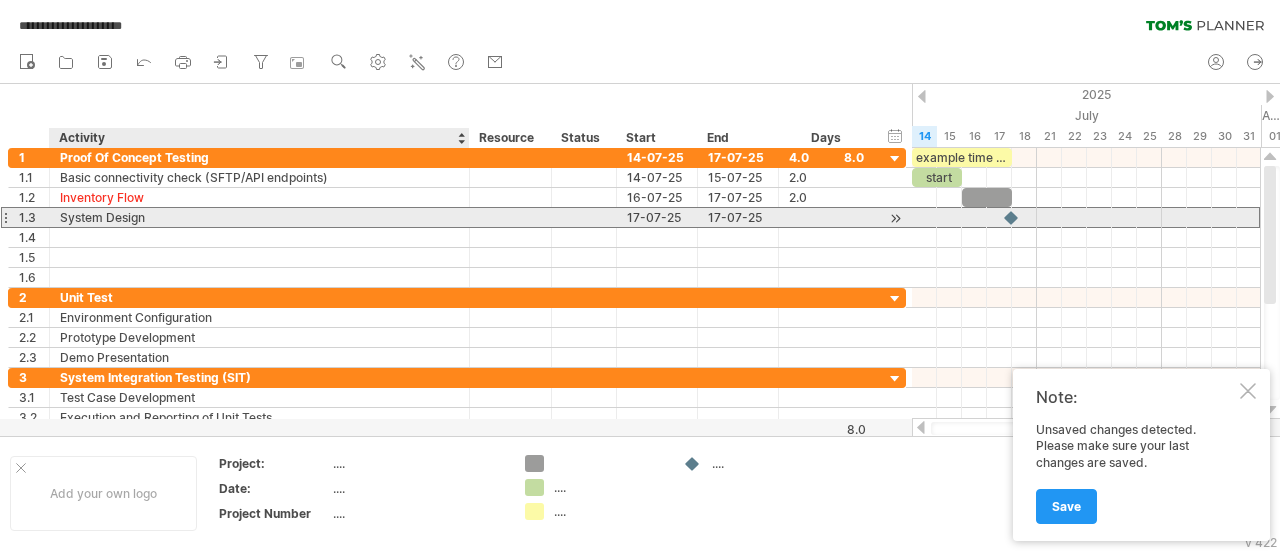 click on "System Design" at bounding box center (259, 217) 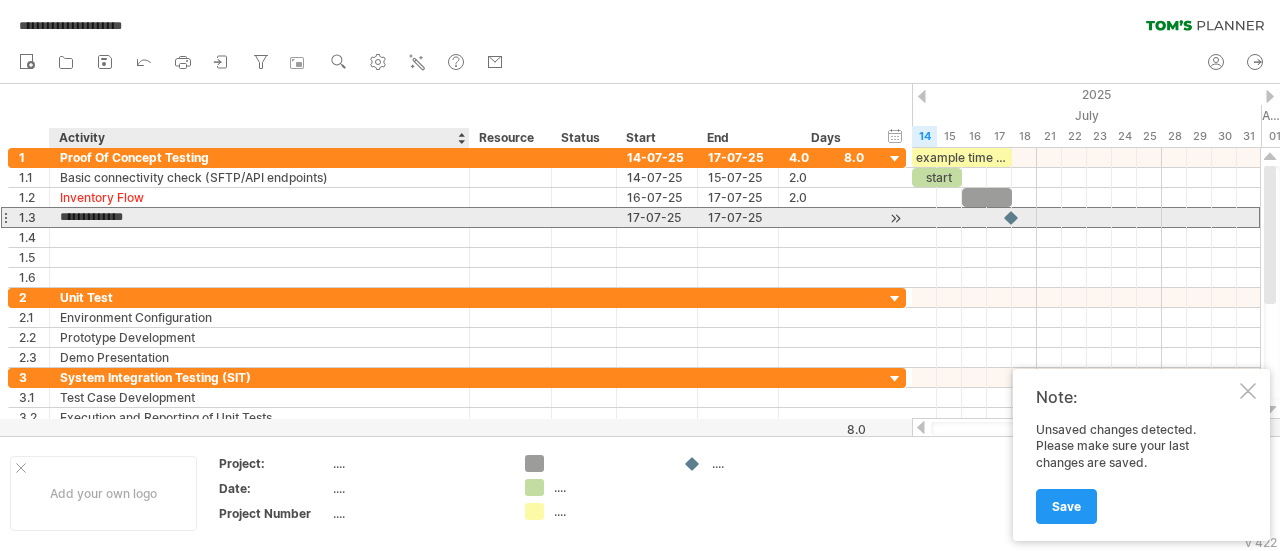 click on "**********" at bounding box center (259, 217) 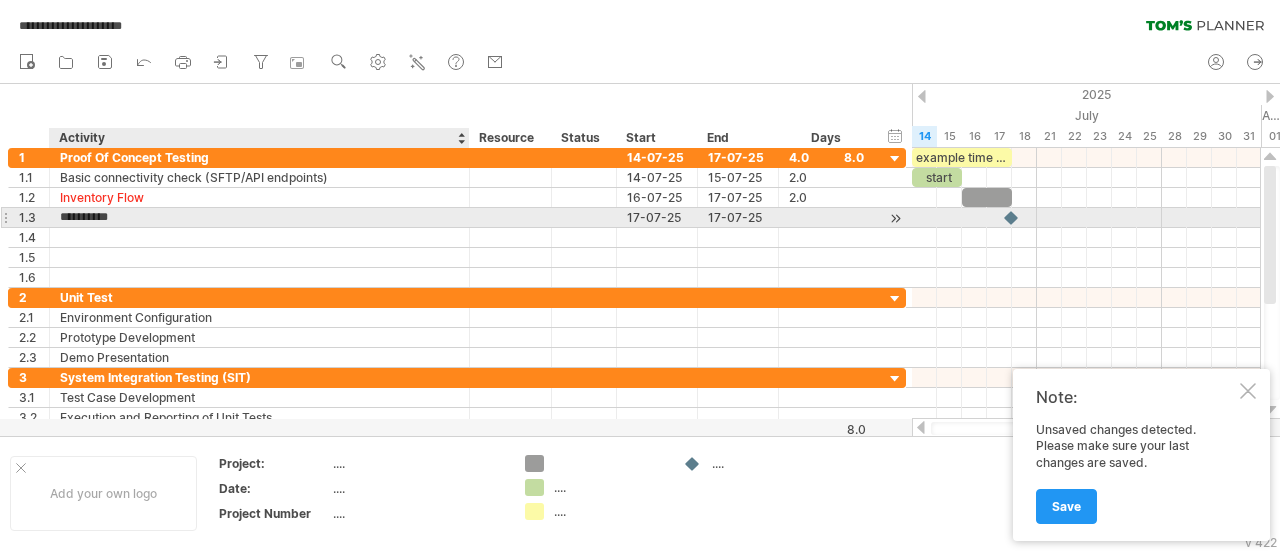 type on "**********" 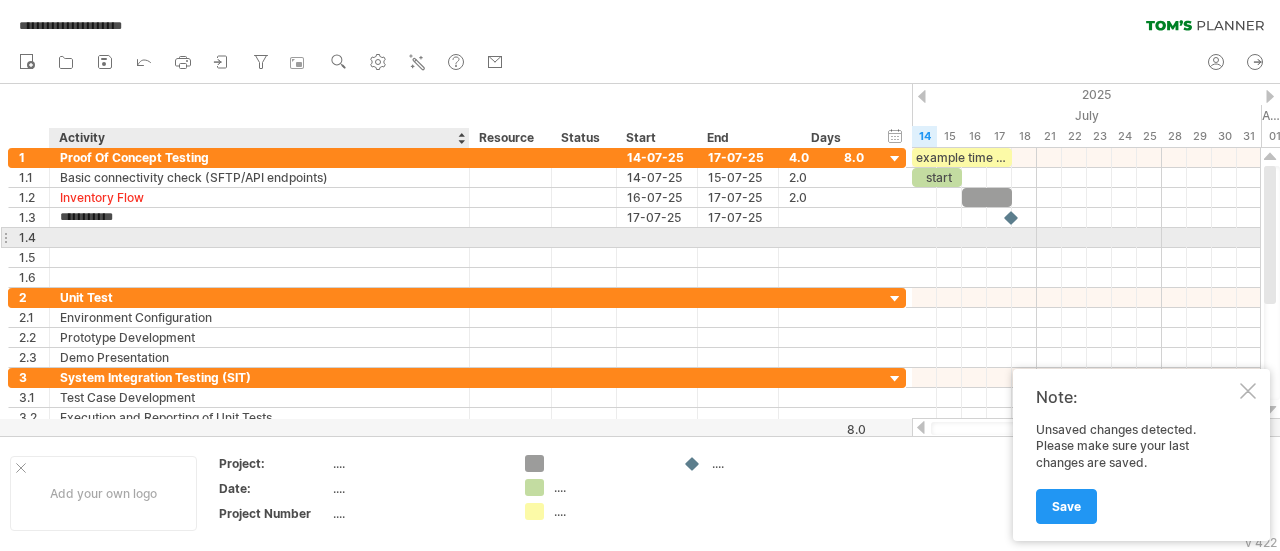 click at bounding box center [259, 237] 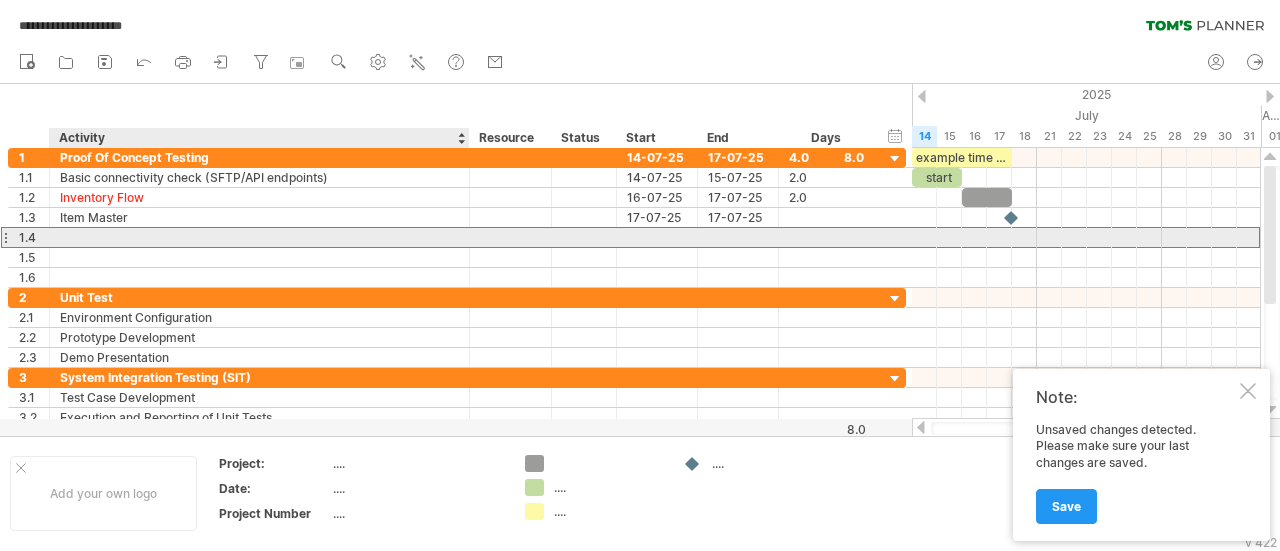 click at bounding box center [259, 237] 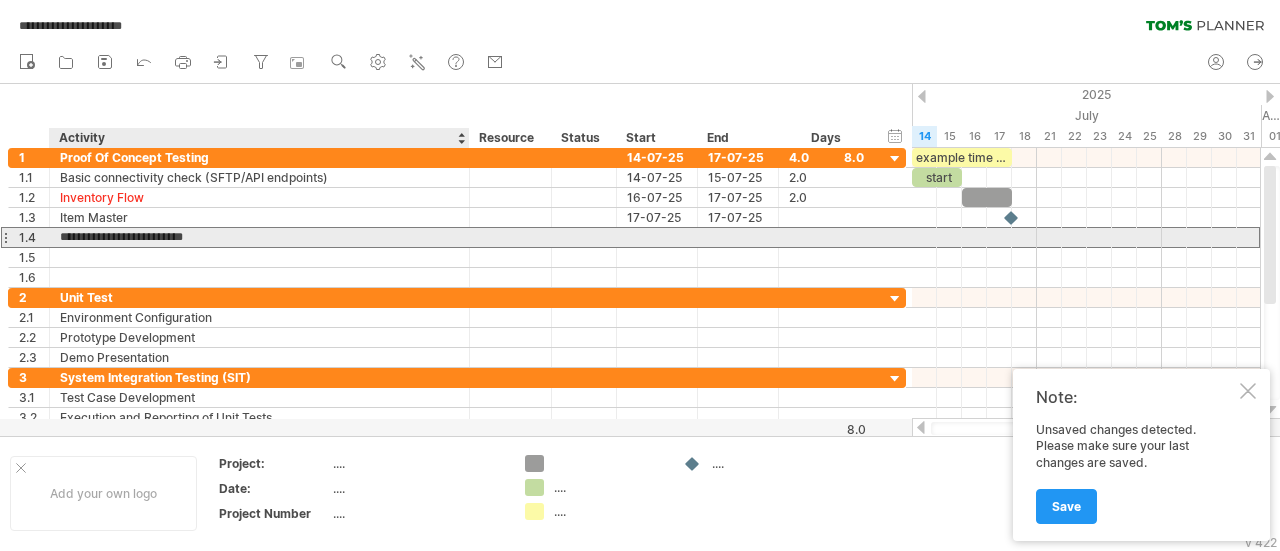 type on "**********" 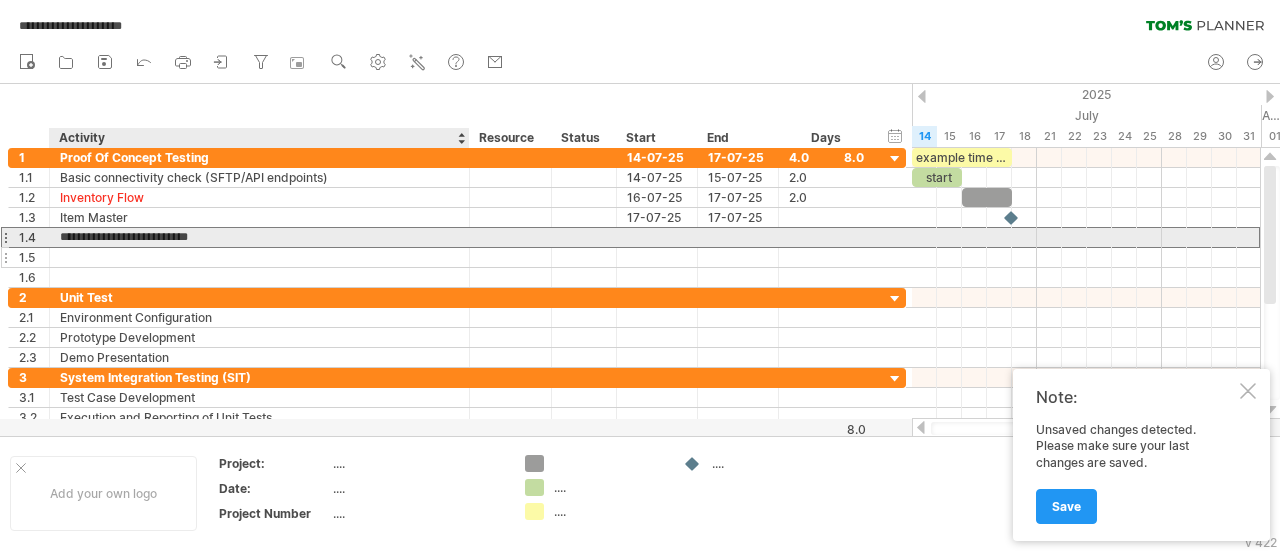 click at bounding box center [259, 257] 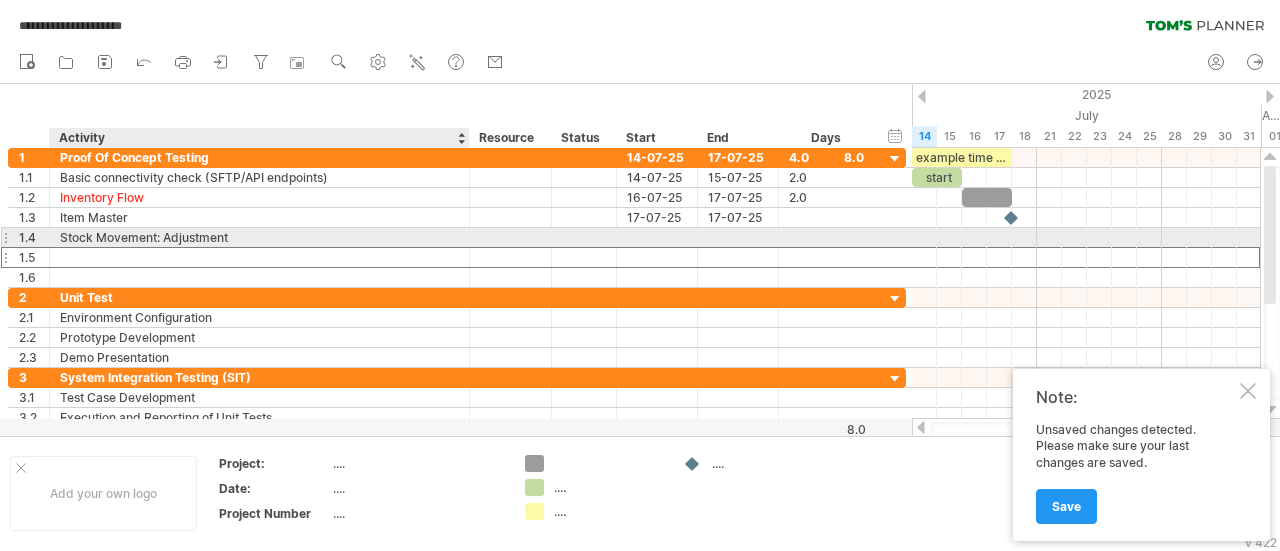 click on "Stock Movement: Adjustment" at bounding box center (259, 237) 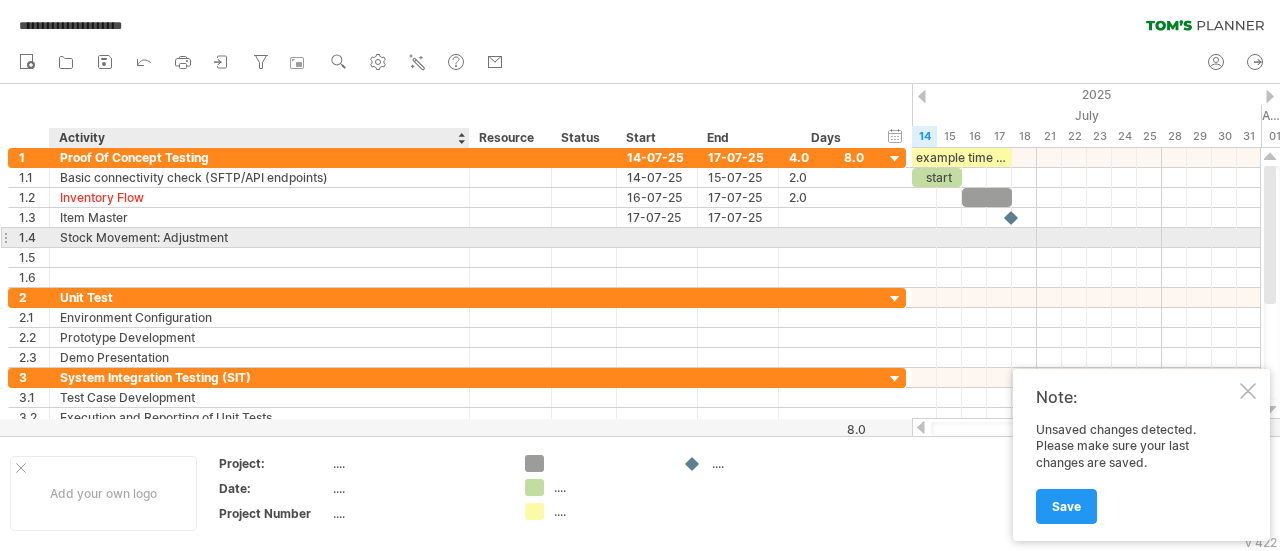 paste on "**********" 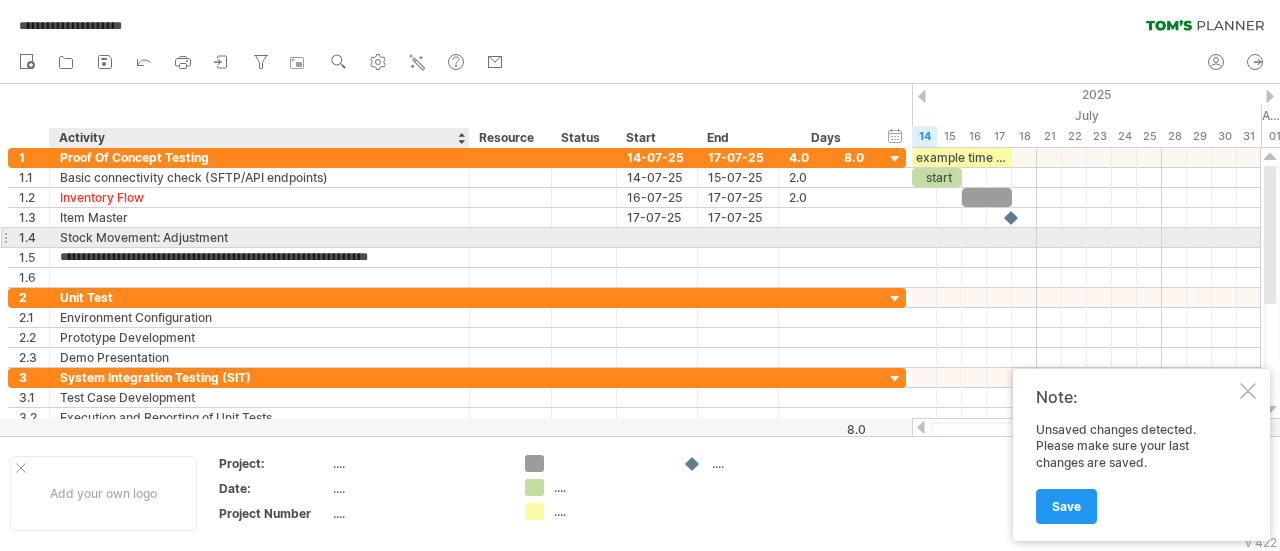 type on "**********" 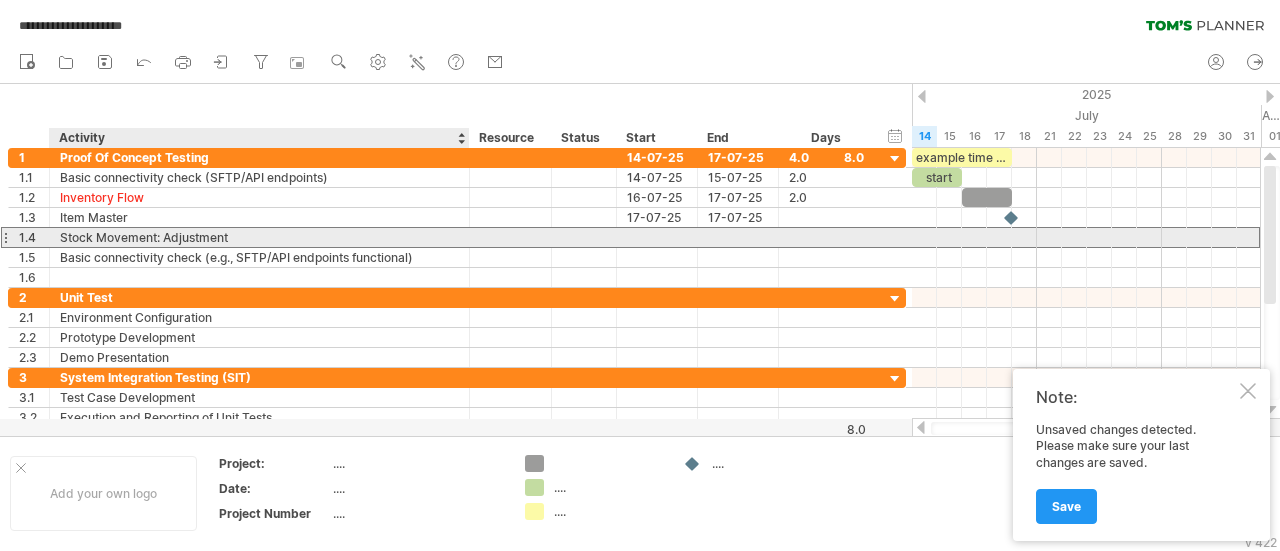 click on "Stock Movement: Adjustment" at bounding box center [259, 237] 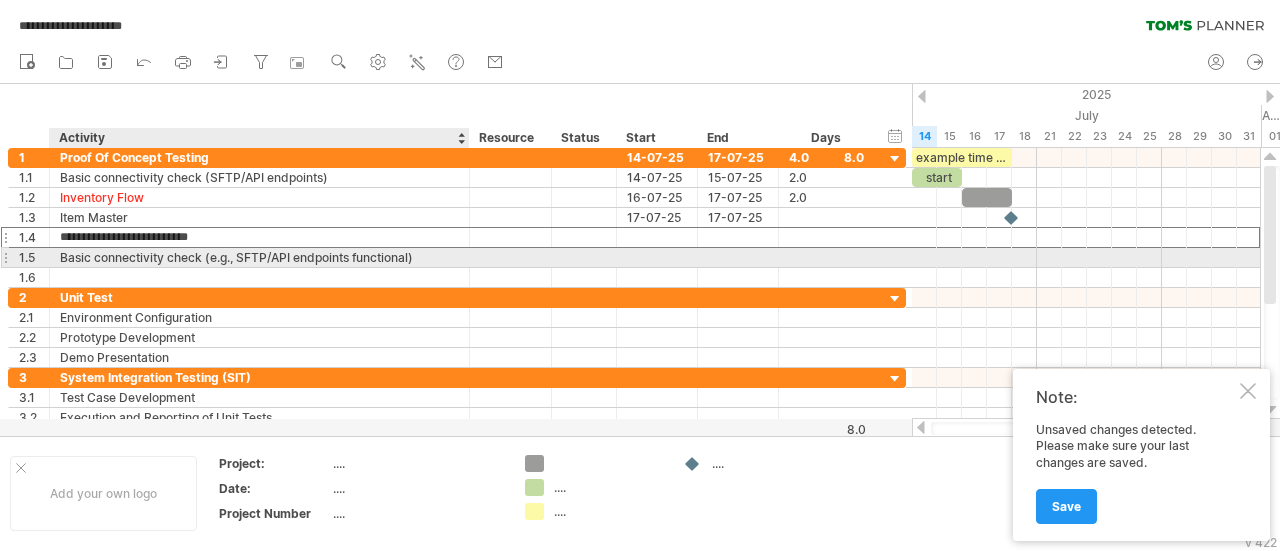 click on "Basic connectivity check (e.g., SFTP/API endpoints functional)" at bounding box center (259, 257) 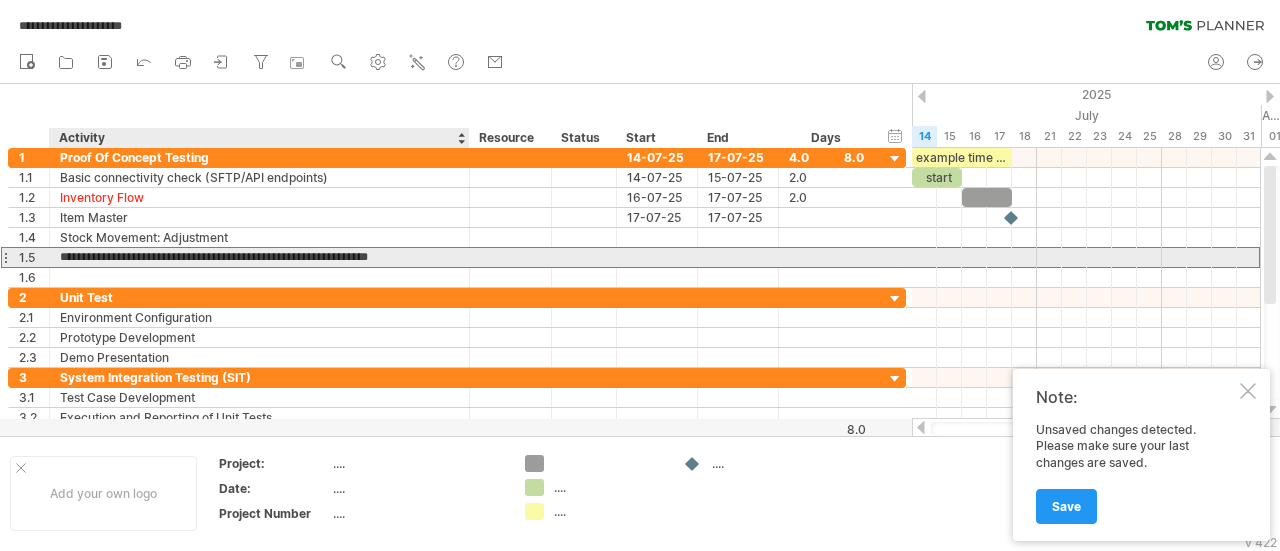 click on "**********" at bounding box center (259, 257) 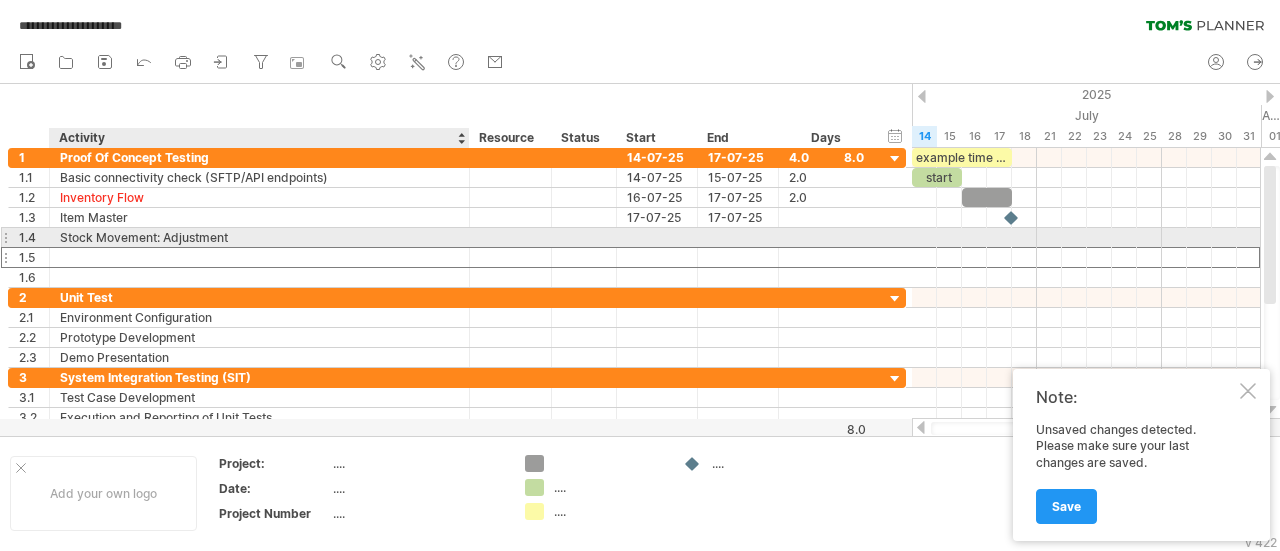 click at bounding box center [259, 257] 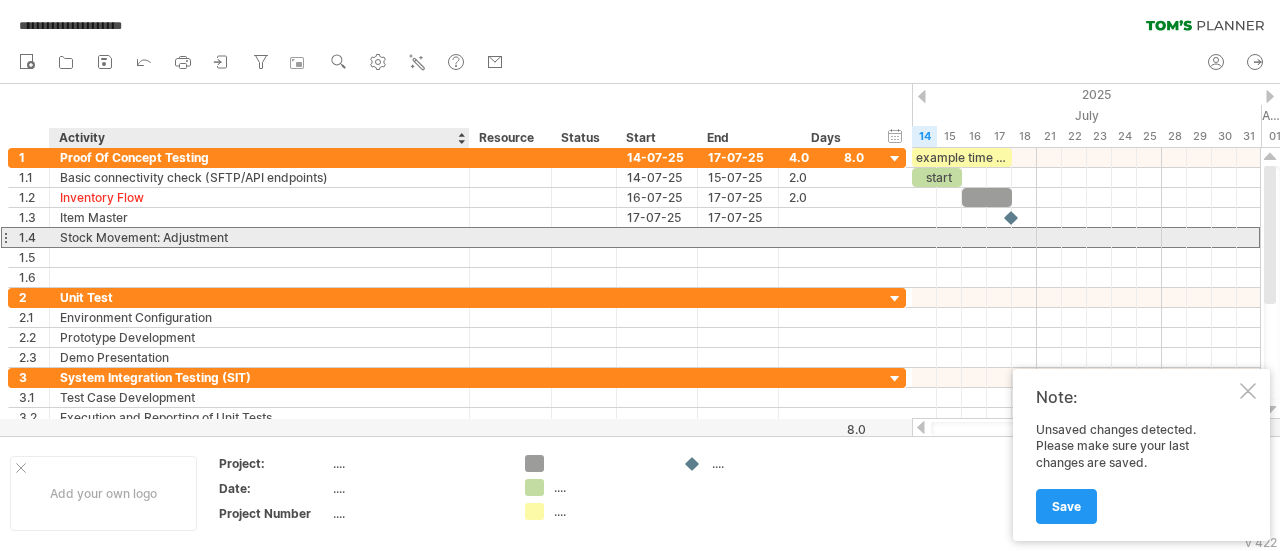 click on "Stock Movement: Adjustment" at bounding box center [259, 237] 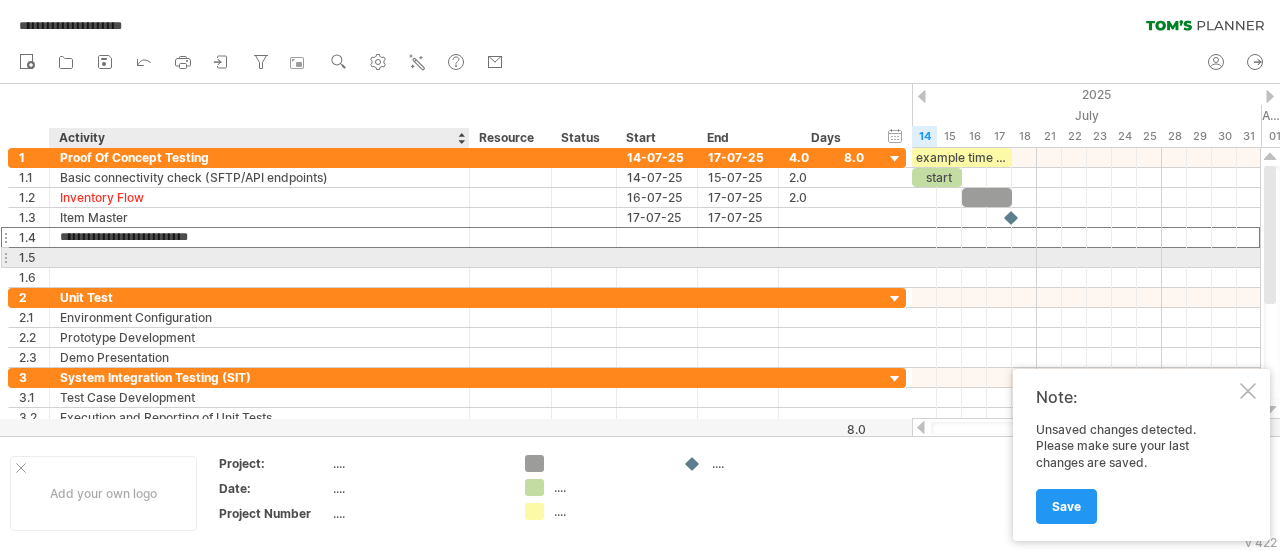 click at bounding box center [259, 257] 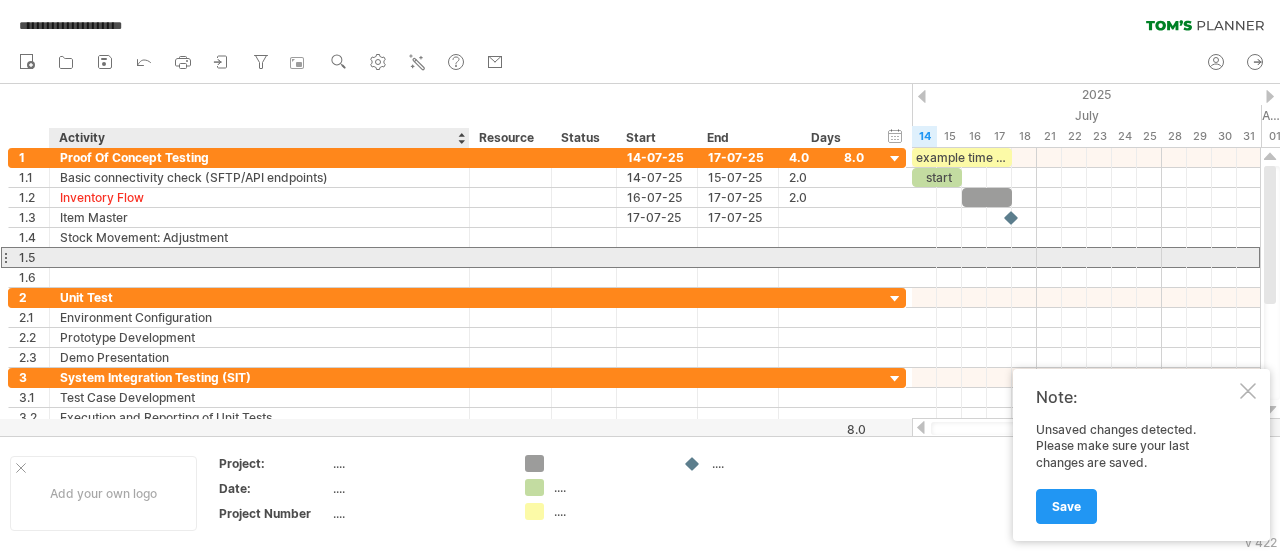 paste on "**********" 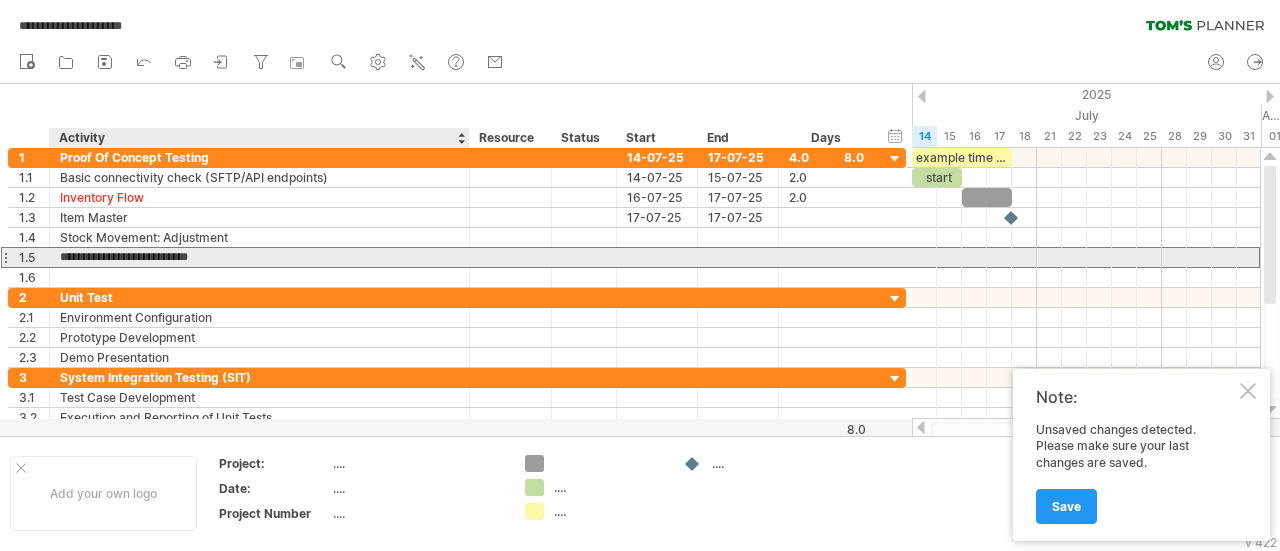 click on "**********" at bounding box center [259, 257] 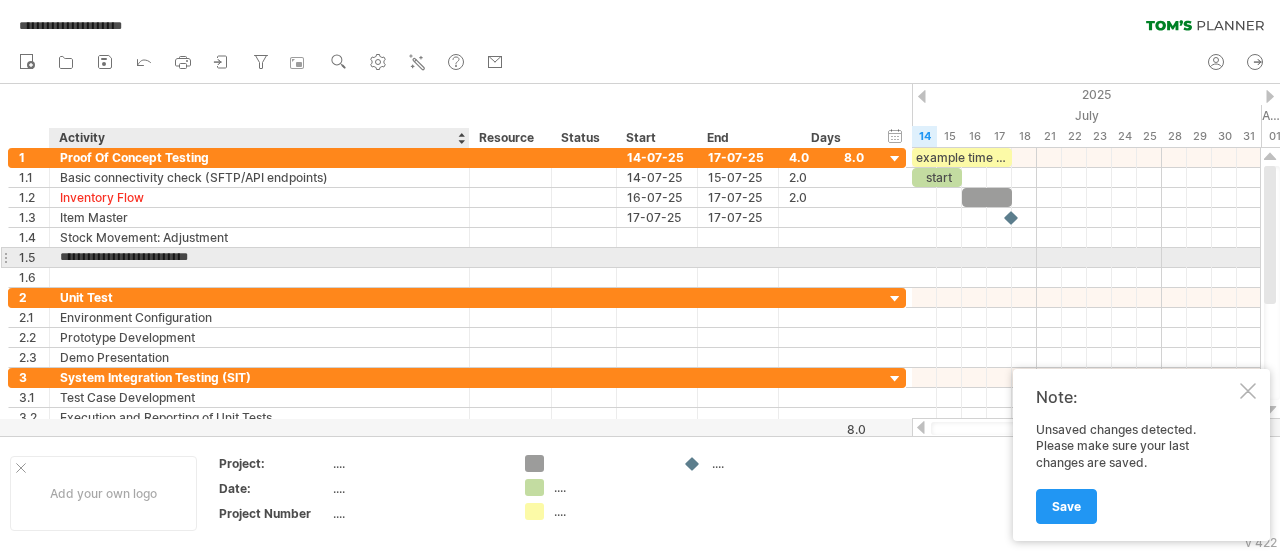 click on "**********" at bounding box center [259, 257] 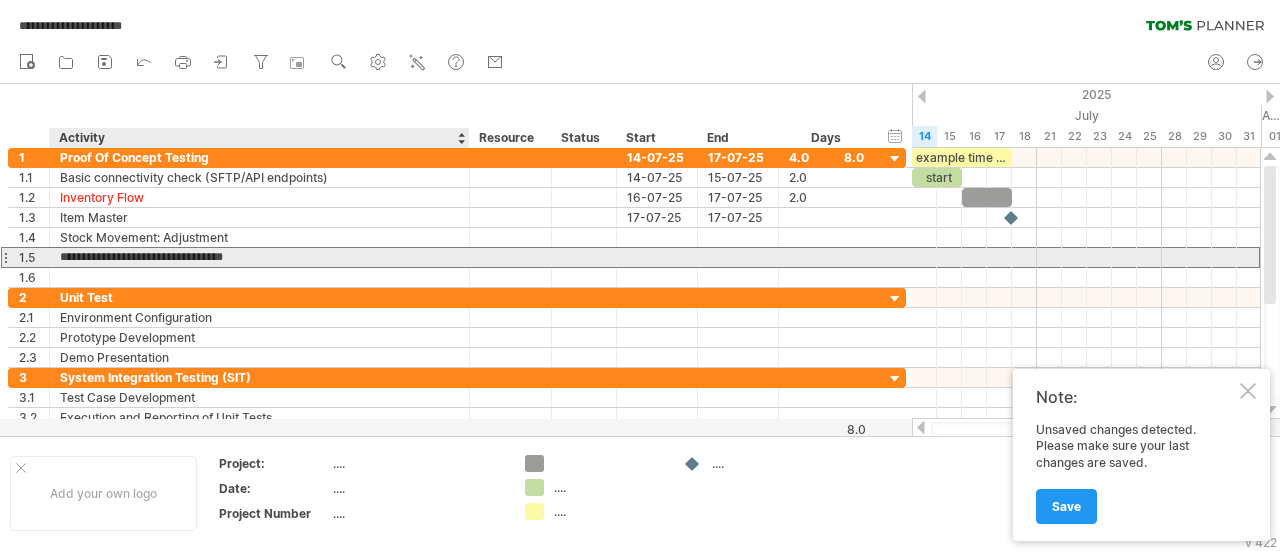 type on "**********" 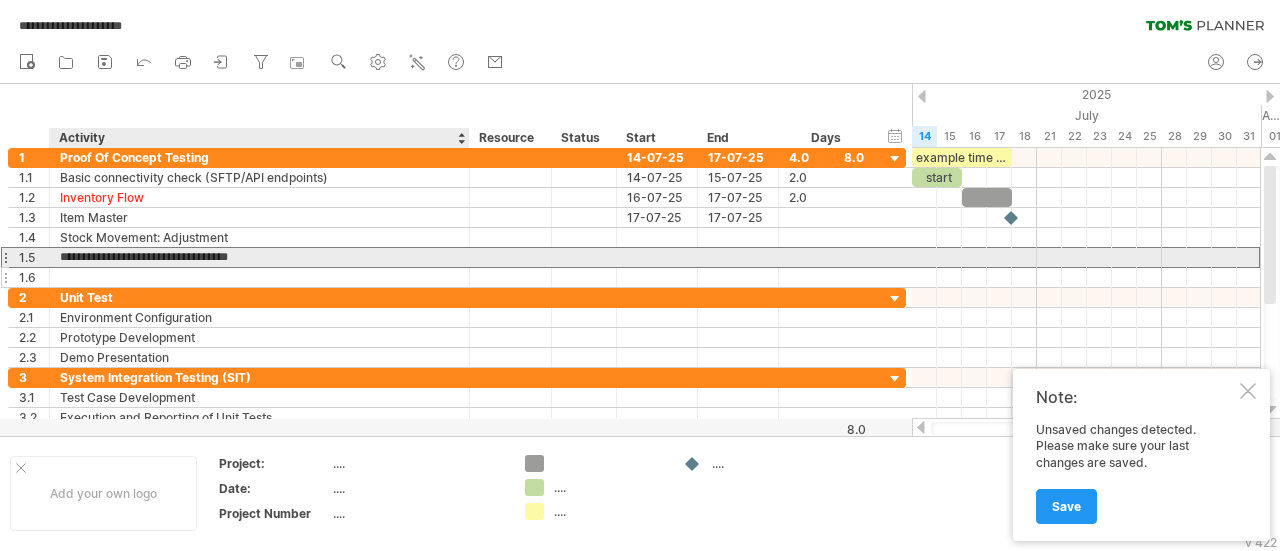 click at bounding box center [259, 277] 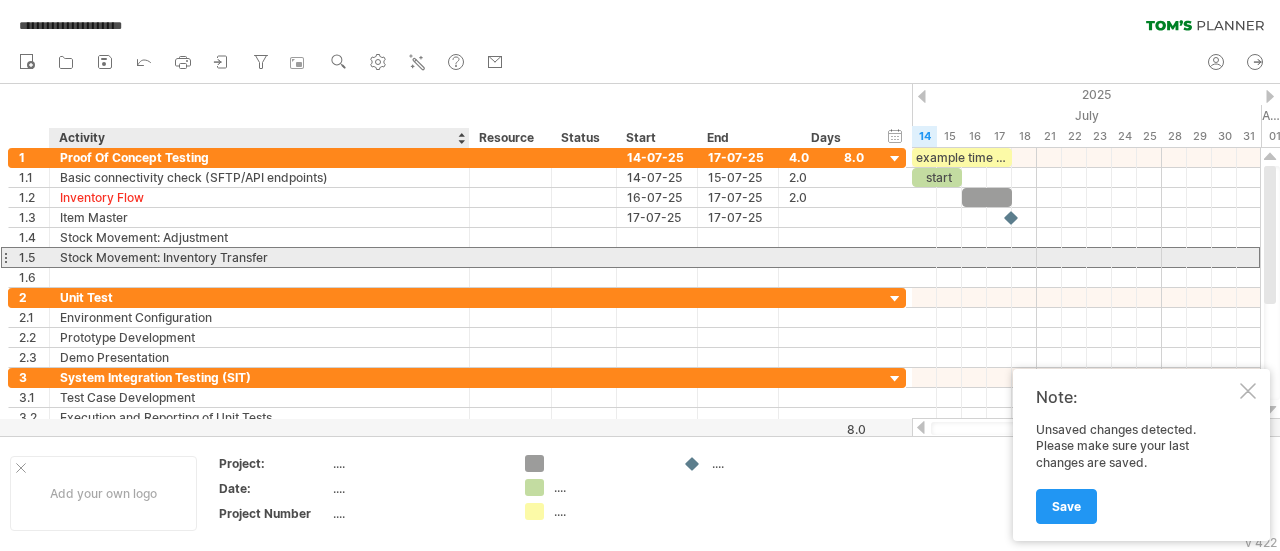 click on "Stock Movement: Inventory Transfer" at bounding box center [259, 257] 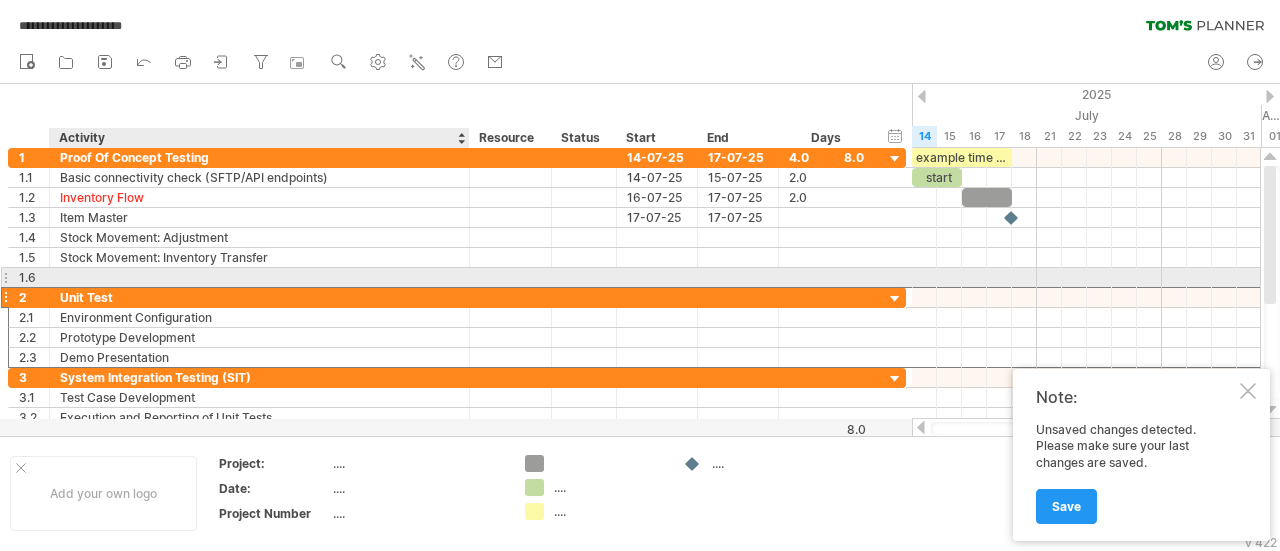 click on "Unit Test" at bounding box center [259, 297] 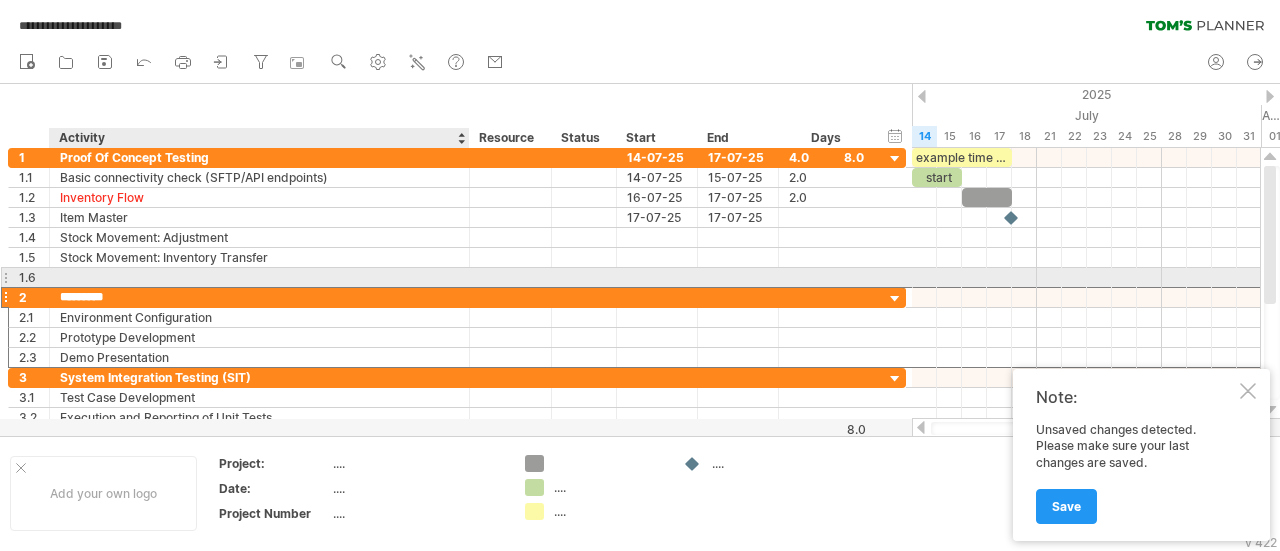 click at bounding box center (259, 277) 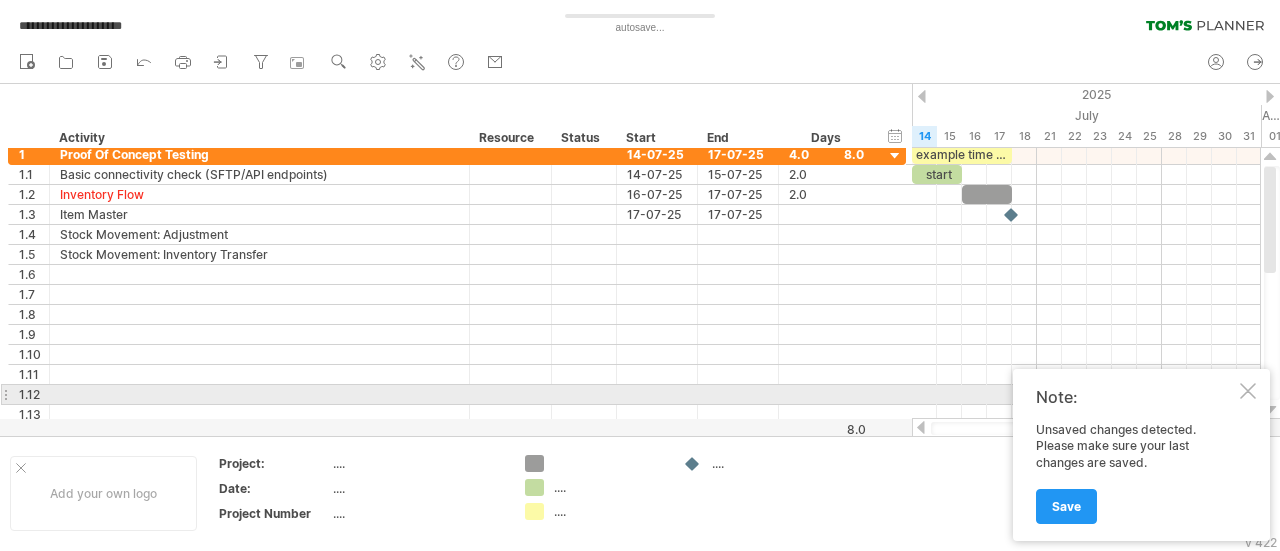 click at bounding box center [1248, 391] 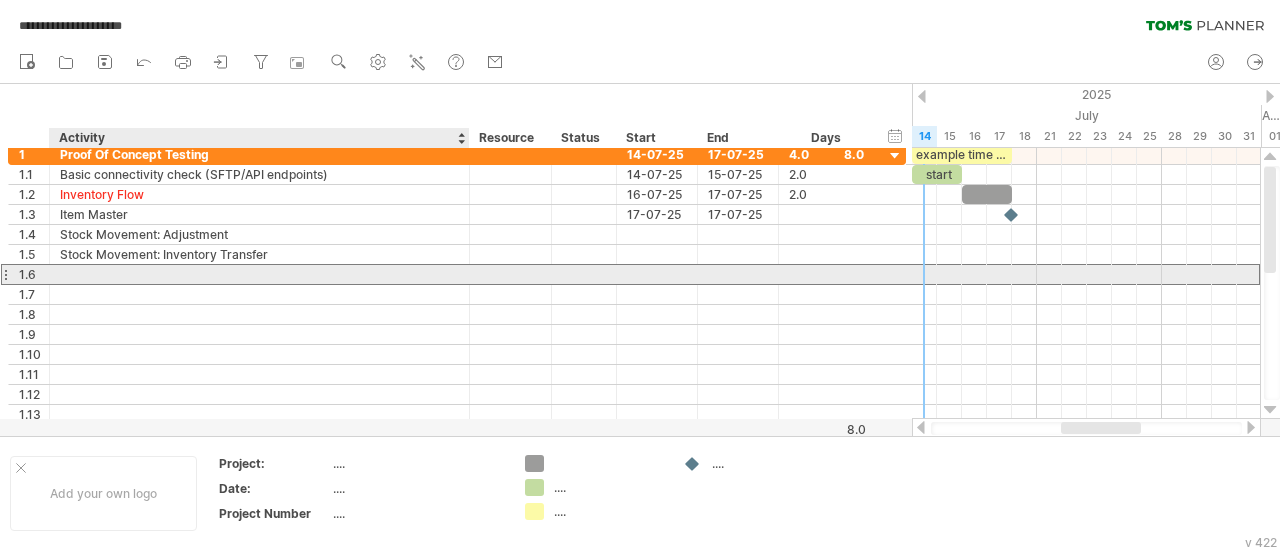 click at bounding box center (259, 274) 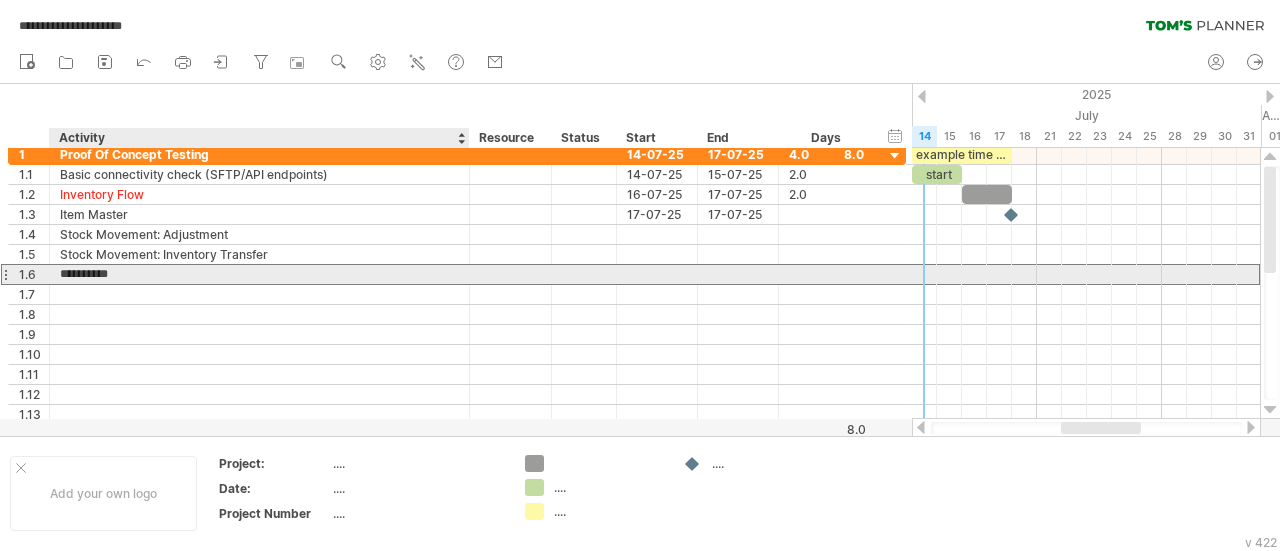 type on "**********" 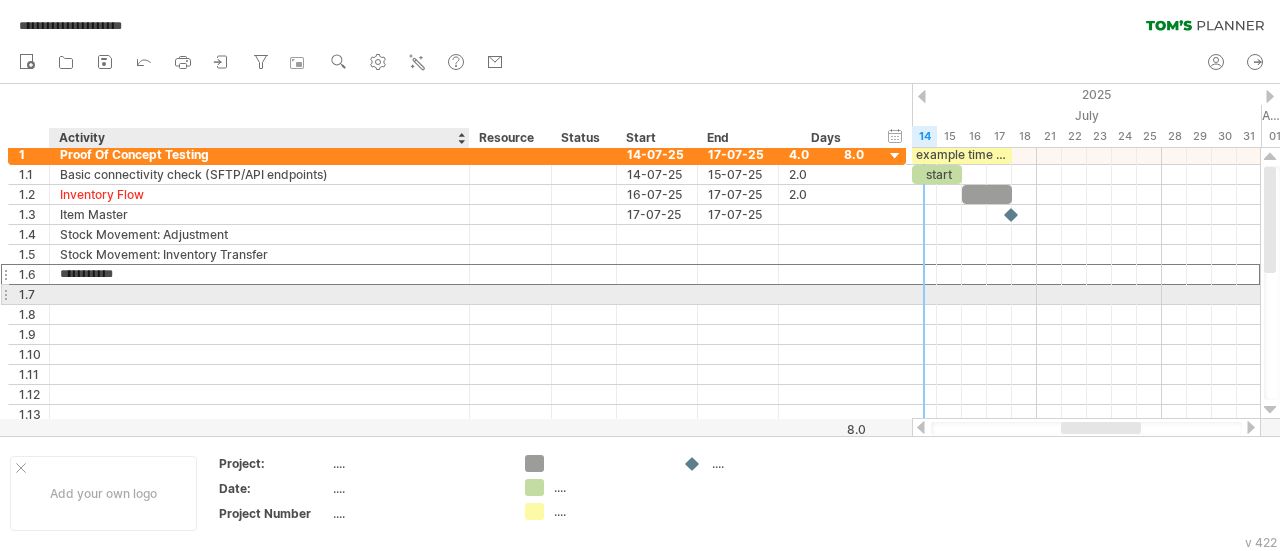 click at bounding box center [259, 294] 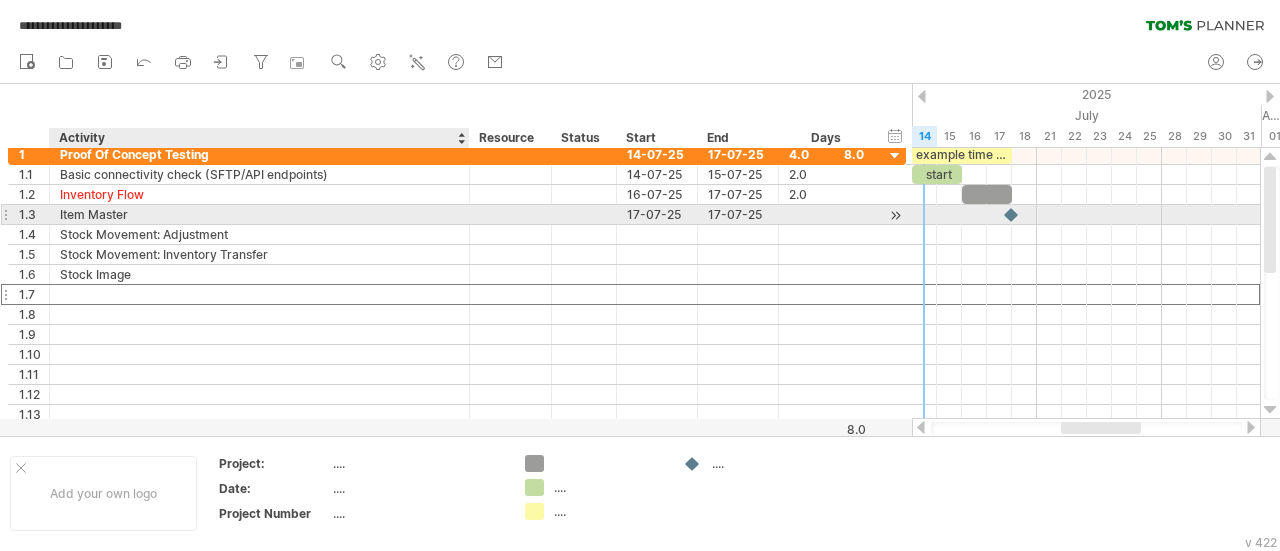 click on "Item Master" at bounding box center (259, 214) 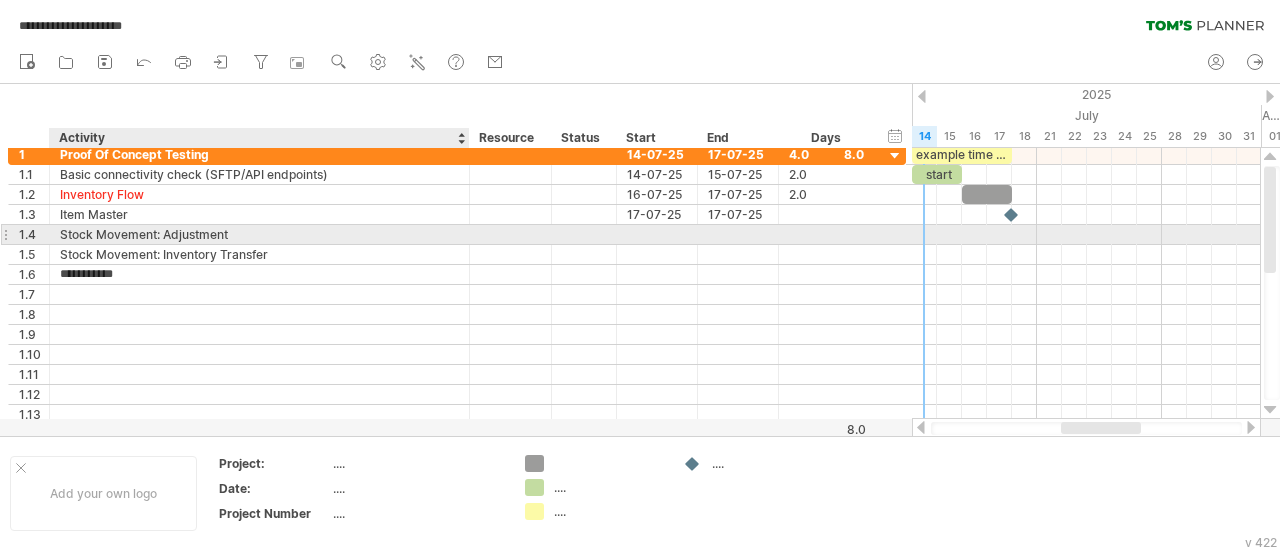 click on "Stock Movement: Adjustment" at bounding box center [259, 234] 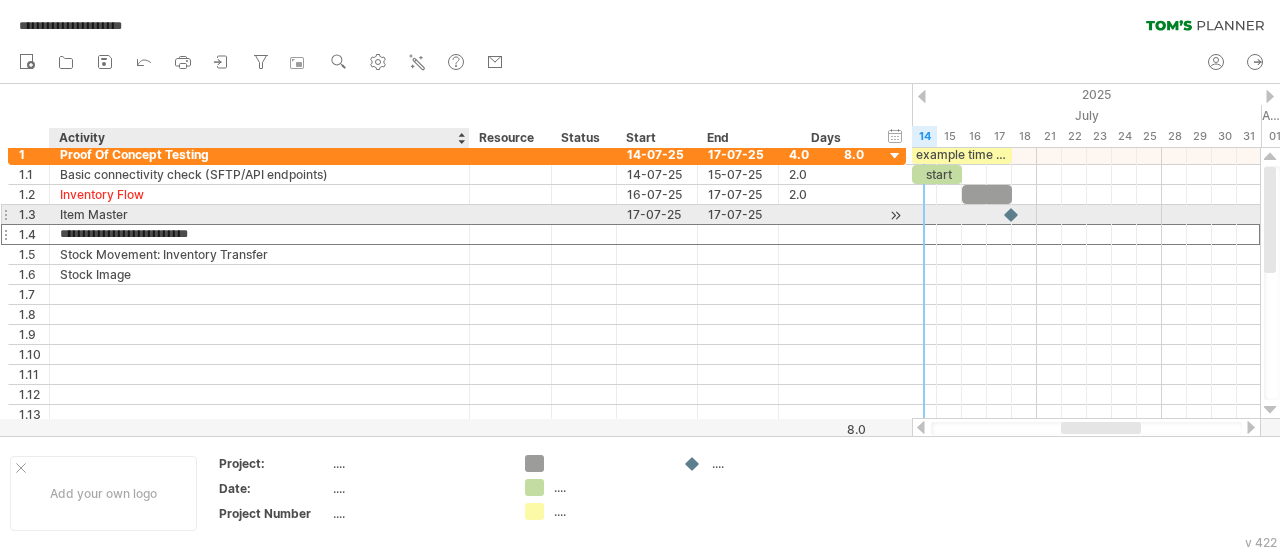 click on "Item Master" at bounding box center [259, 214] 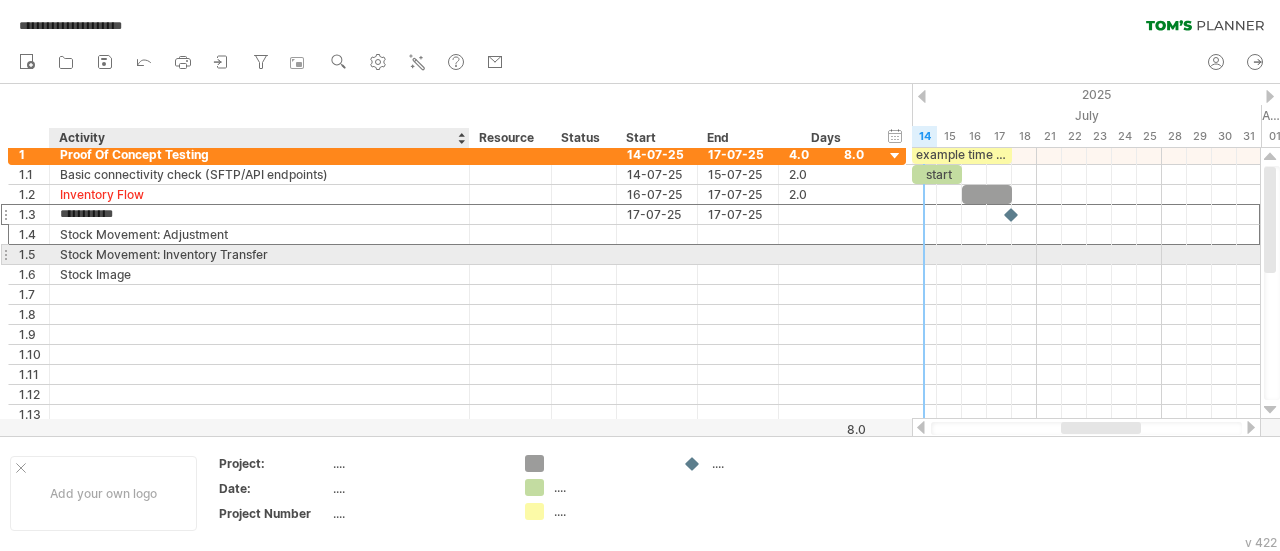 click on "Stock Movement: Inventory Transfer" at bounding box center [259, 254] 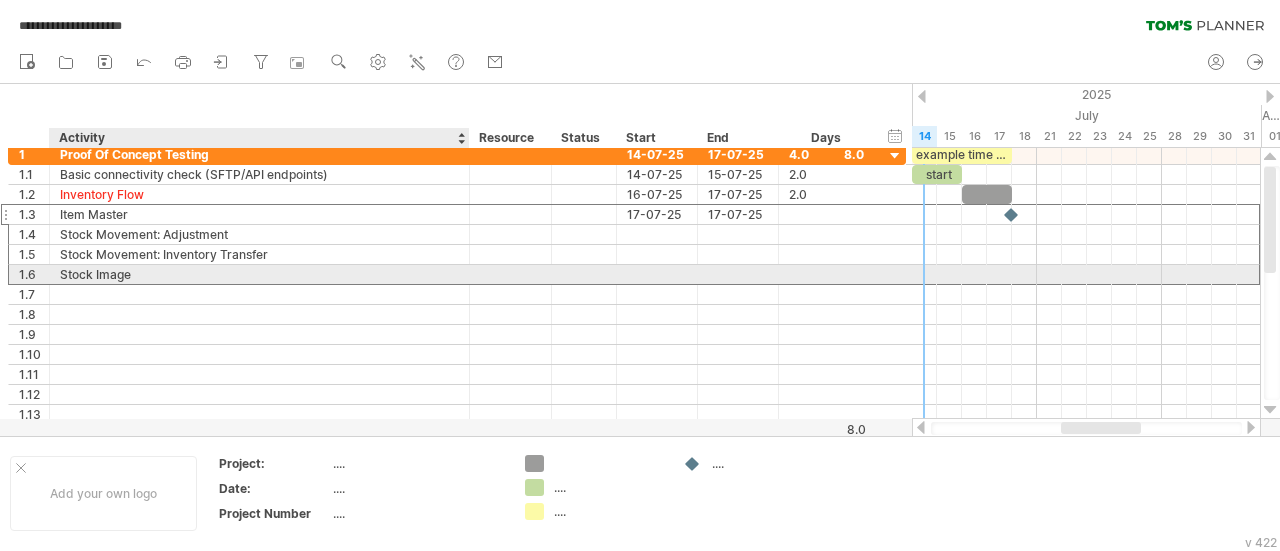 click on "Stock Image" at bounding box center (259, 274) 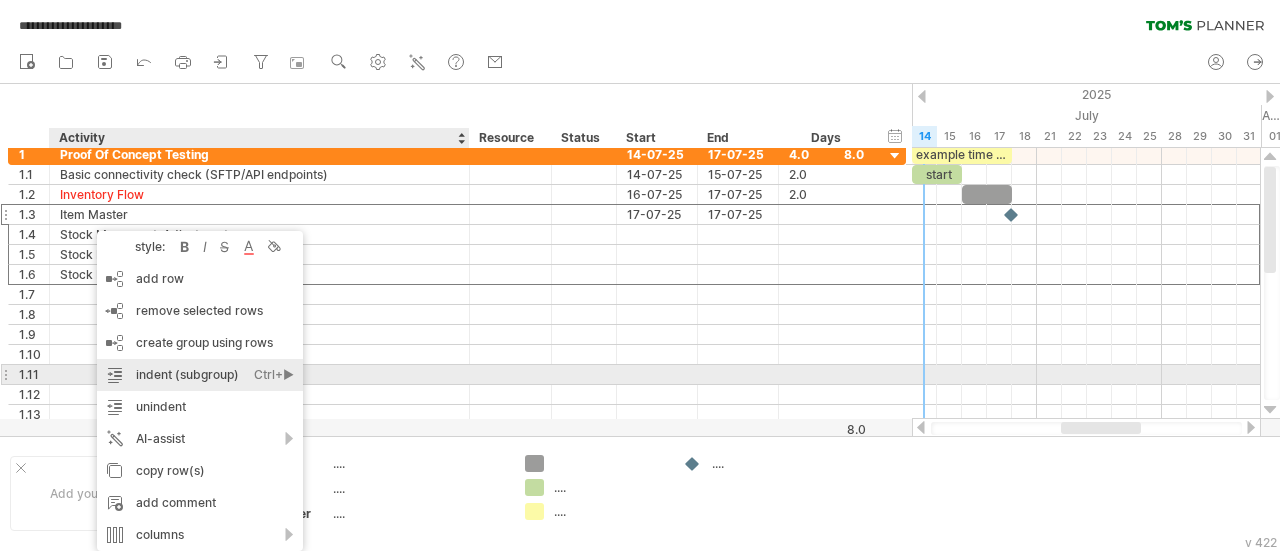 click on "indent (subgroup) Ctrl+► Cmd+►" at bounding box center (200, 375) 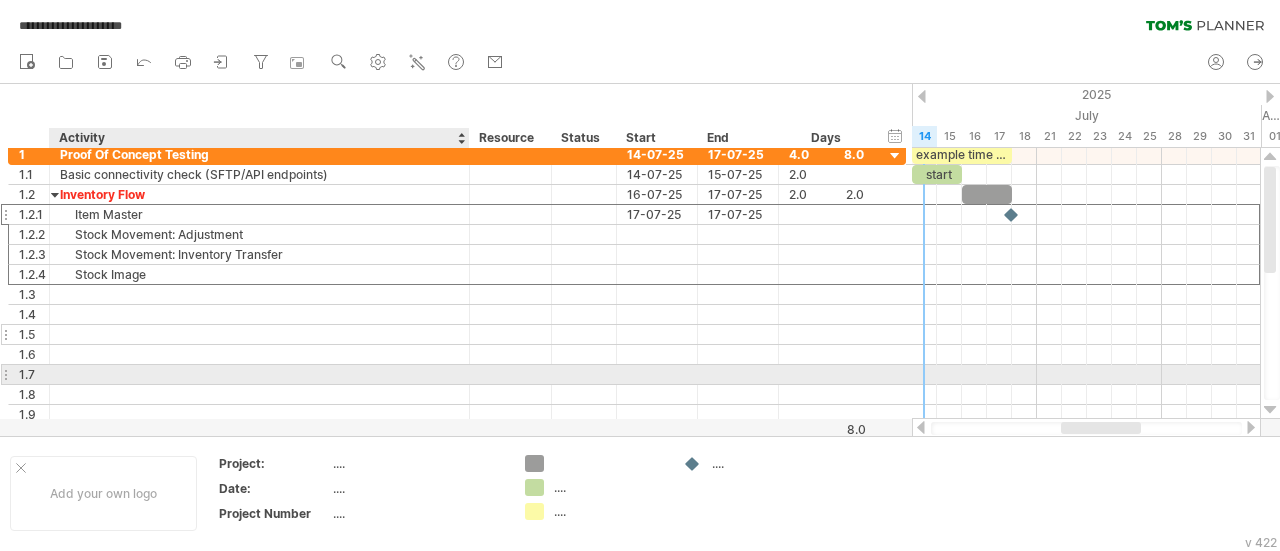 click at bounding box center [259, 334] 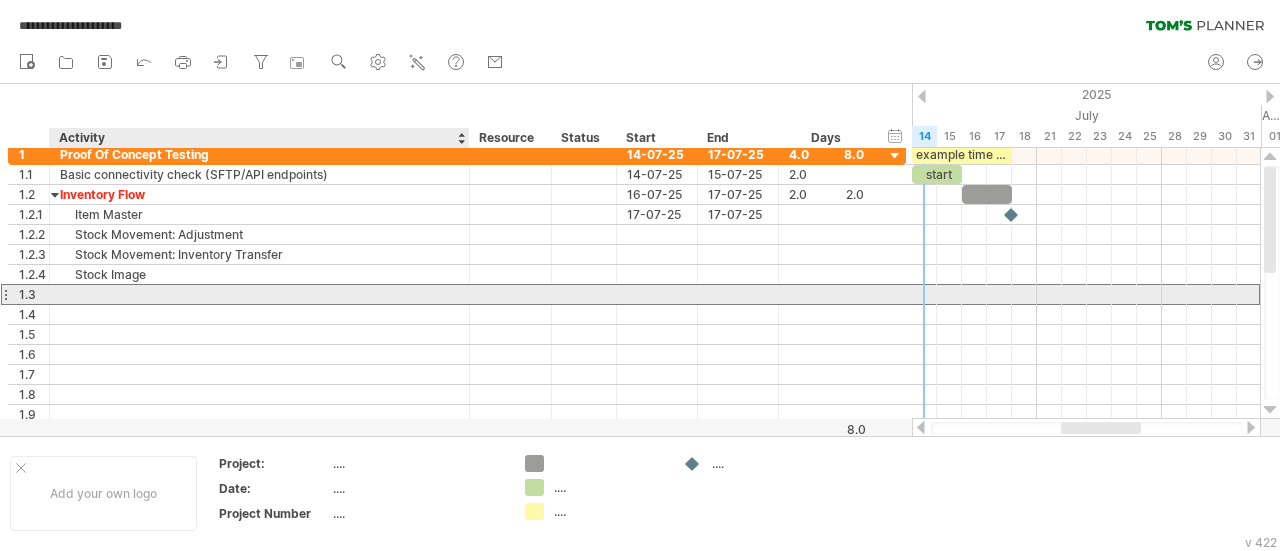 click at bounding box center [259, 294] 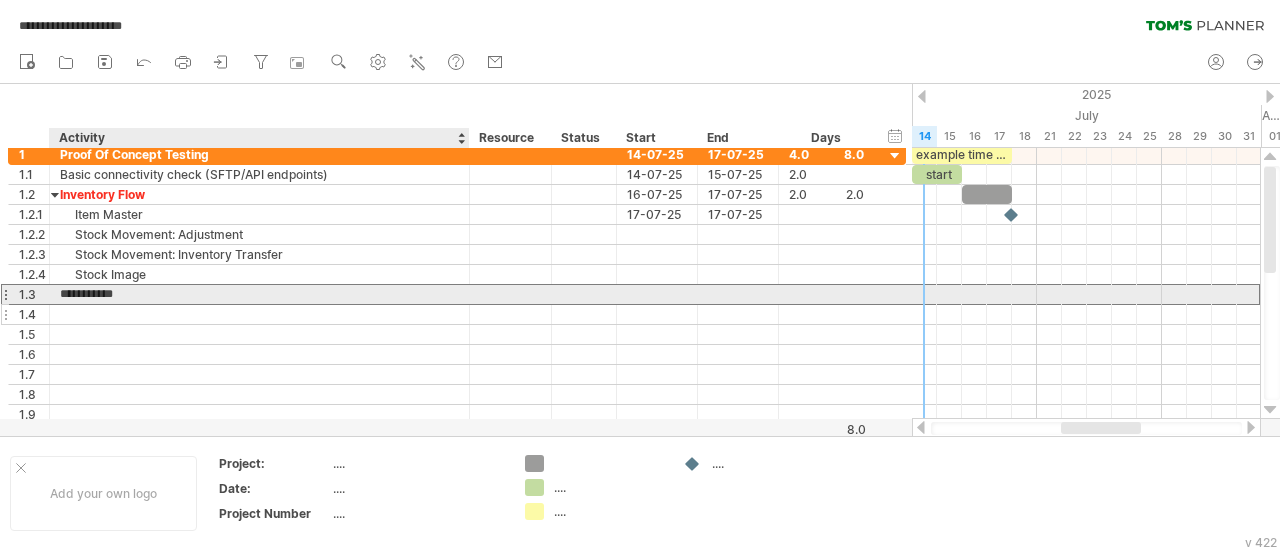 type on "**********" 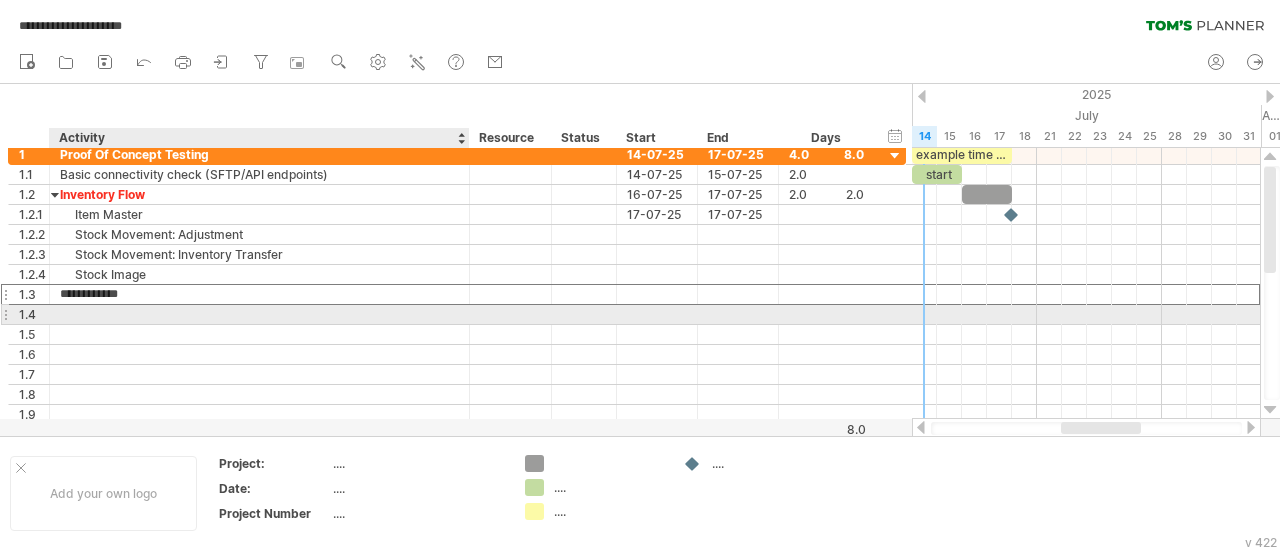 click at bounding box center [259, 314] 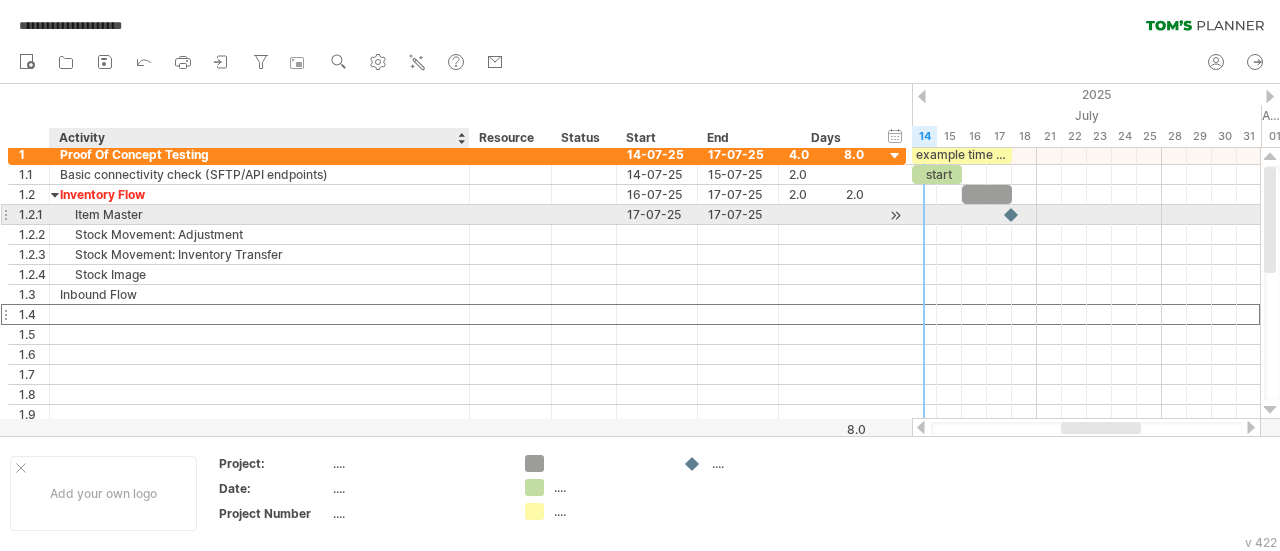 click on "Item Master" at bounding box center [259, 214] 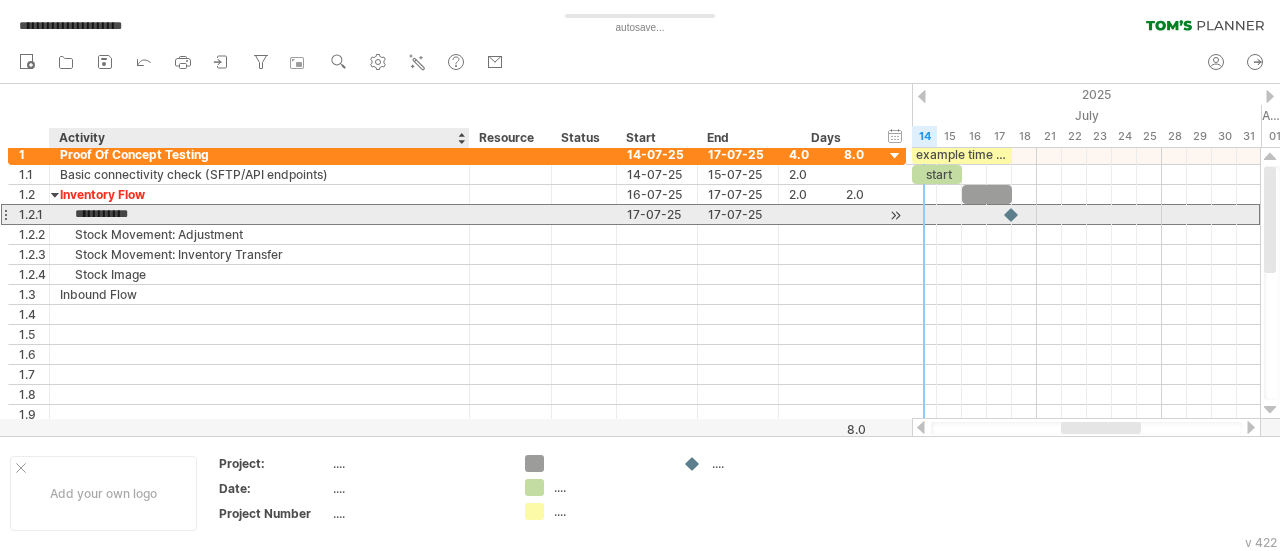click on "**********" at bounding box center (259, 214) 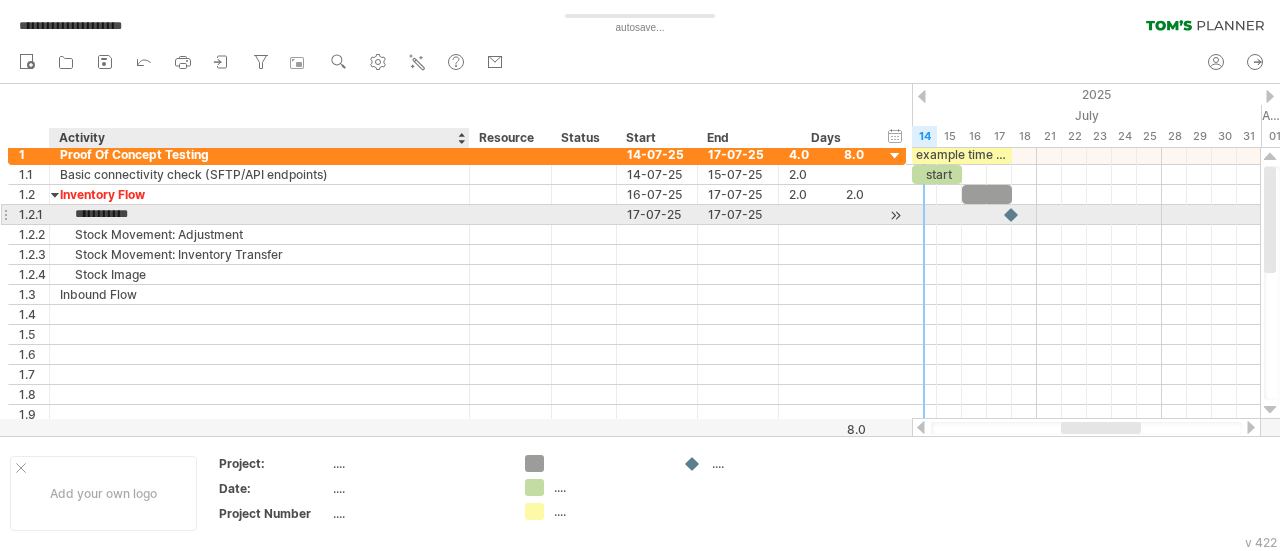 click on "**********" at bounding box center (259, 214) 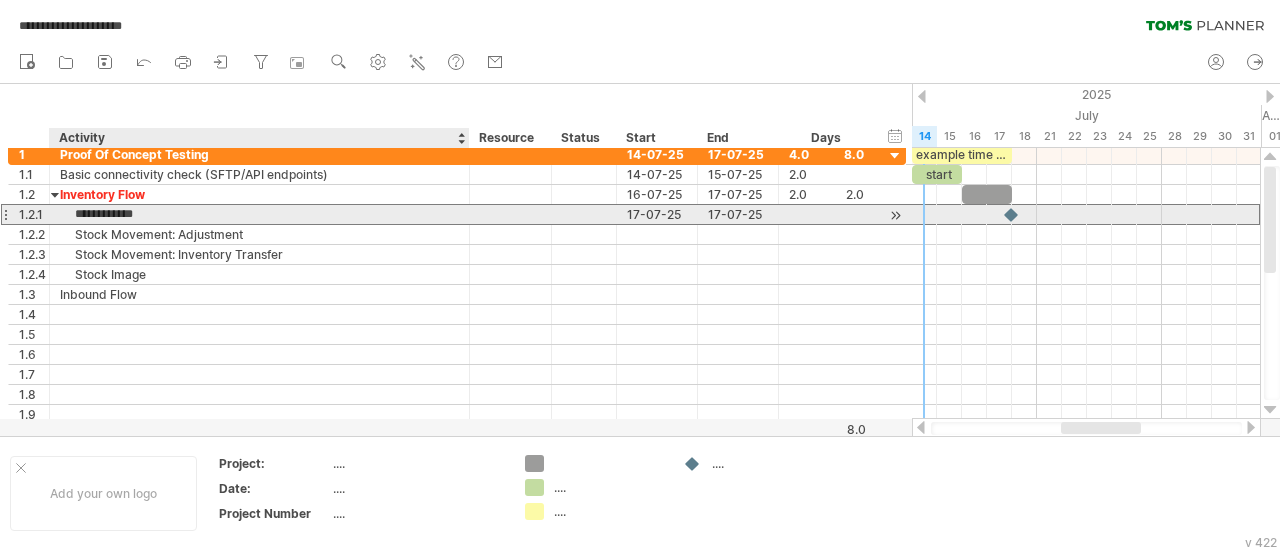 type on "**********" 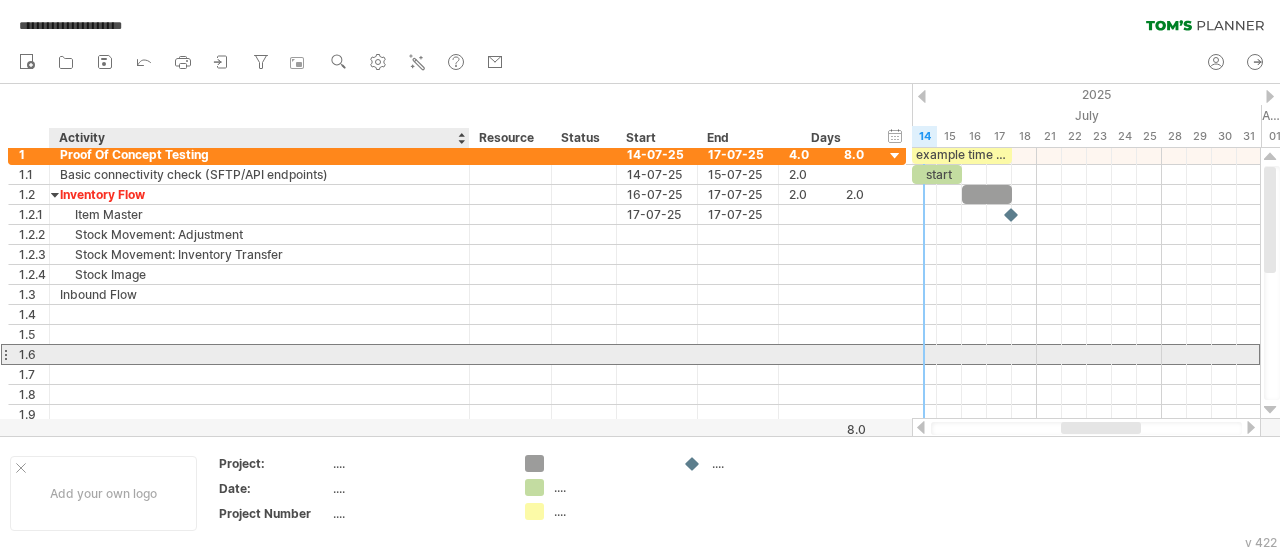 click at bounding box center [259, 354] 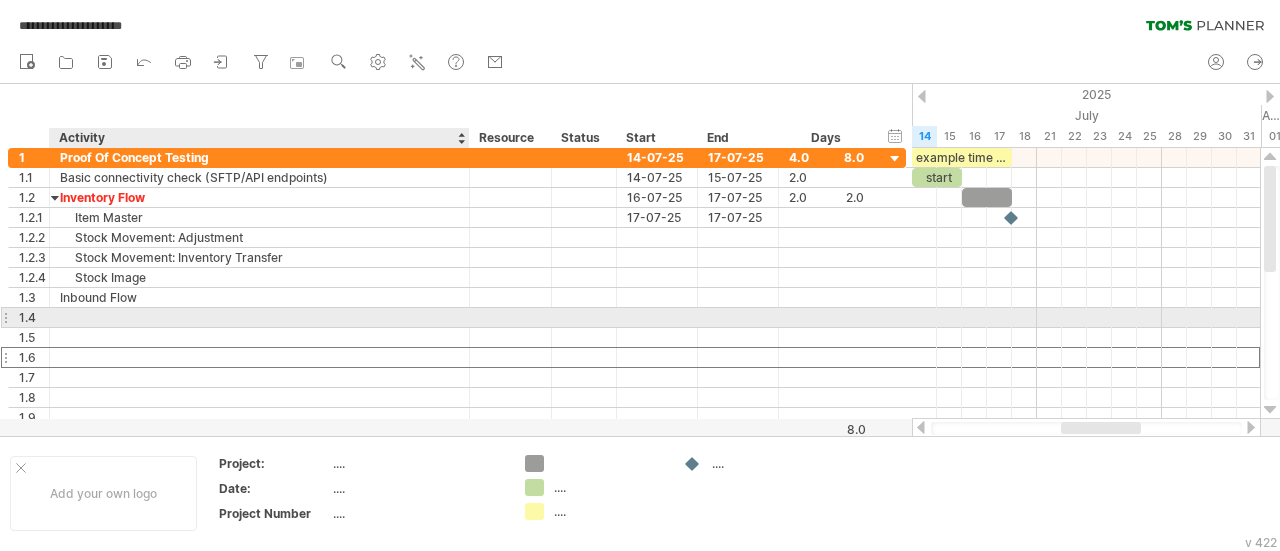 click at bounding box center (259, 317) 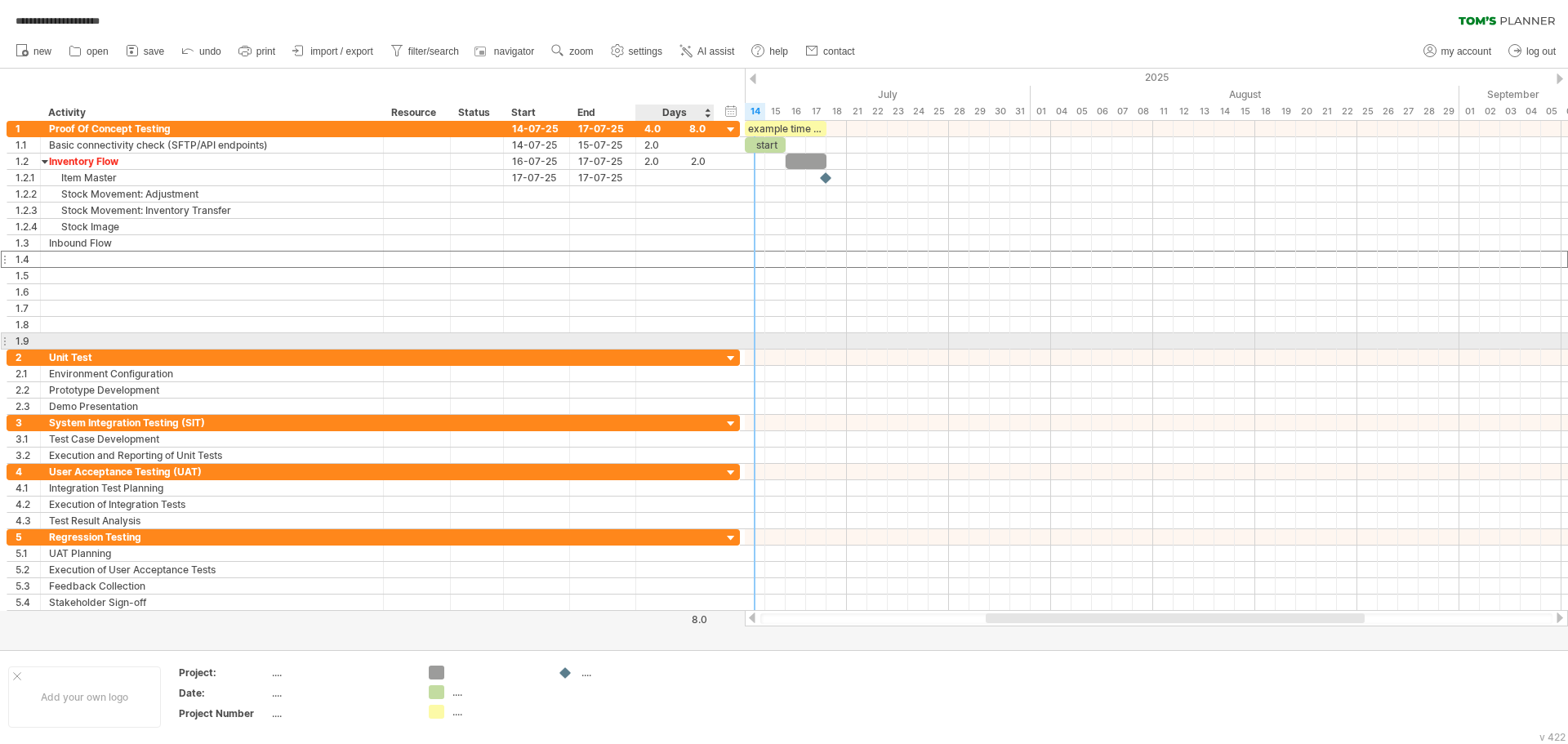 click at bounding box center [675, 341] 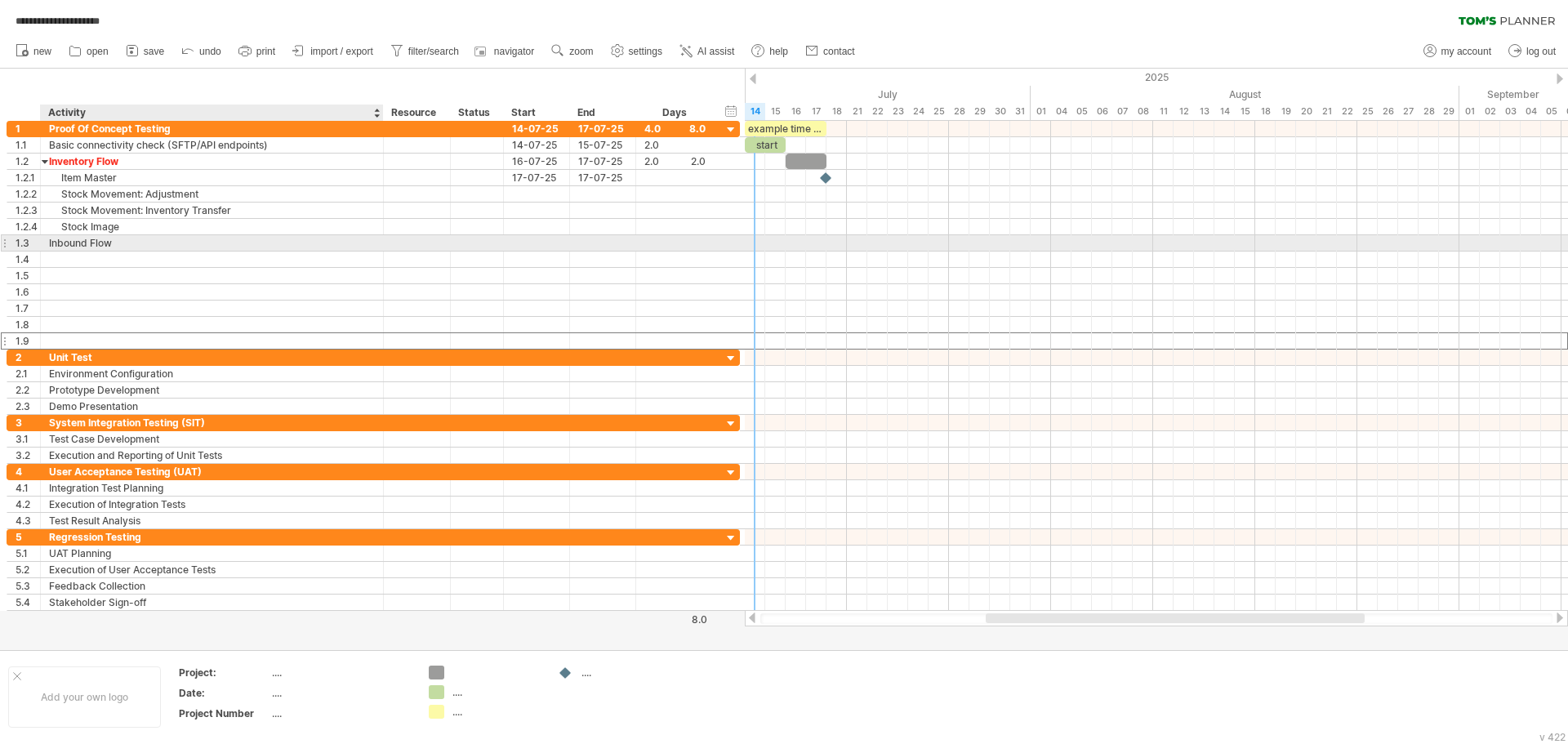 click on "Inbound Flow" at bounding box center (212, 243) 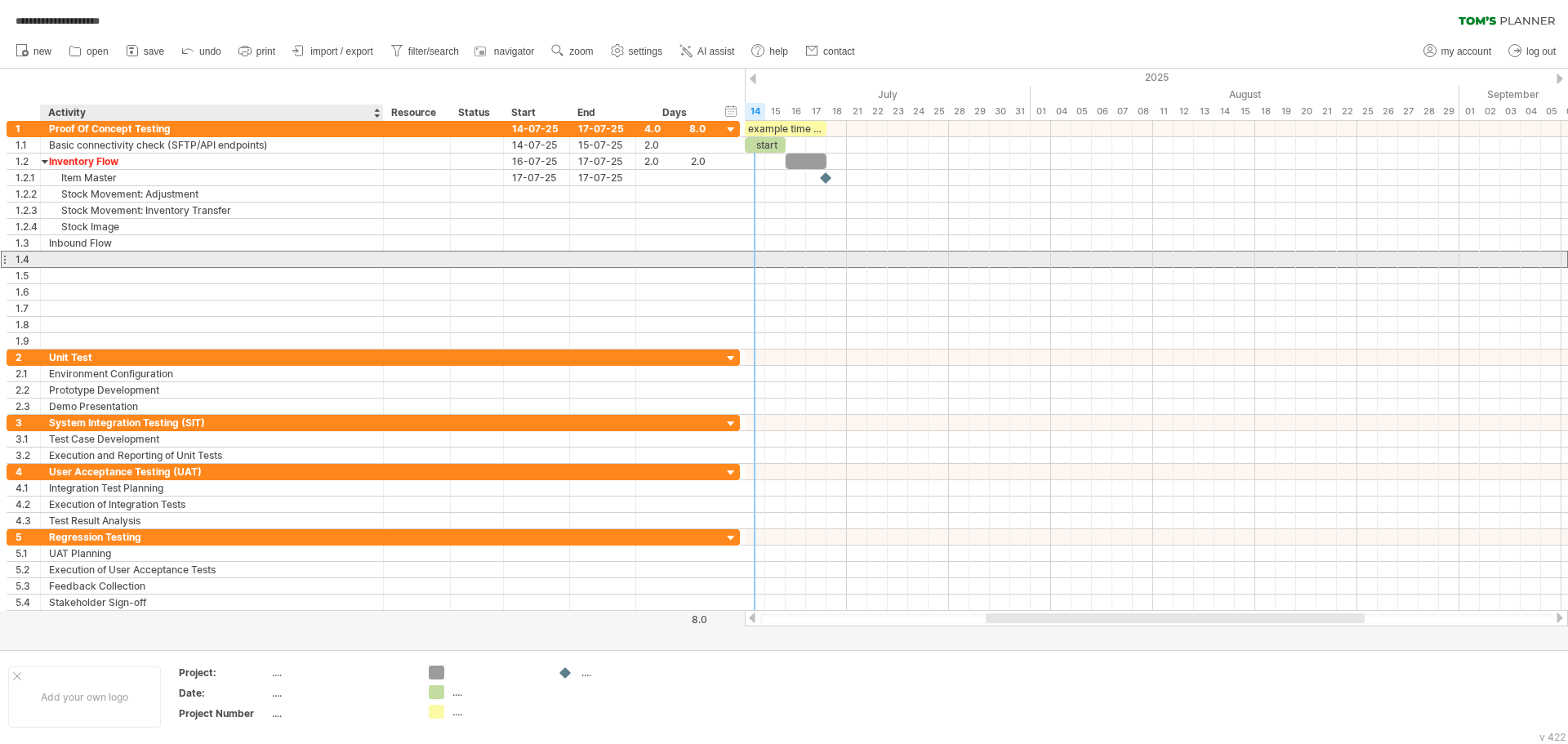 click at bounding box center (212, 259) 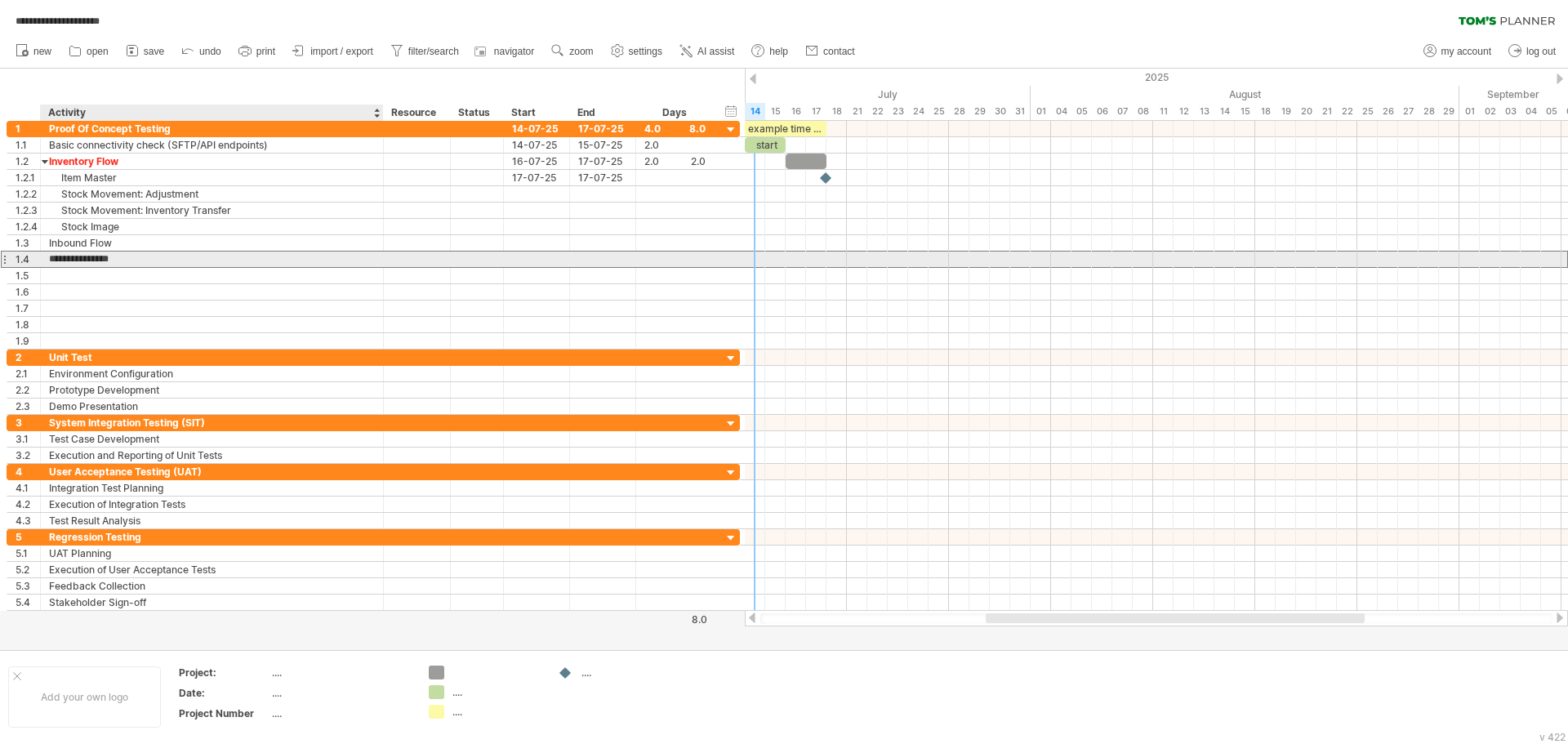 type on "**********" 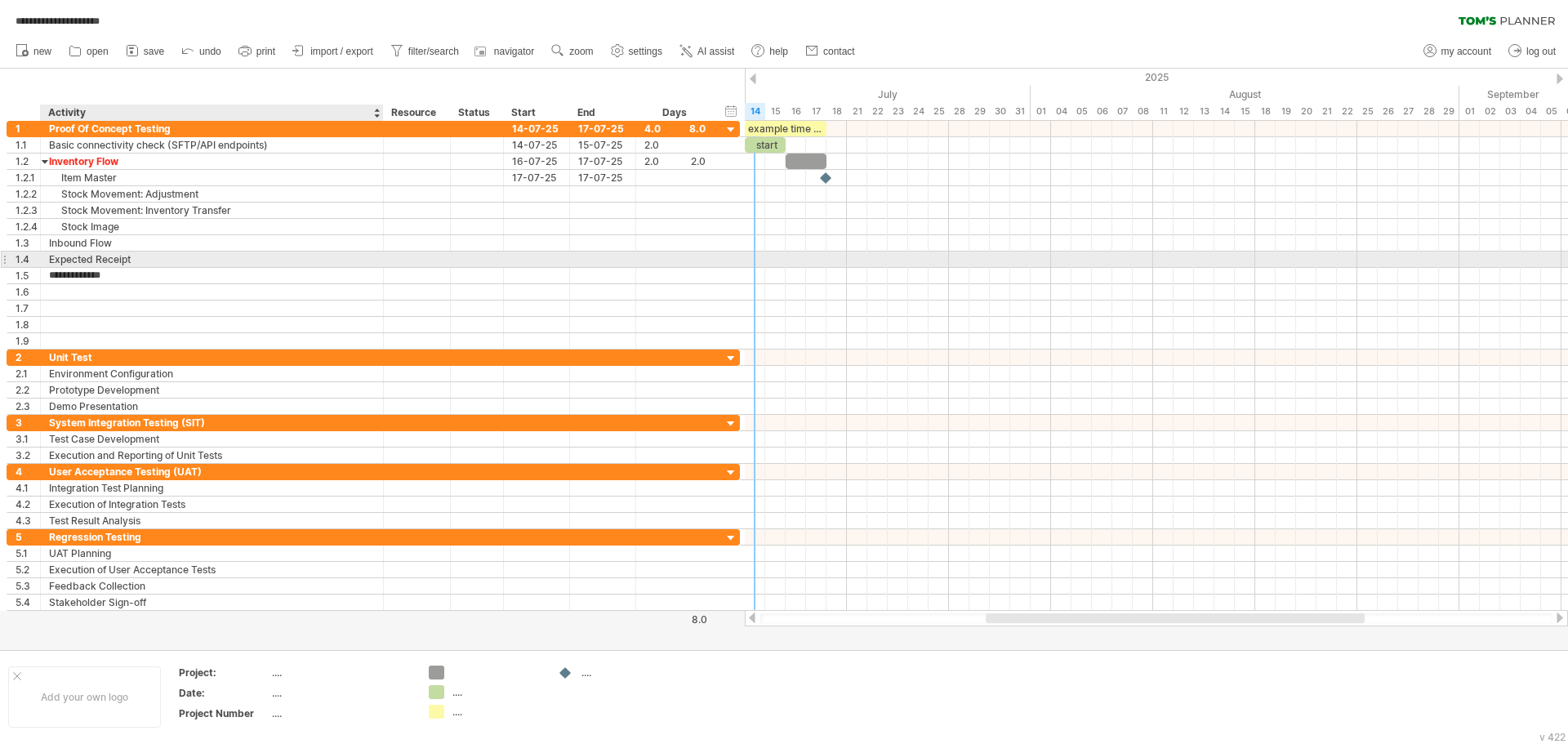 type on "**********" 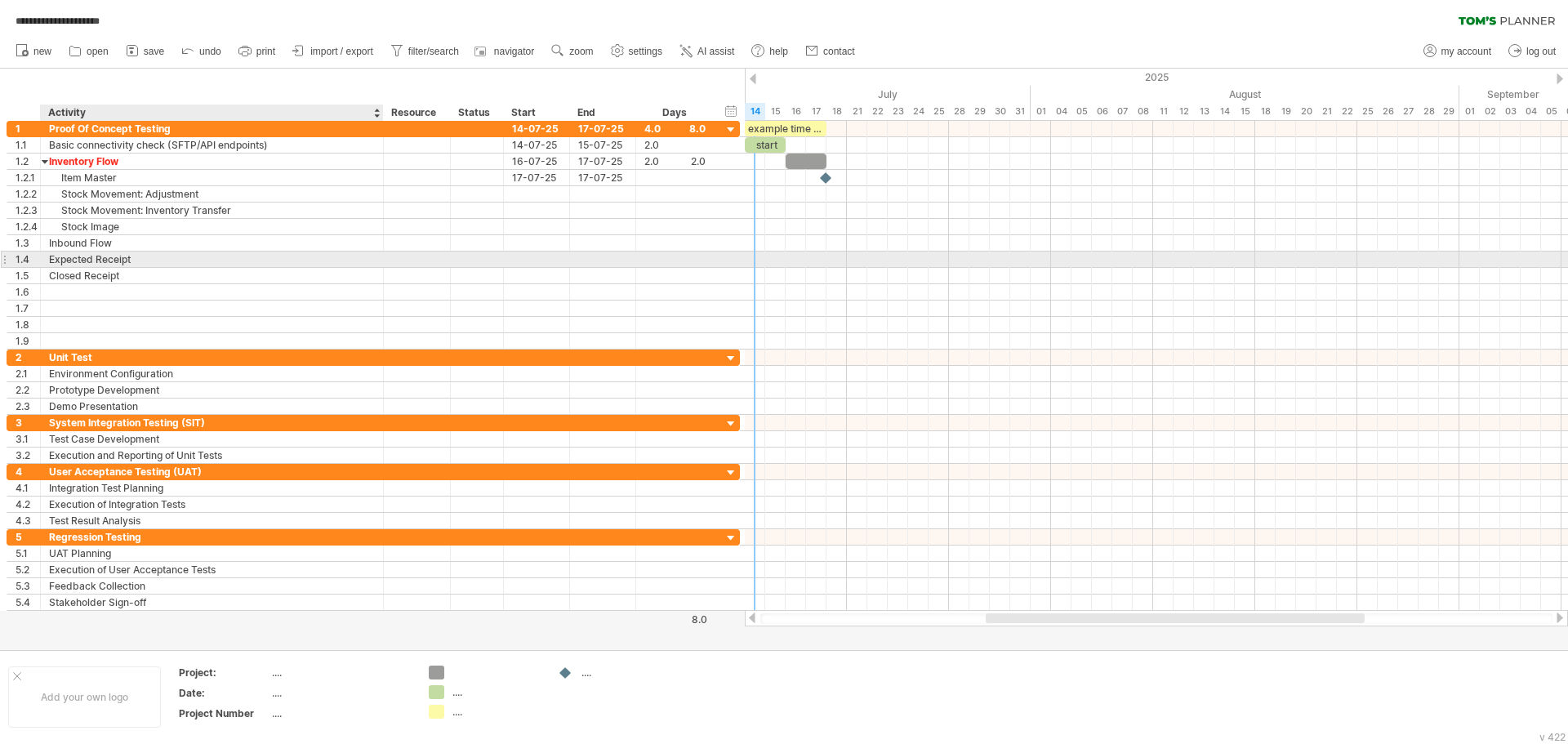 click on "Expected Receipt" at bounding box center (212, 259) 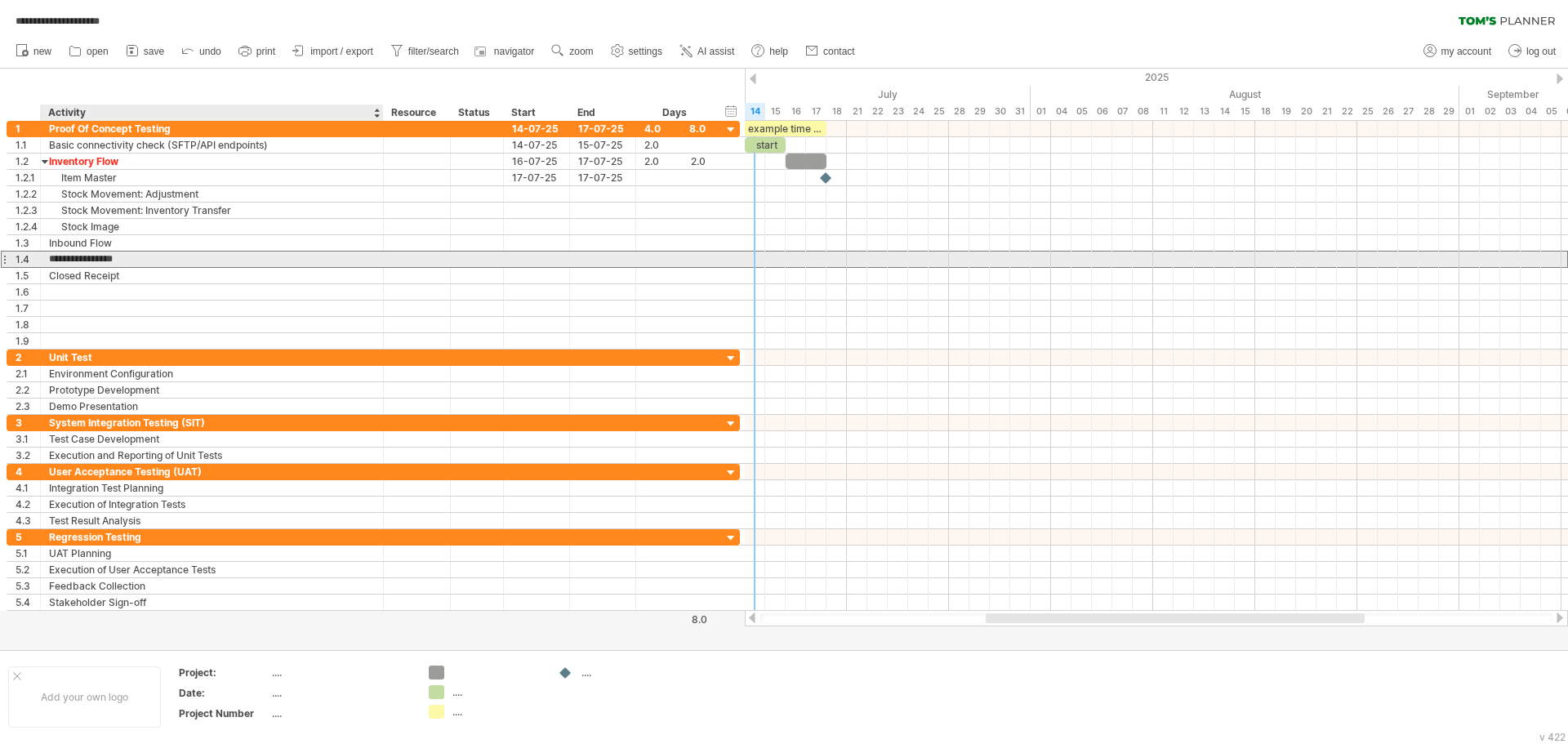 click on "**********" at bounding box center [212, 259] 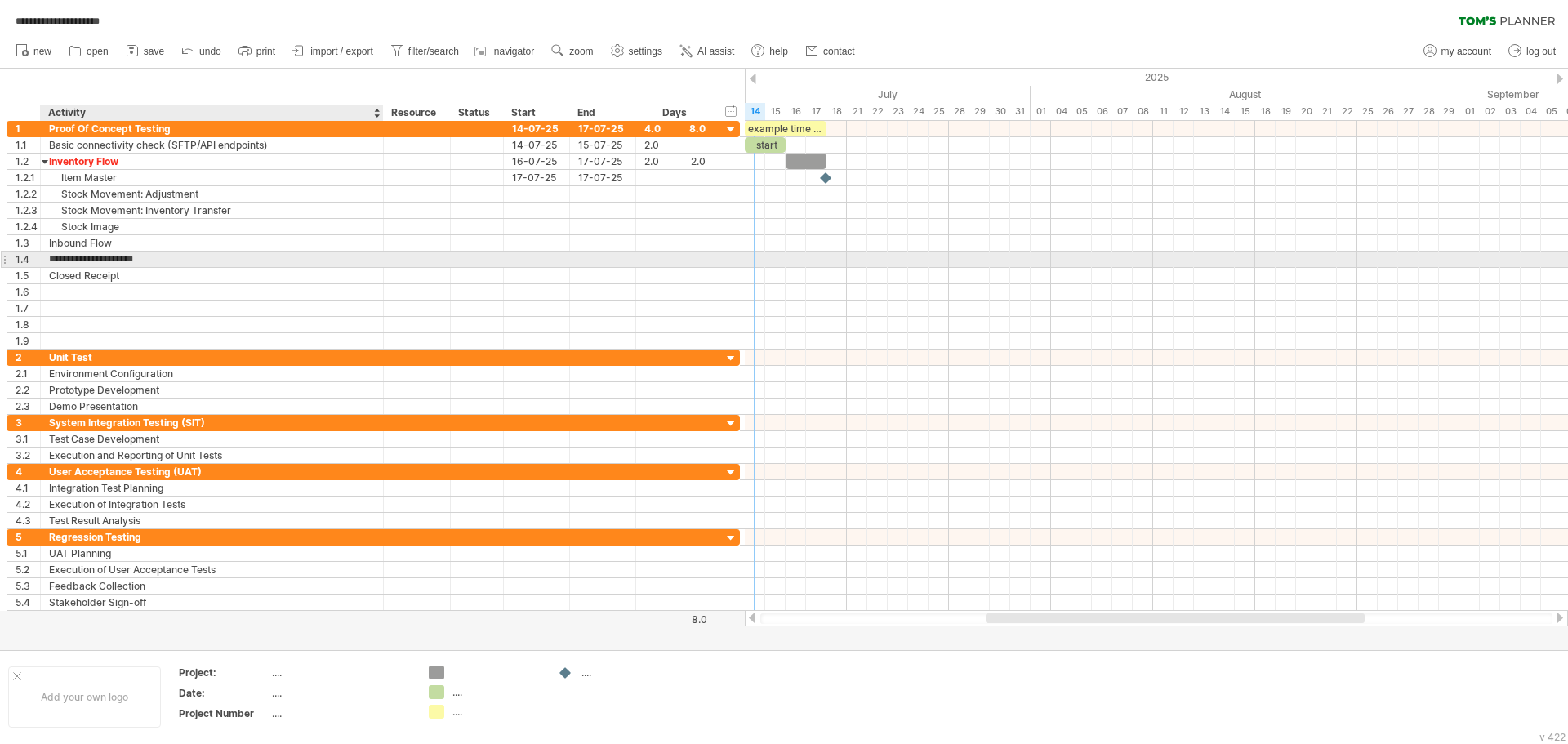 type on "**********" 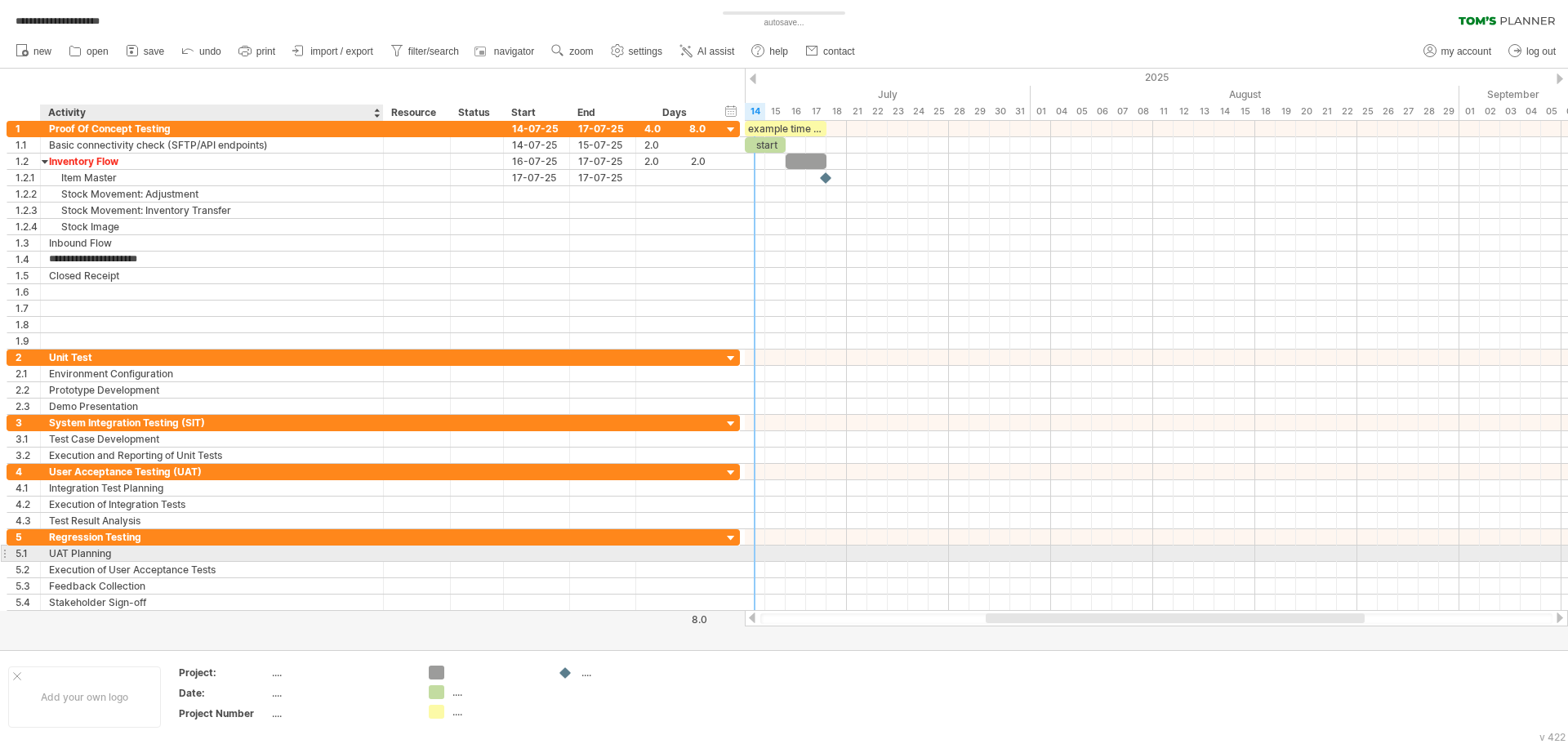 click at bounding box center (417, 553) 